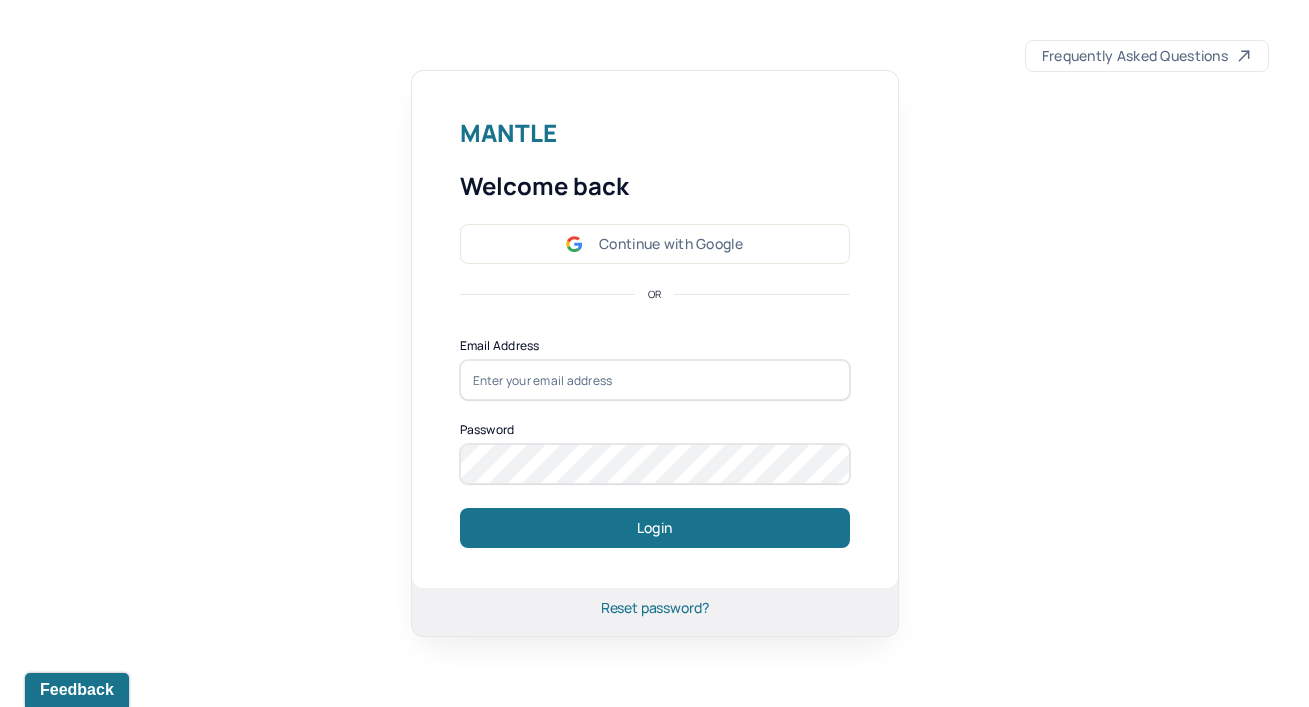 scroll, scrollTop: 0, scrollLeft: 0, axis: both 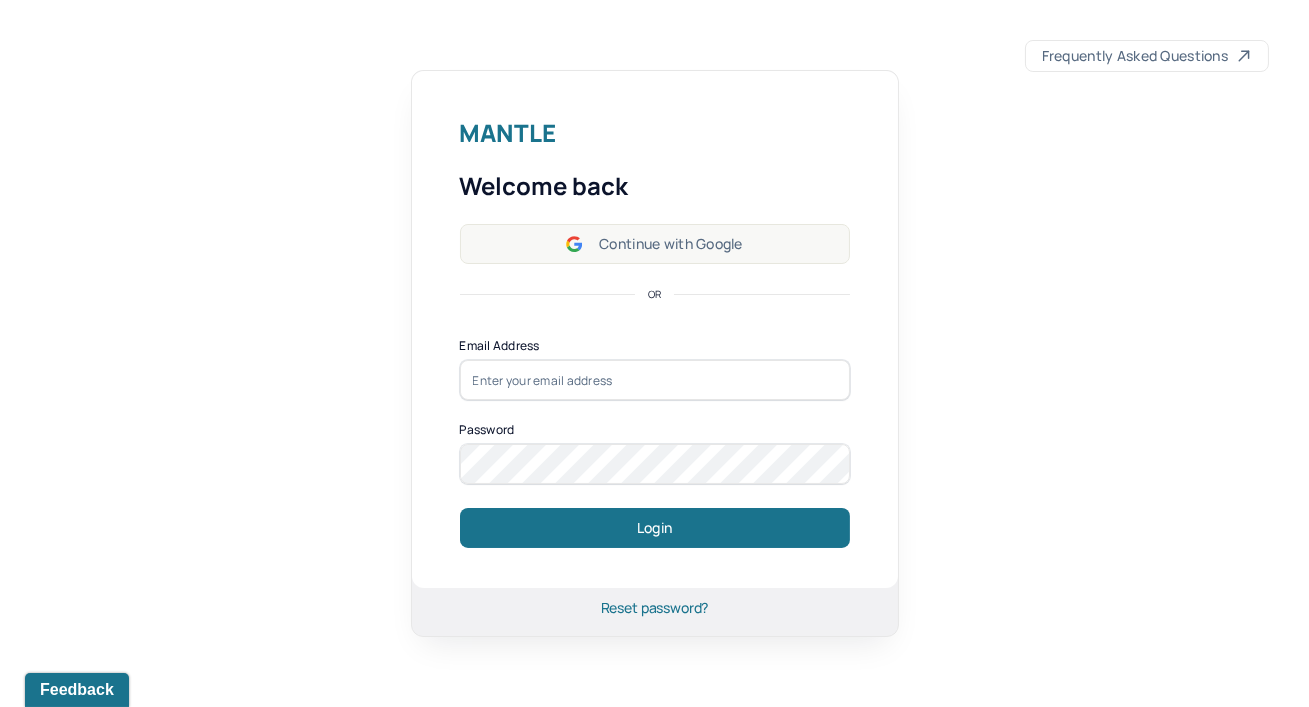 click on "Continue with Google" at bounding box center (655, 244) 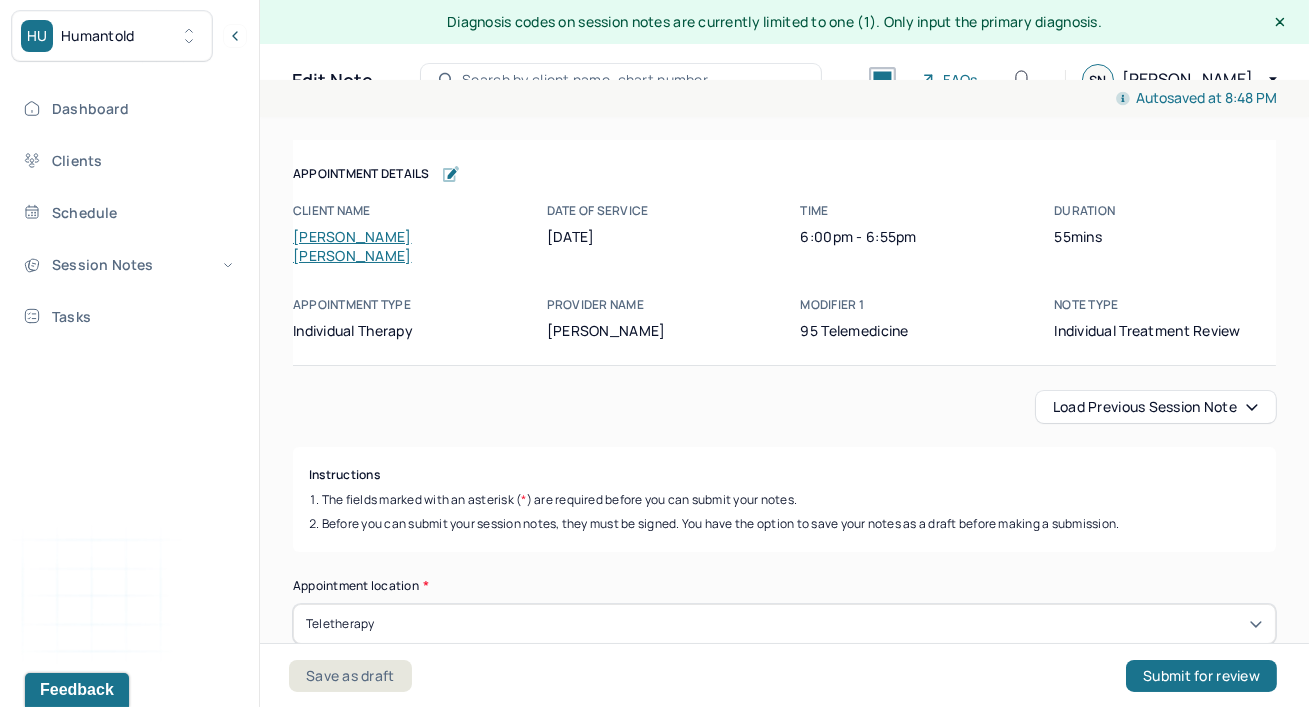 click on "Autosaved at 8:48 PM Appointment Details     Client name [PERSON_NAME] [PERSON_NAME] Date of service [DATE] Time 6:00pm - 6:55pm Duration 55mins Appointment type individual therapy Provider name [PERSON_NAME] Modifier 1 95 Telemedicine Note type Individual treatment review Appointment Details     Client name [PERSON_NAME] [PERSON_NAME] Date of service [DATE] Time 6:00pm - 6:55pm Duration 55mins Appointment type individual therapy Provider name [PERSON_NAME] Modifier 1 95 Telemedicine Note type Individual treatment review   Load previous session note   Instructions The fields marked with an asterisk ( * ) are required before you can submit your notes. Before you can submit your session notes, they must be signed. You have the option to save your notes as a draft before making a submission. Appointment location * Teletherapy Client Teletherapy Location Home Office Other Provider Teletherapy Location Home Office Other Consent was received for the teletherapy session The teletherapy session was conducted via video Primary diagnosis" at bounding box center (784, 3512) 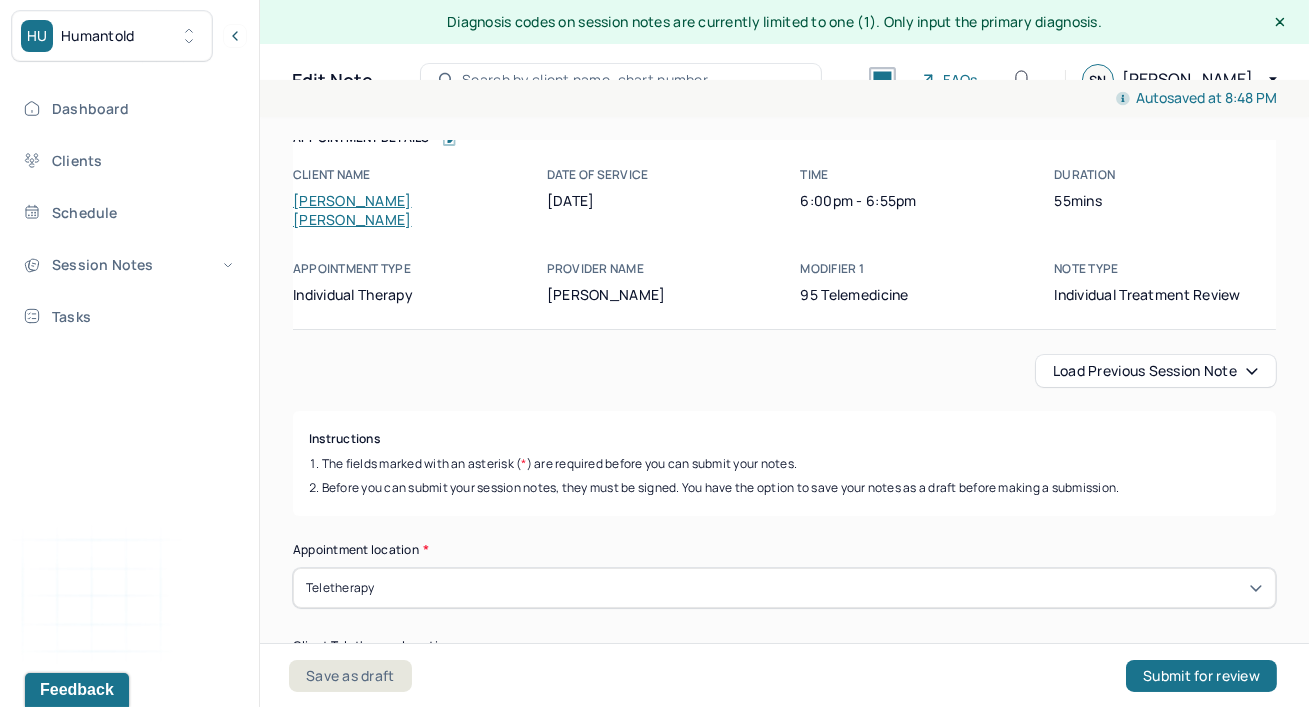 scroll, scrollTop: 72, scrollLeft: 0, axis: vertical 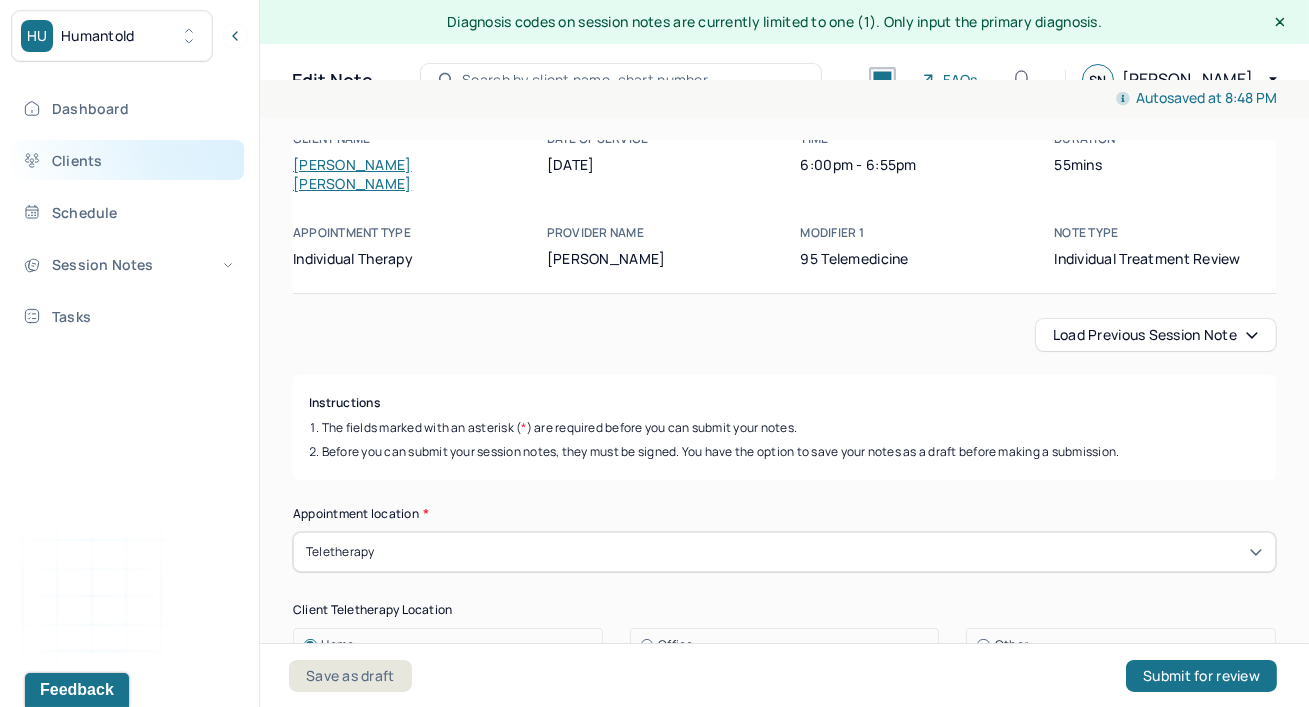 click on "Clients" at bounding box center (128, 160) 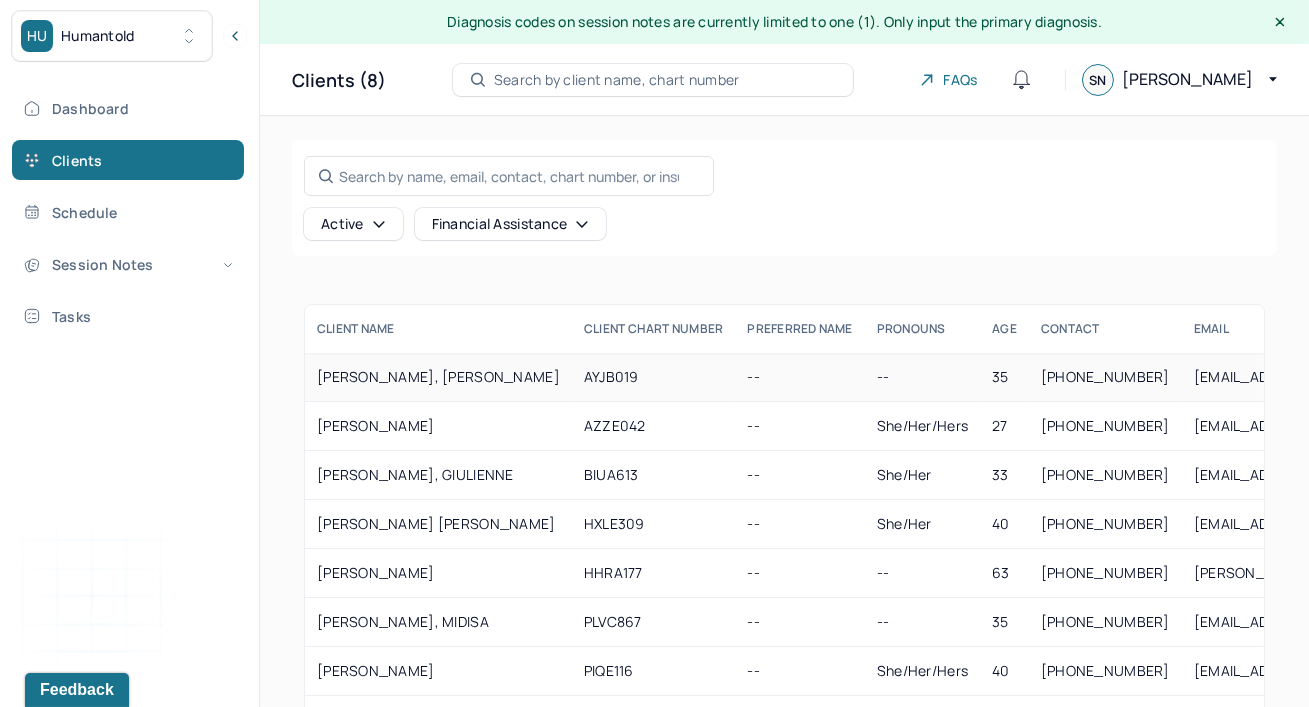 click on "[PERSON_NAME], [PERSON_NAME]" at bounding box center (438, 377) 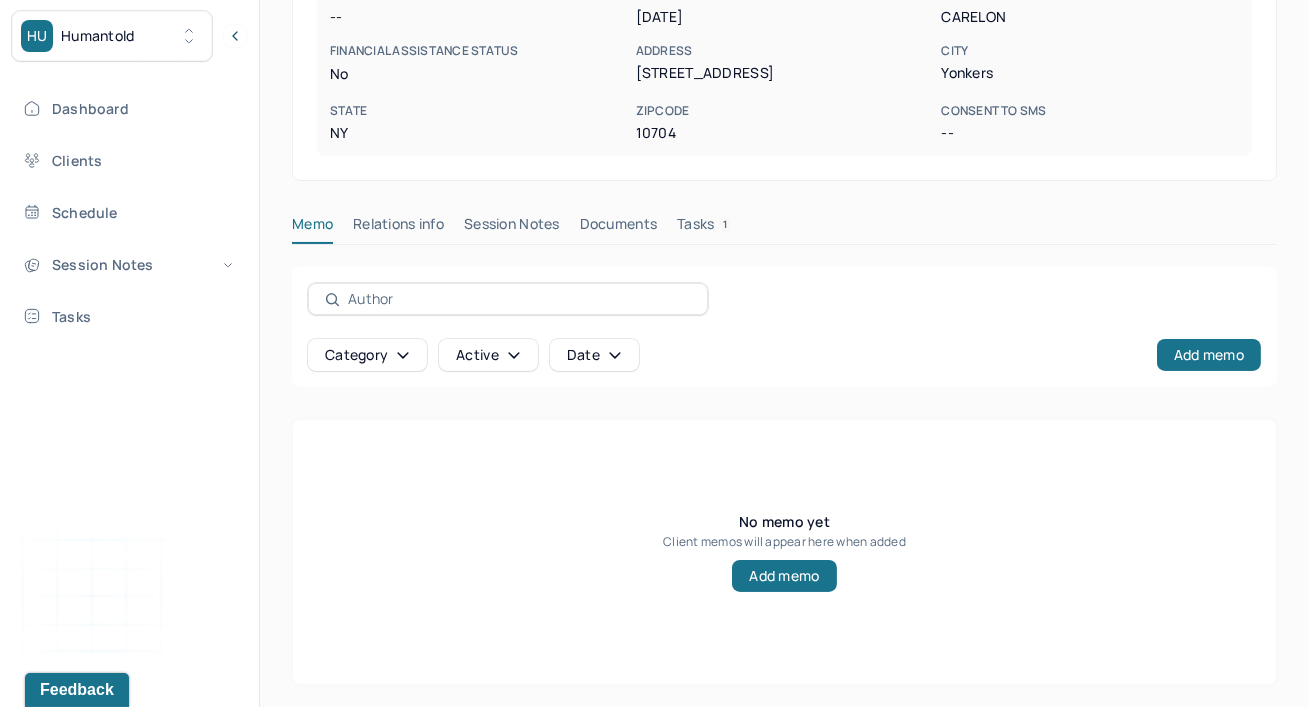 scroll, scrollTop: 449, scrollLeft: 0, axis: vertical 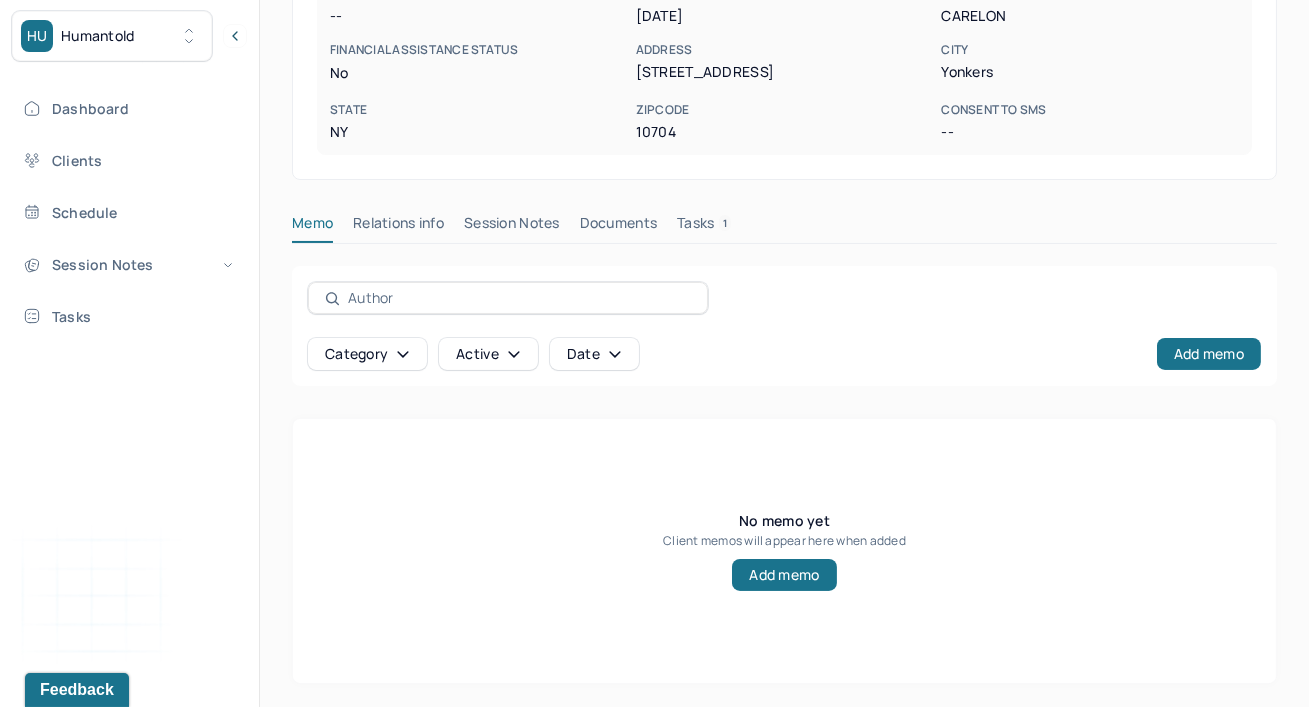 click on "Session Notes" at bounding box center [512, 227] 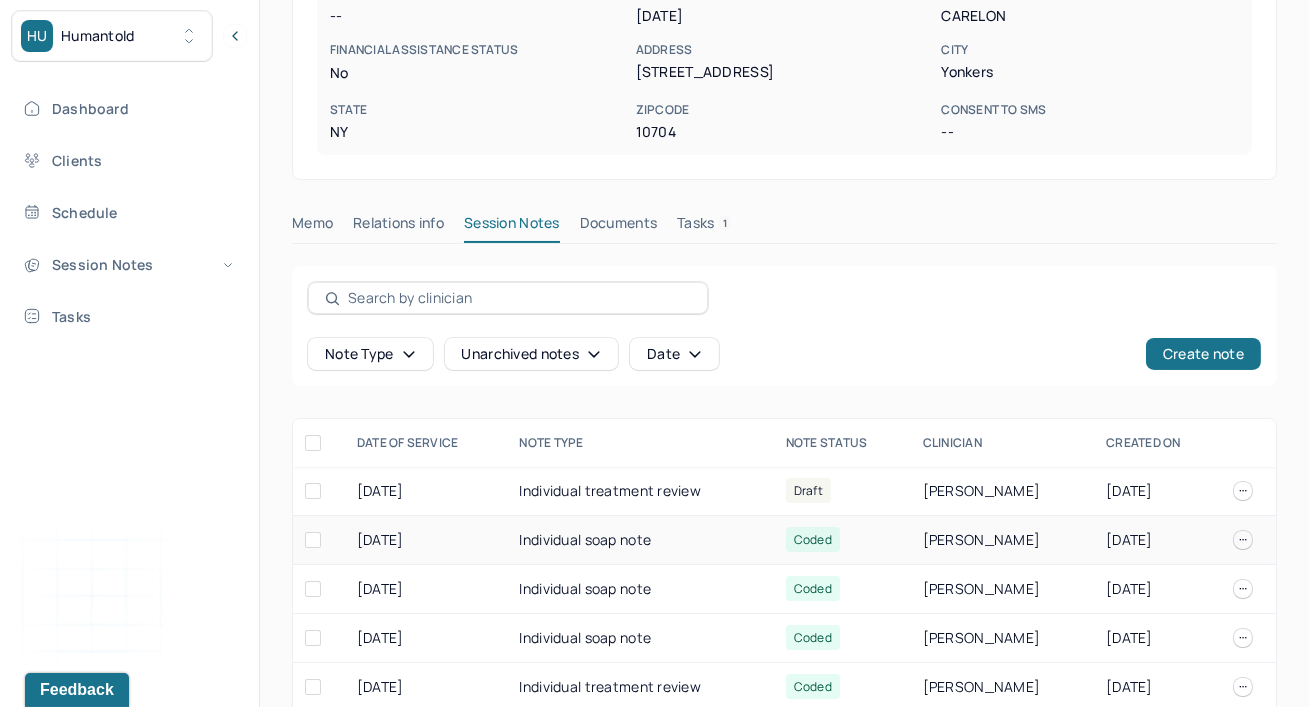click on "[DATE]" at bounding box center [426, 540] 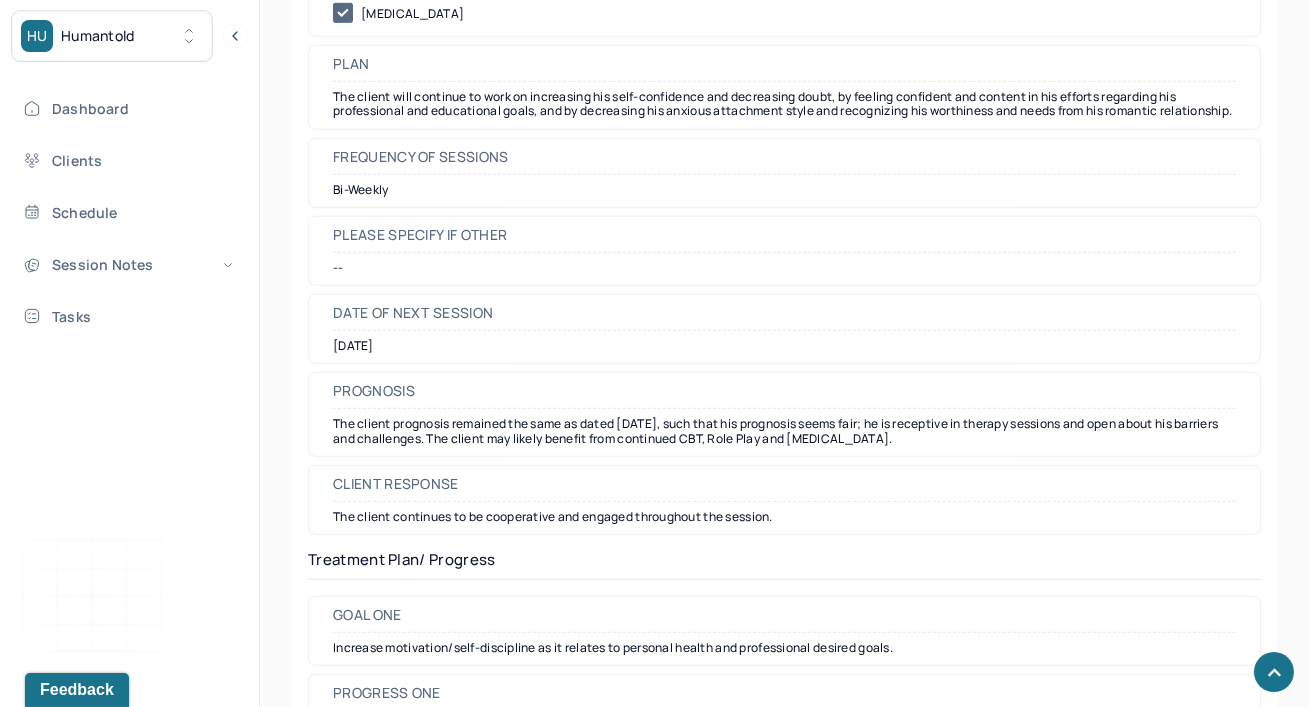 scroll, scrollTop: 2594, scrollLeft: 0, axis: vertical 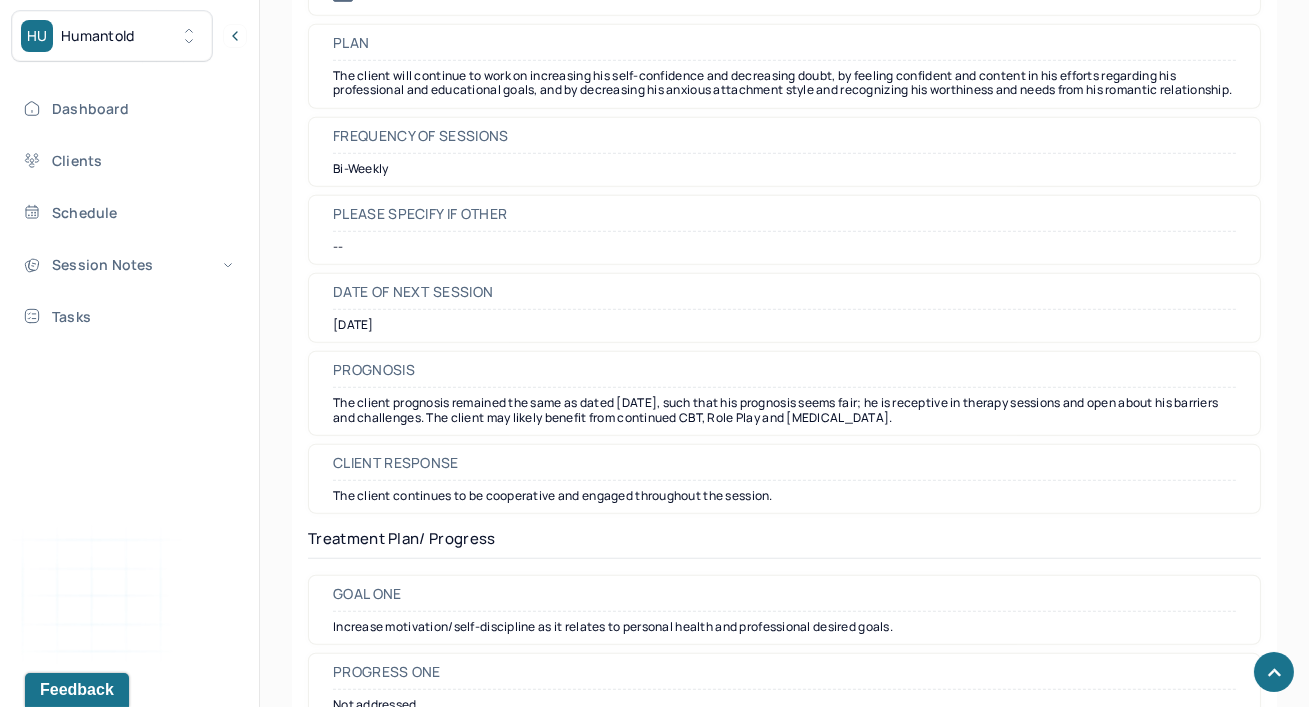 drag, startPoint x: 326, startPoint y: 435, endPoint x: 975, endPoint y: 459, distance: 649.4436 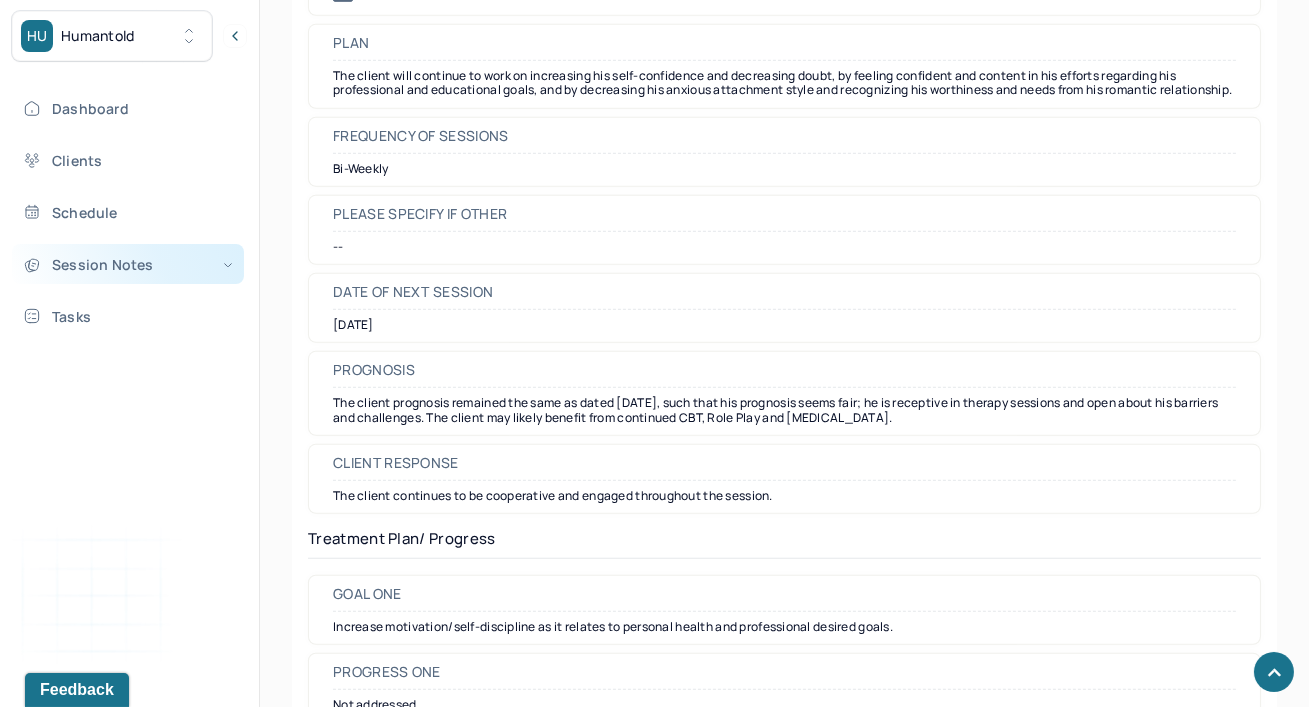 click on "Session Notes" at bounding box center [128, 264] 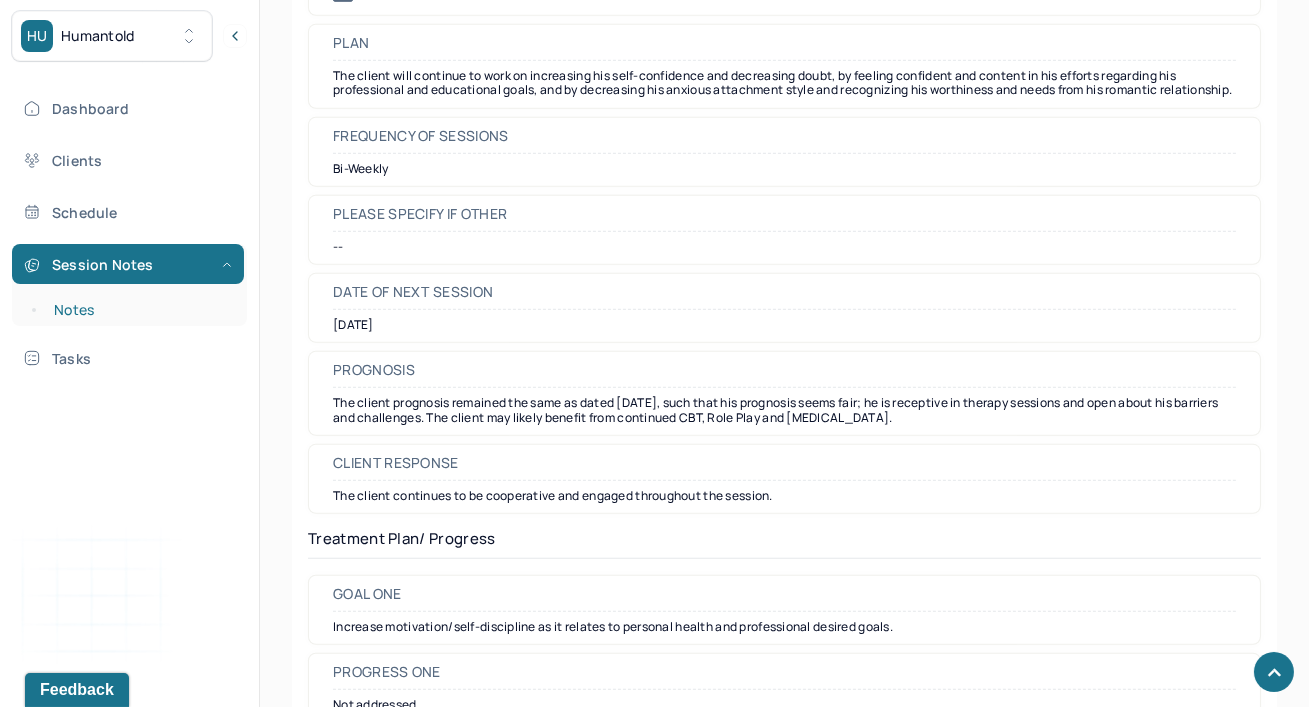 click on "Notes" at bounding box center (139, 310) 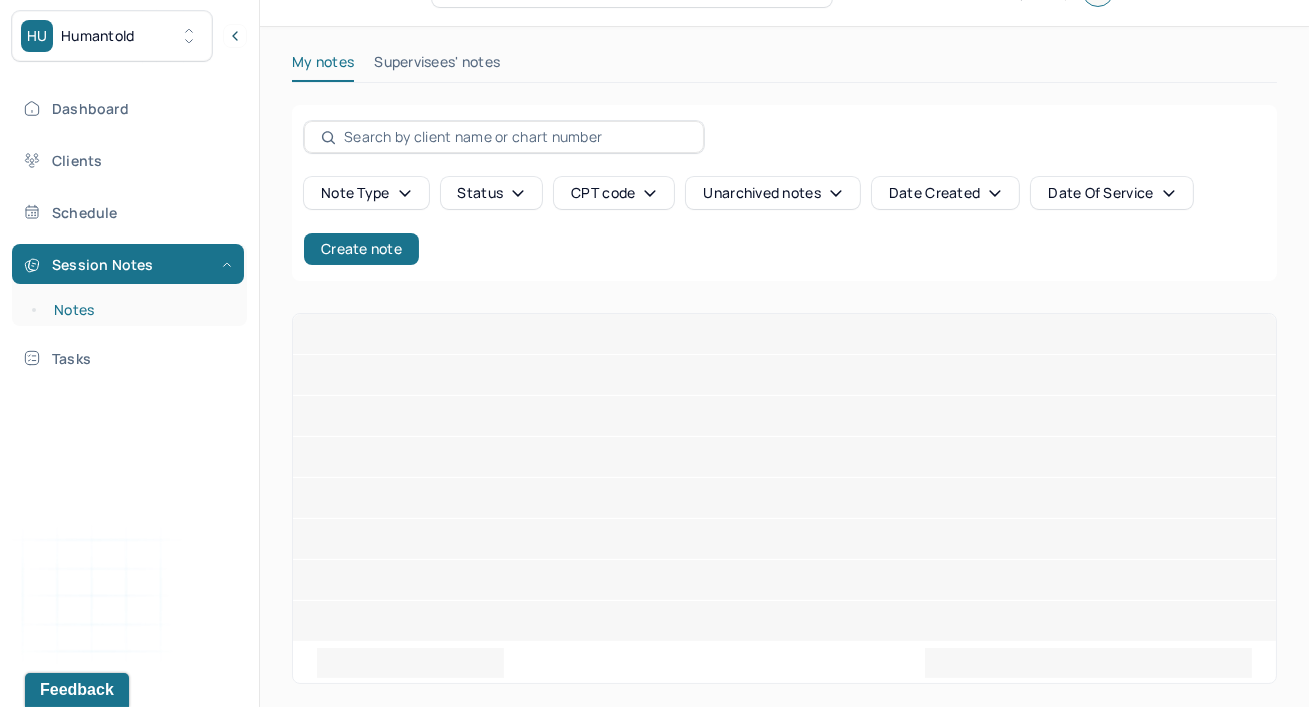 scroll, scrollTop: 0, scrollLeft: 0, axis: both 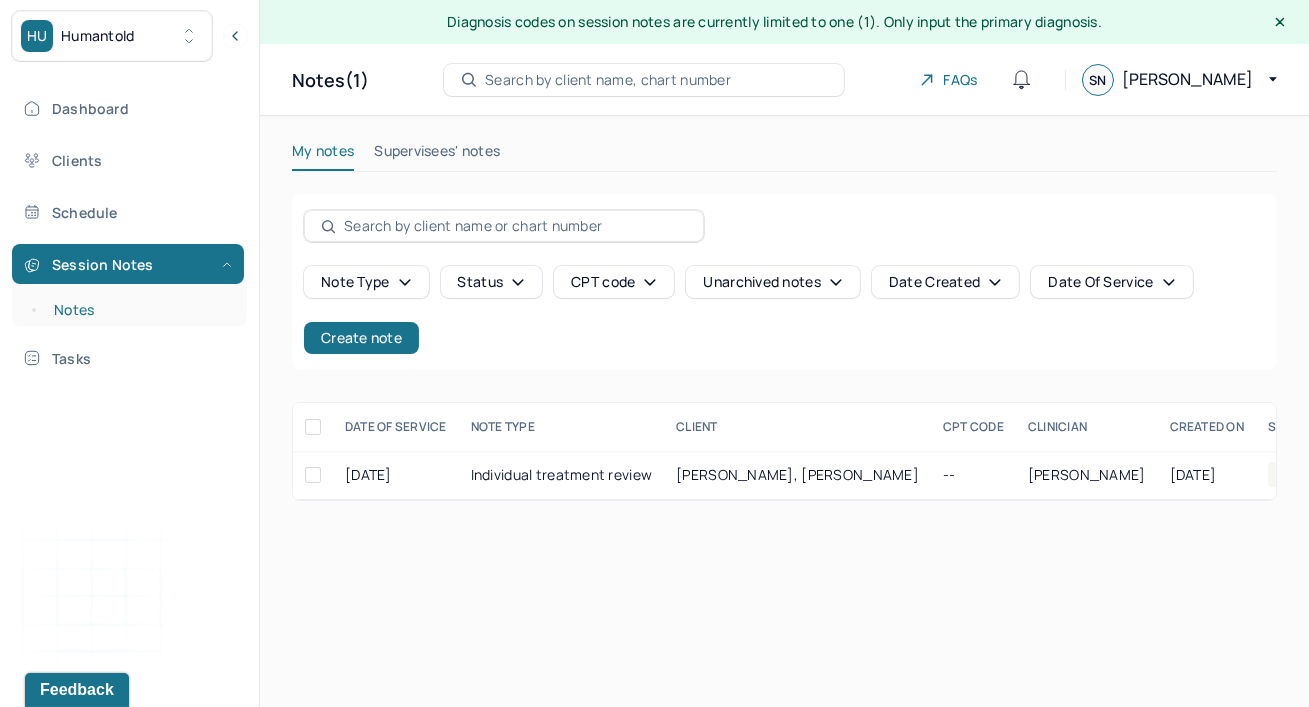 click on "Notes" at bounding box center [139, 310] 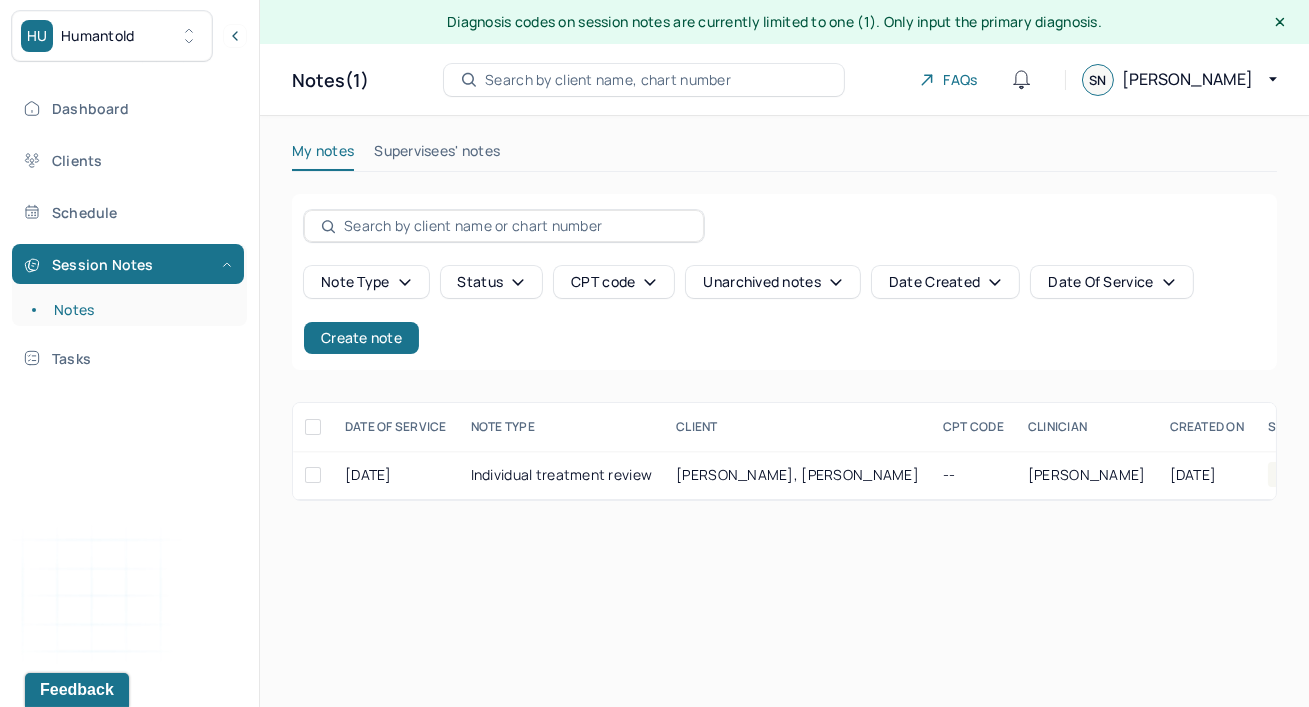 click on "Status" at bounding box center [492, 282] 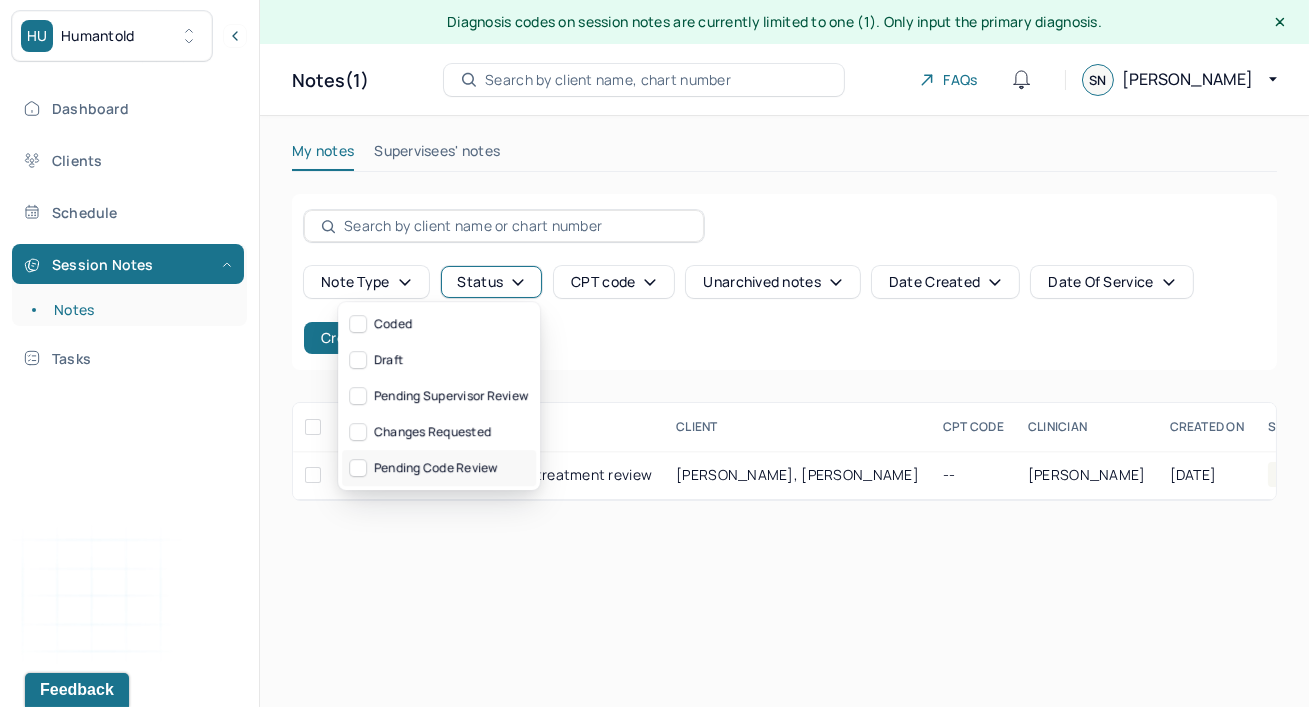 click on "Pending code review" at bounding box center (439, 468) 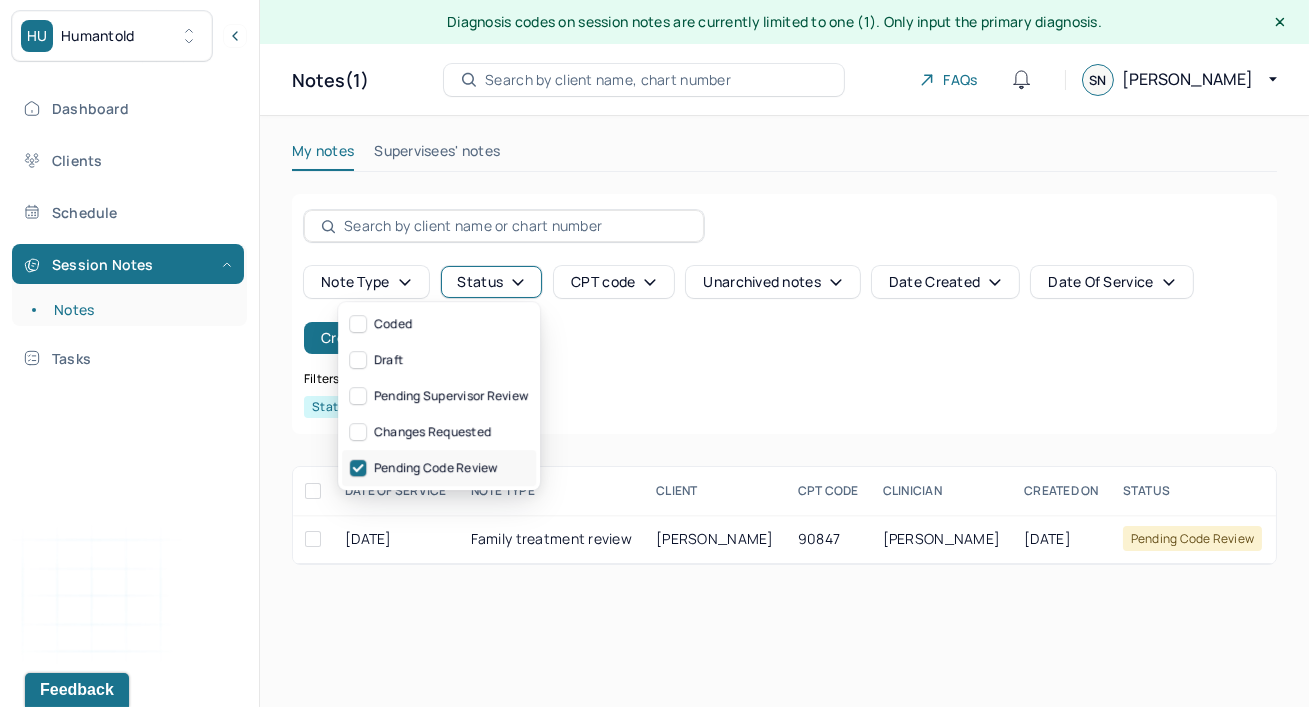 click on "Pending code review" at bounding box center [439, 468] 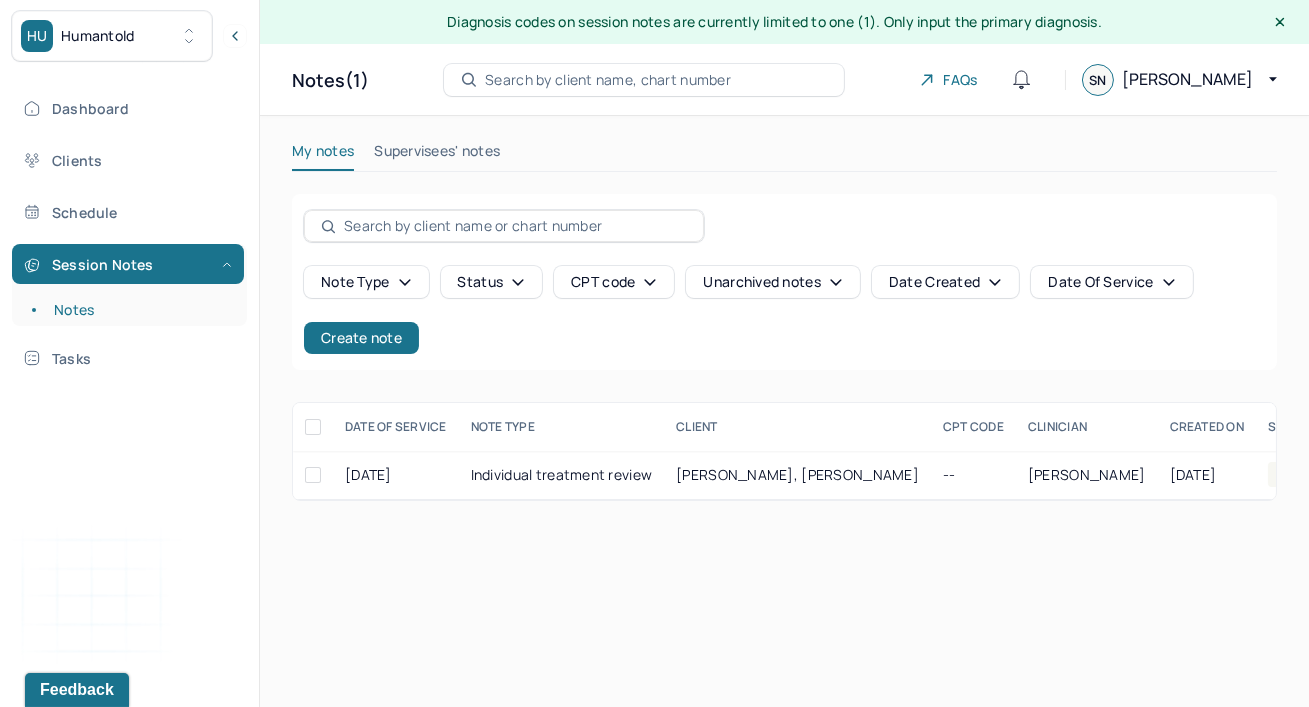 click on "Note type     Status     CPT code     Unarchived notes     Date Created     Date Of Service     Create note" at bounding box center [784, 310] 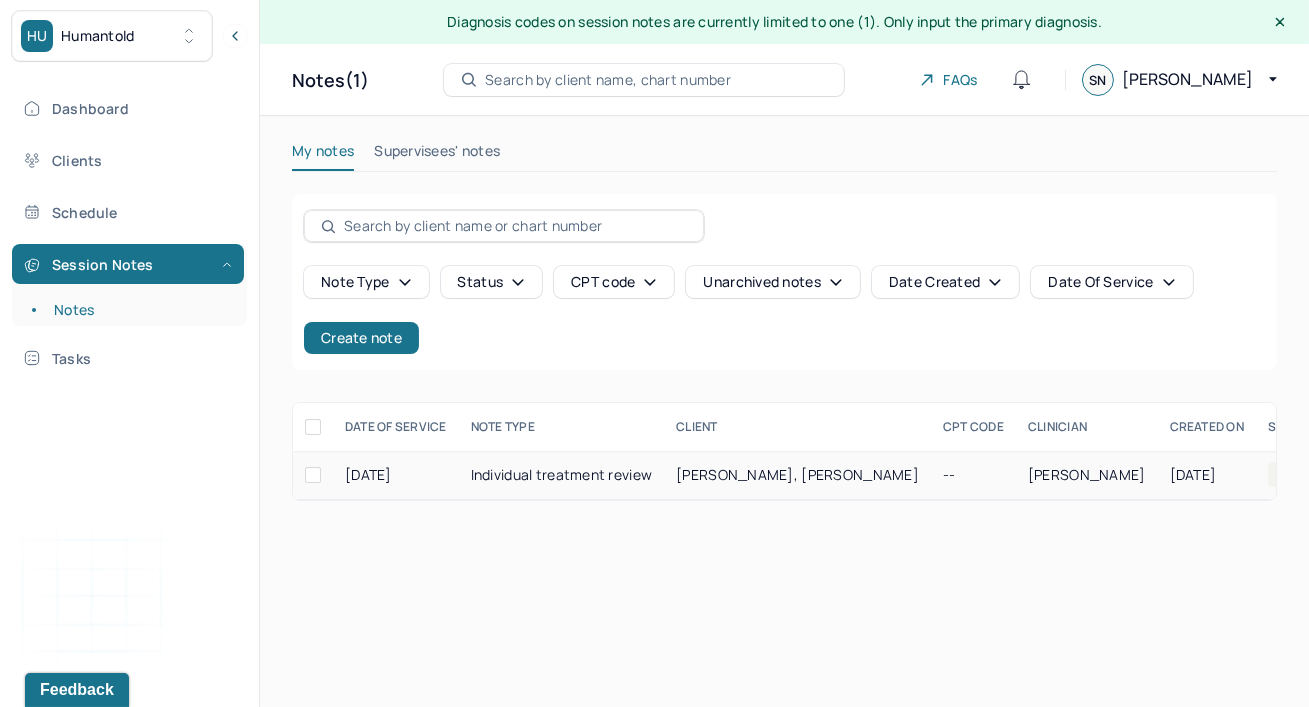 click on "[DATE]" at bounding box center [396, 475] 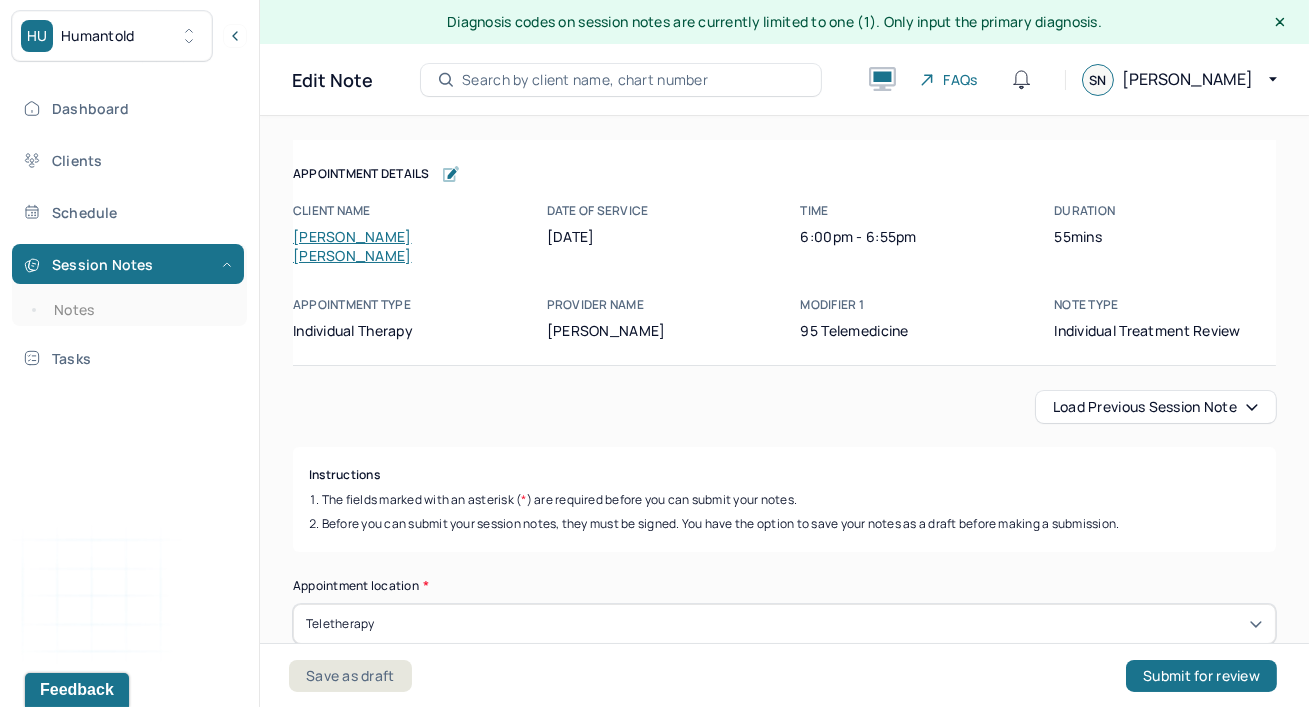 click on "[PERSON_NAME] [PERSON_NAME]" at bounding box center (352, 246) 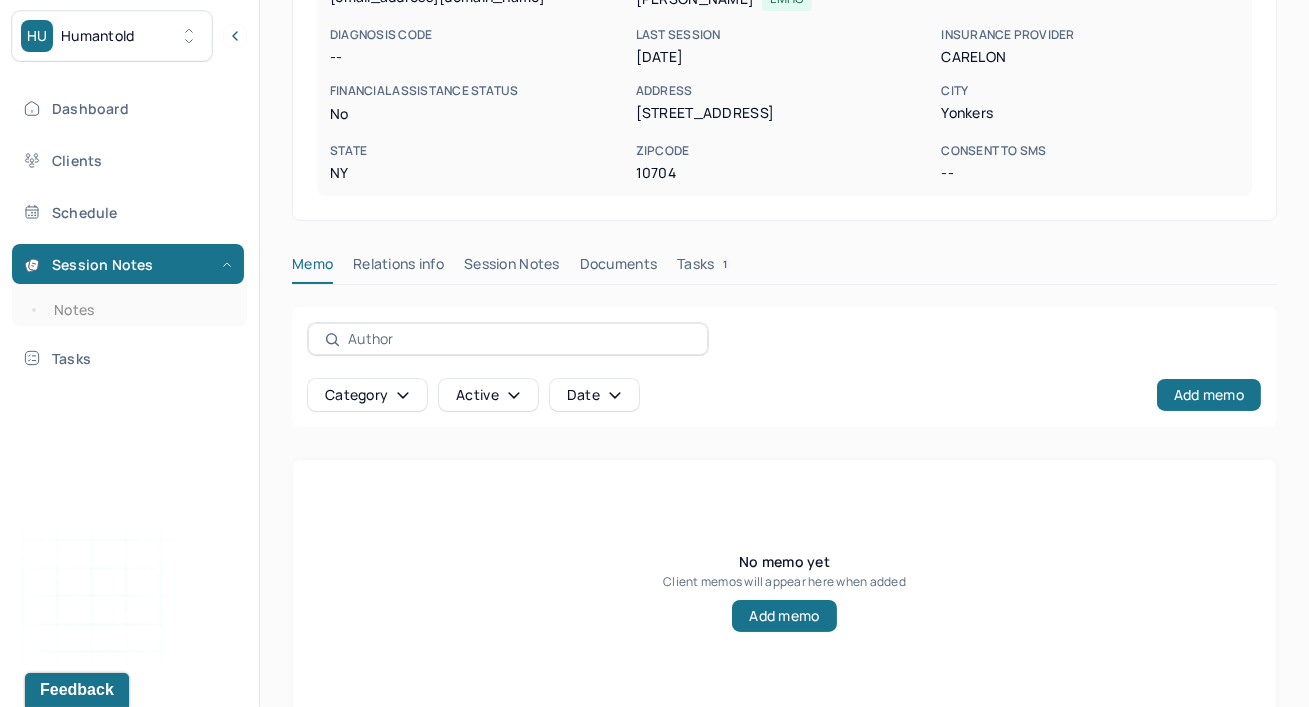 scroll, scrollTop: 436, scrollLeft: 0, axis: vertical 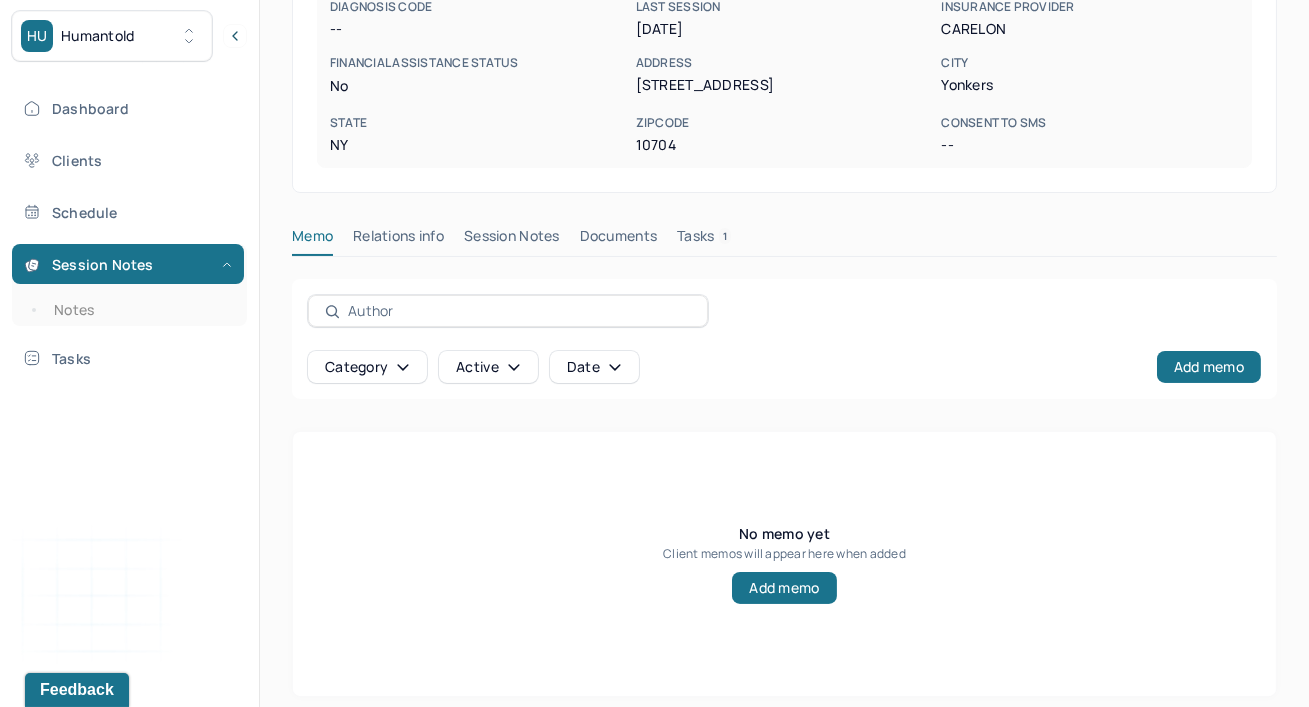 click on "Session Notes" at bounding box center (512, 240) 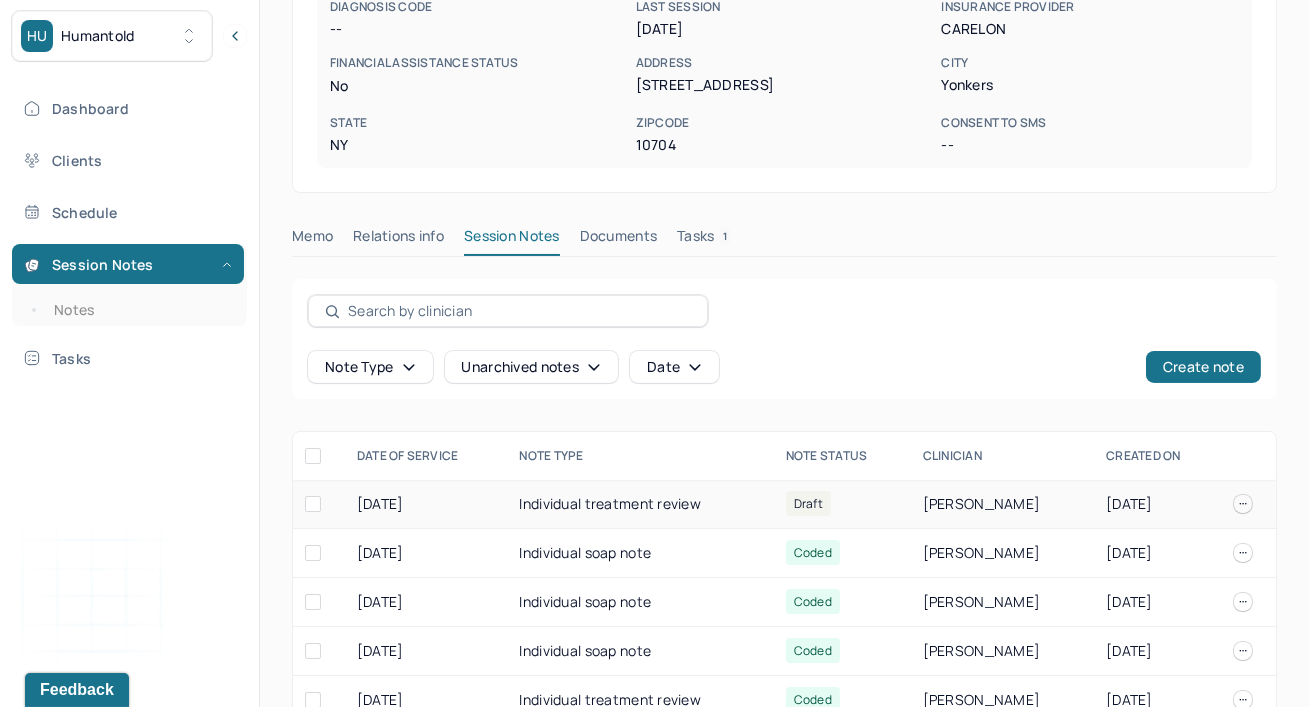 click on "[DATE]" at bounding box center (426, 504) 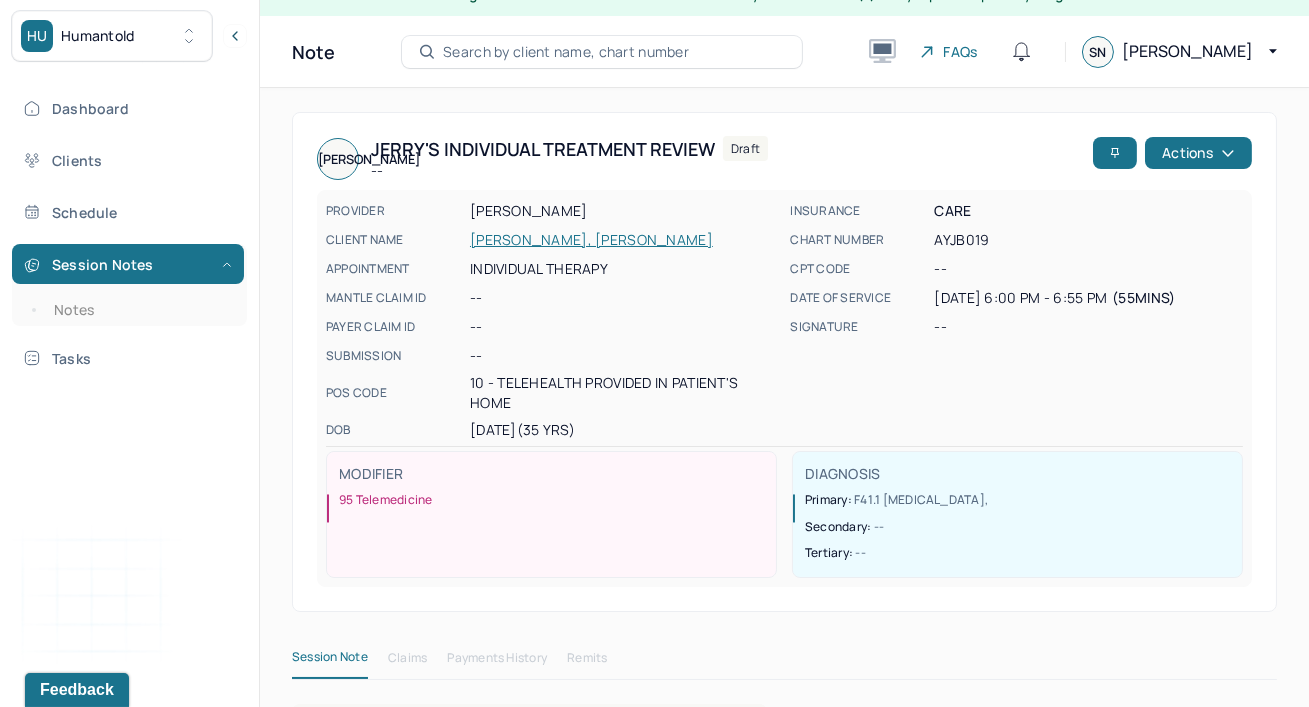 scroll, scrollTop: 0, scrollLeft: 0, axis: both 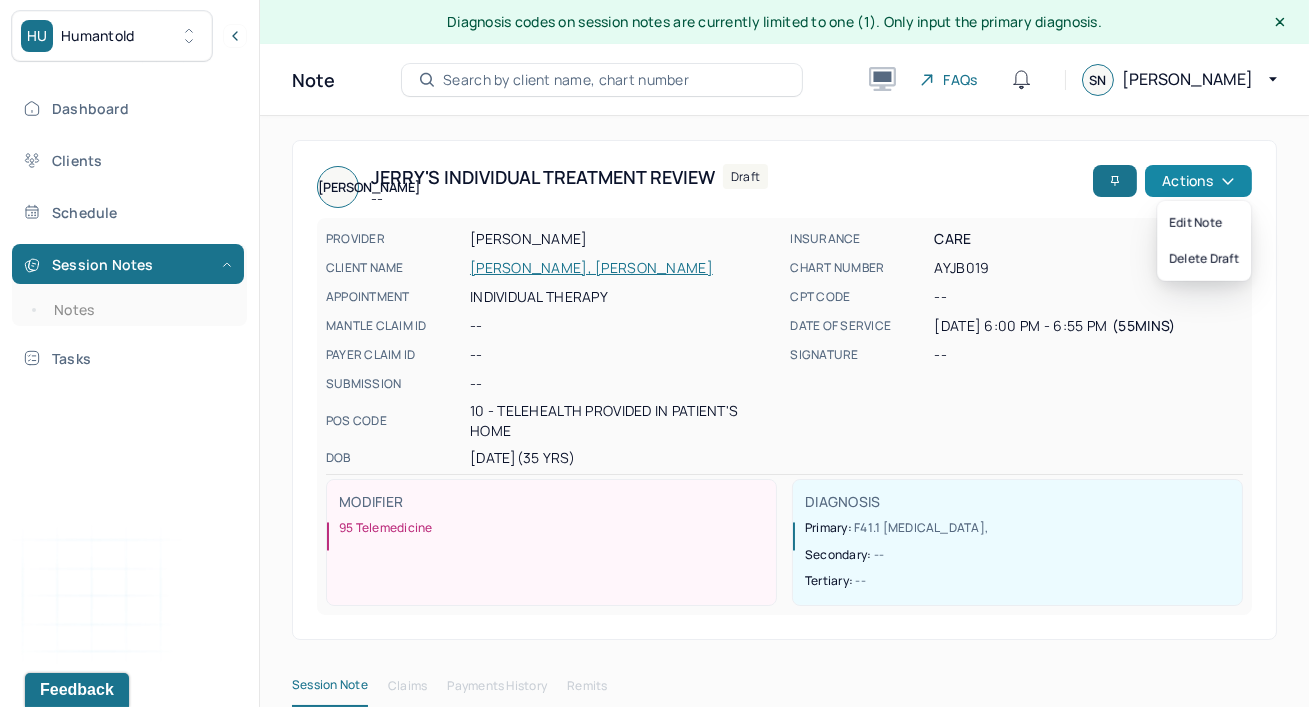 click on "Actions" at bounding box center (1198, 181) 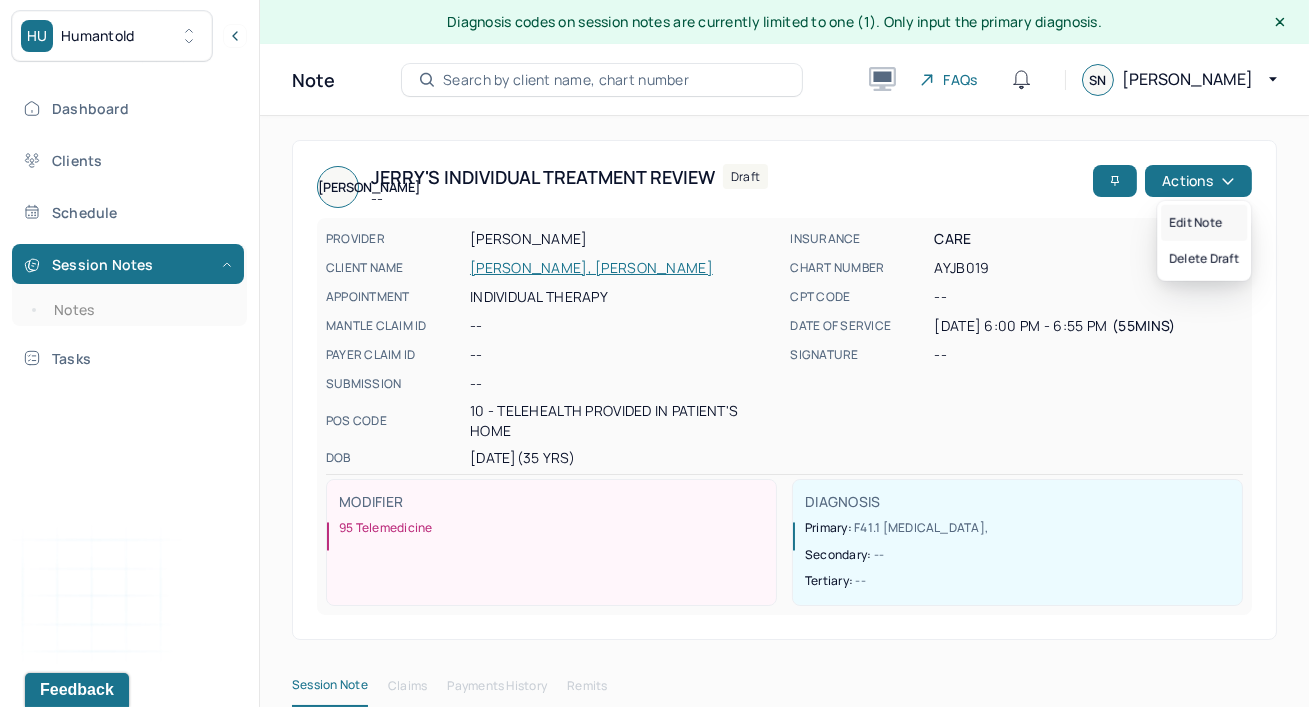 click on "Edit note" at bounding box center (1204, 223) 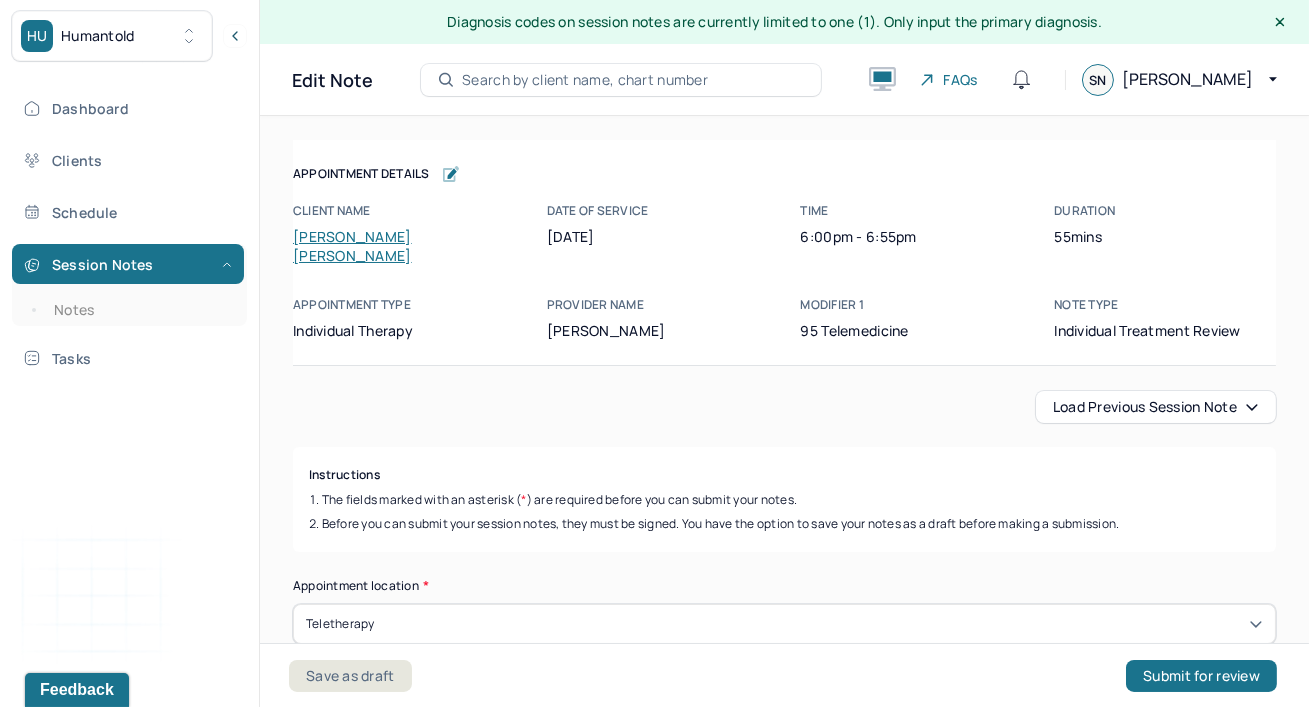 click on "55mins" at bounding box center [1165, 236] 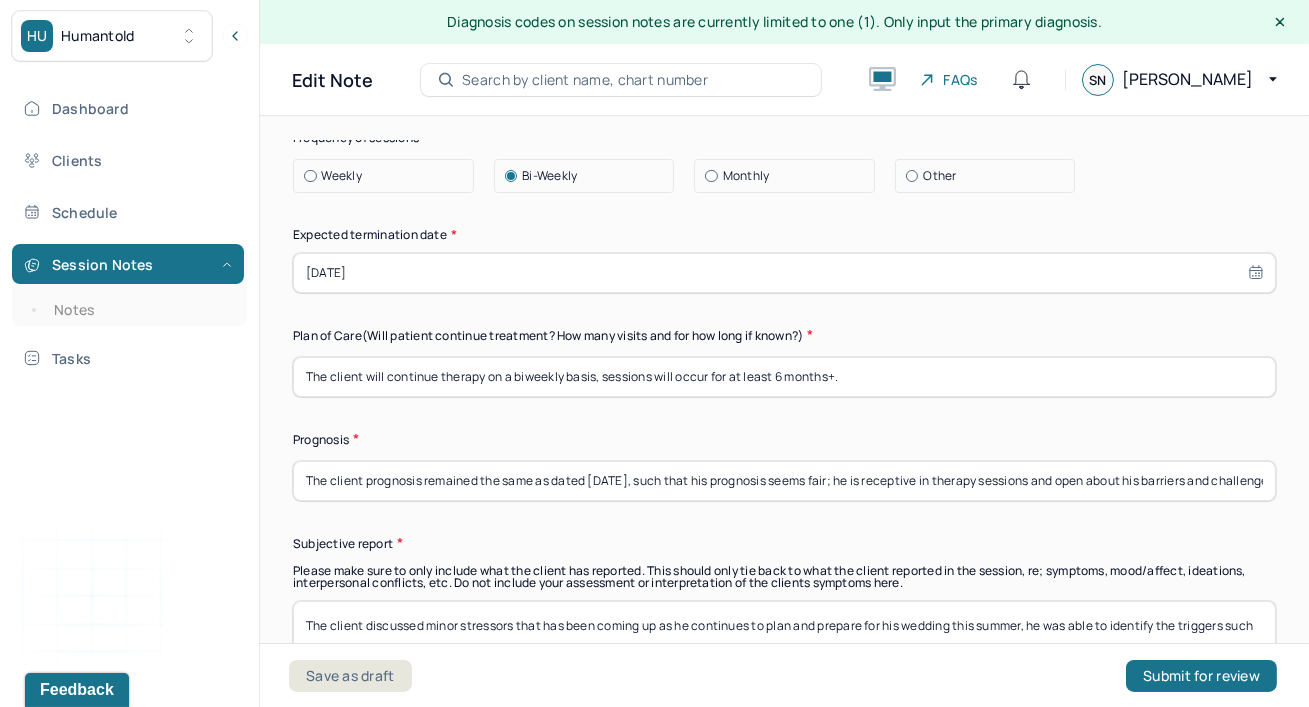 scroll, scrollTop: 5563, scrollLeft: 0, axis: vertical 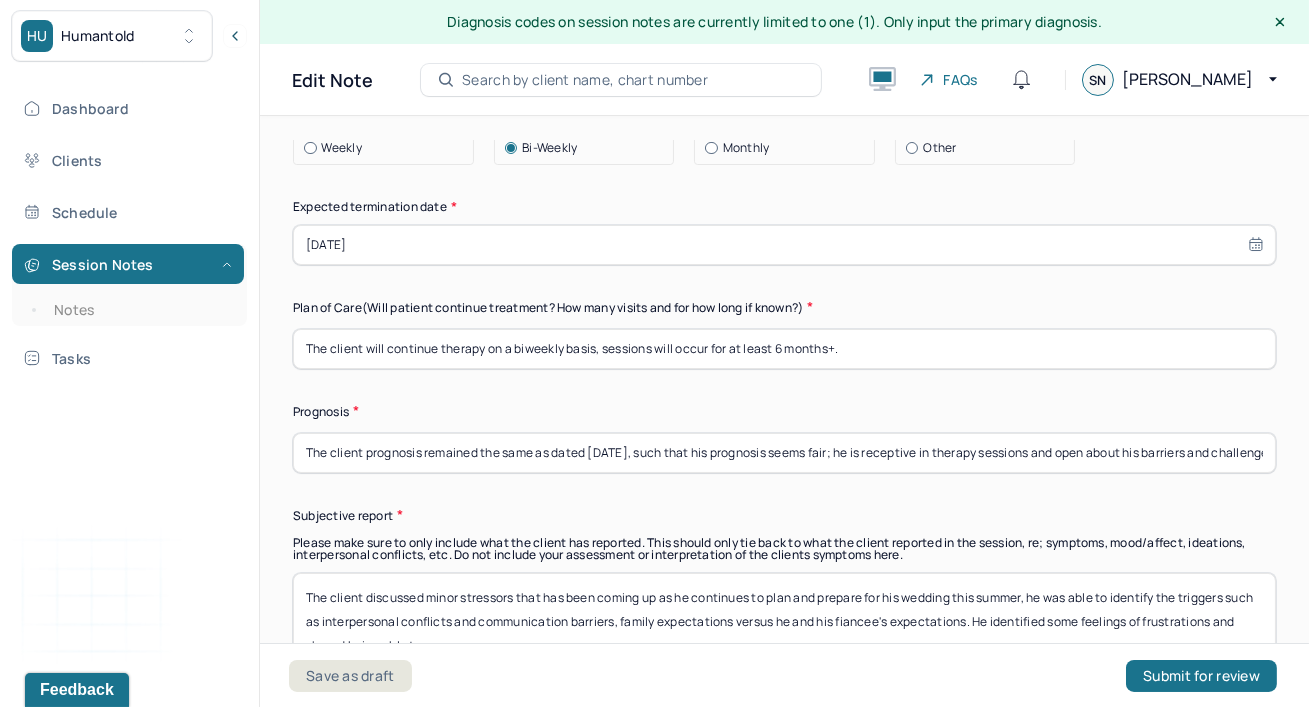 click on "The client prognosis remained the same as dated [DATE], such that his prognosis seems fair; he is receptive in therapy sessions and open about his barriers and challenges. The client may likely benefit from continued CBT, Role Play and [MEDICAL_DATA]." at bounding box center [784, 453] 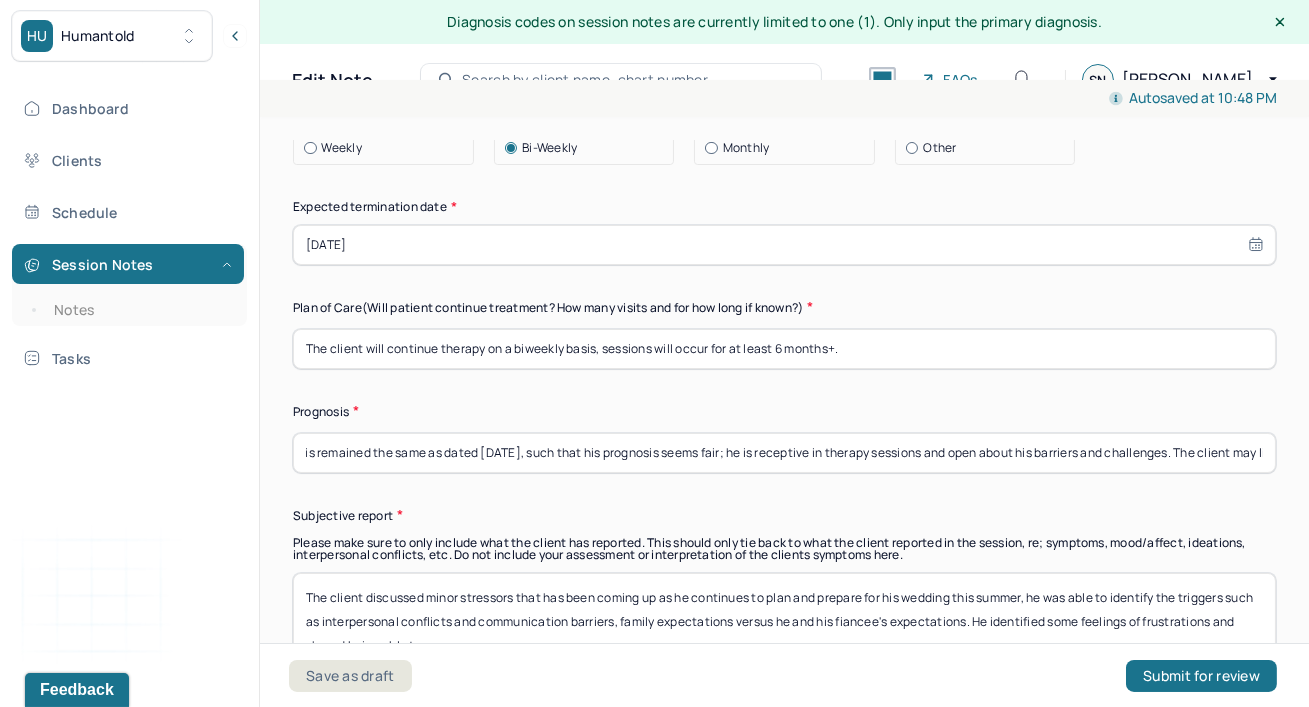 scroll, scrollTop: 0, scrollLeft: 0, axis: both 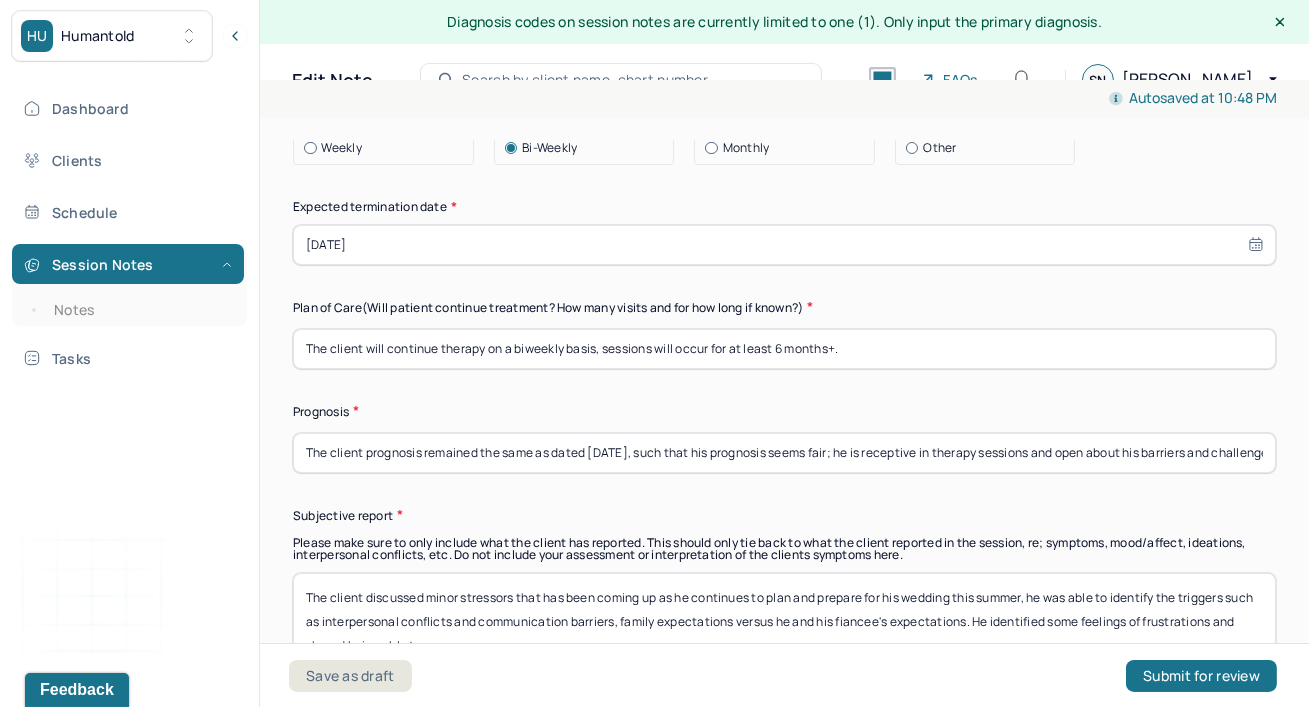drag, startPoint x: 399, startPoint y: 408, endPoint x: 294, endPoint y: 410, distance: 105.01904 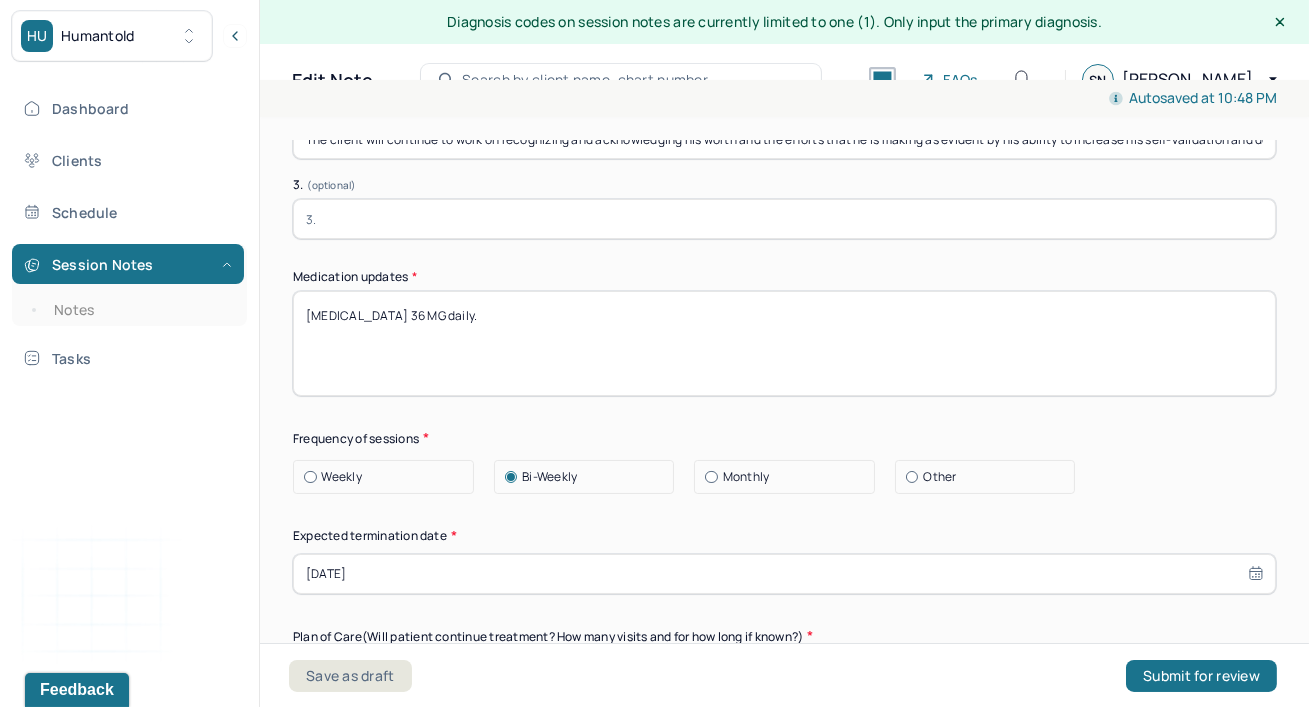 scroll, scrollTop: 5356, scrollLeft: 0, axis: vertical 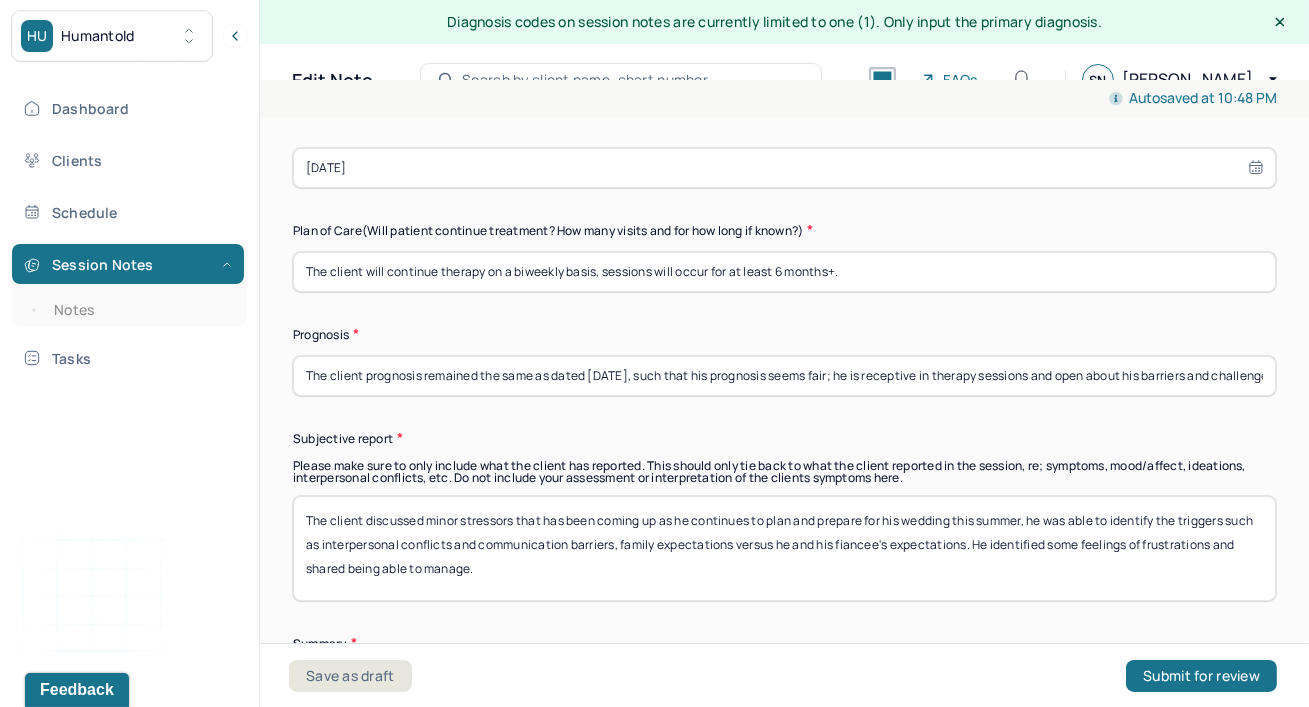 click on "The client discussed minor stressors that has been coming up as he continues to plan and prepare for his wedding this summer, he was able to identify the triggers such as interpersonal conflicts and communication barriers, family expectations versus he and his fiancee's expectations. He identified some feelings of frustrations and shared being able to manage." at bounding box center (784, 548) 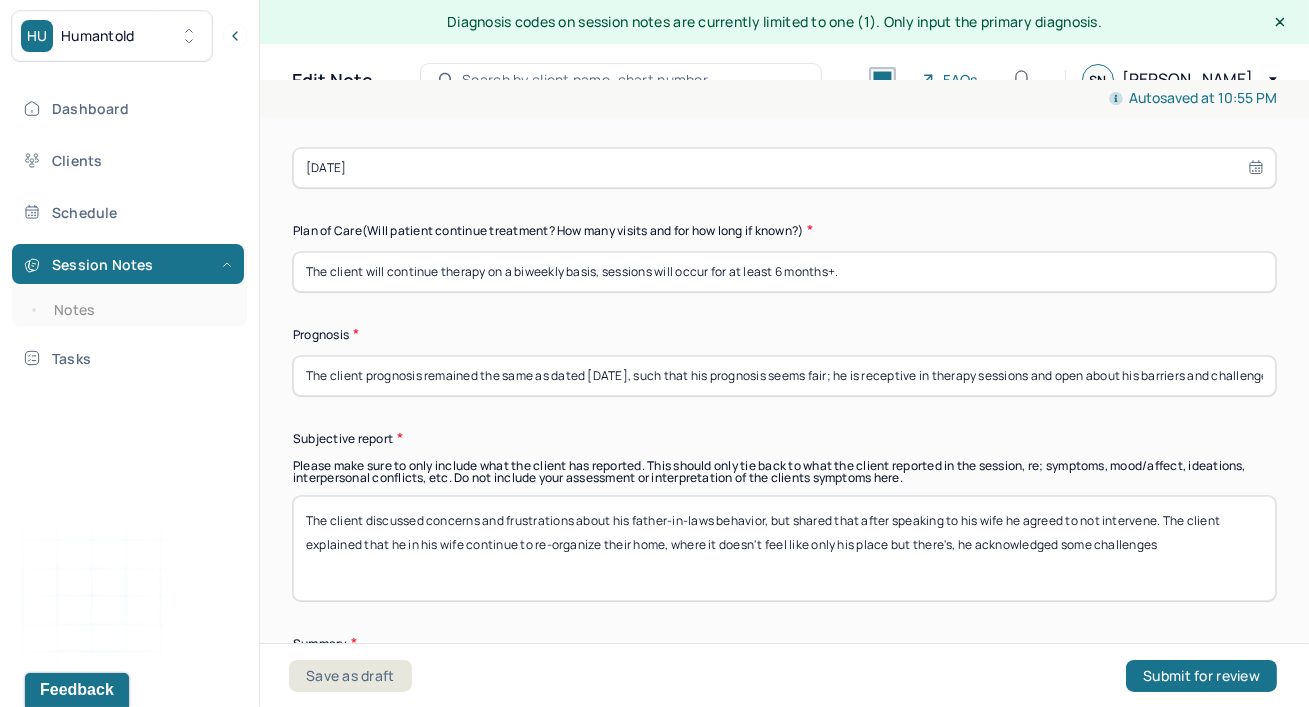 click on "The client discussed concerns and frustrations about his father-in-laws behavior, but shared that after speaking to his wife he agreed to not intervene. The client explained that he in his wife continue to re-organize their home, where it doesn't feel like only his place but there's, he acknowledged some challenges" at bounding box center (784, 548) 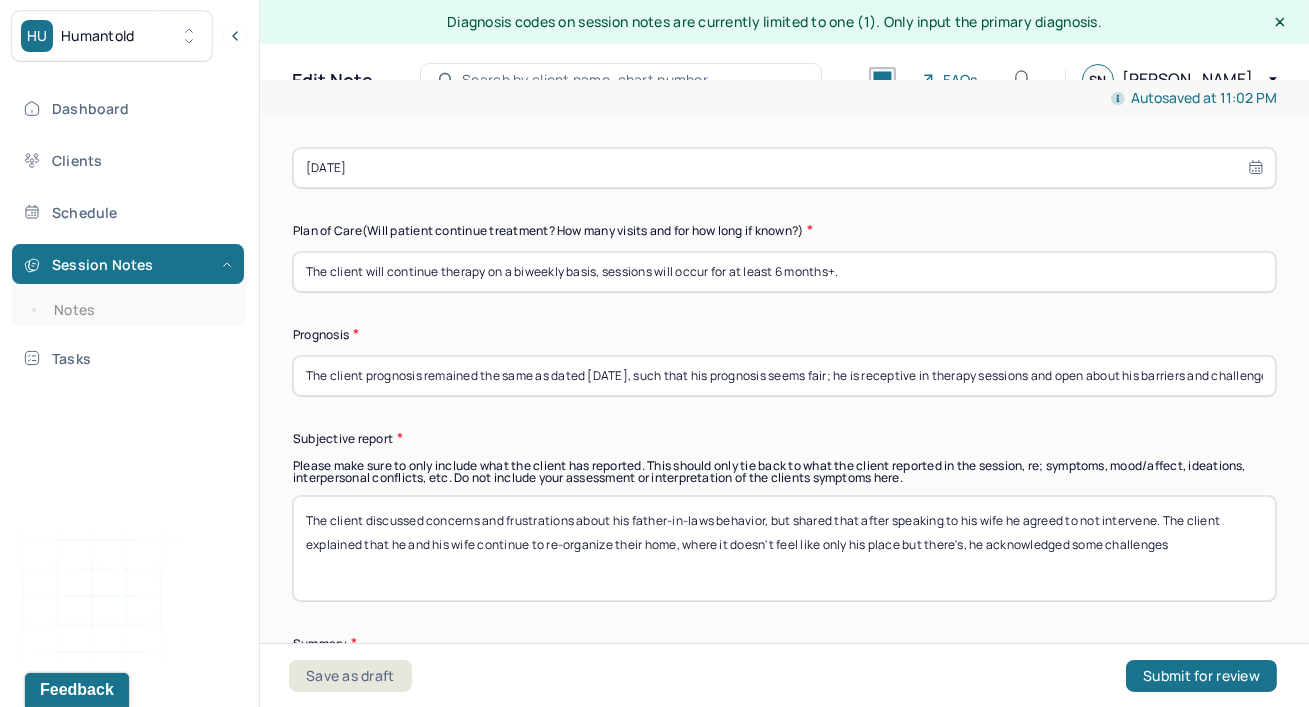 click on "The client discussed concerns and frustrations about his father-in-laws behavior, but shared that after speaking to his wife he agreed to not intervene. The client explained that he and his wife continue to re-organize their home, where it doesn't feel like only his place but there's, he acknowledged some challenges" at bounding box center (784, 548) 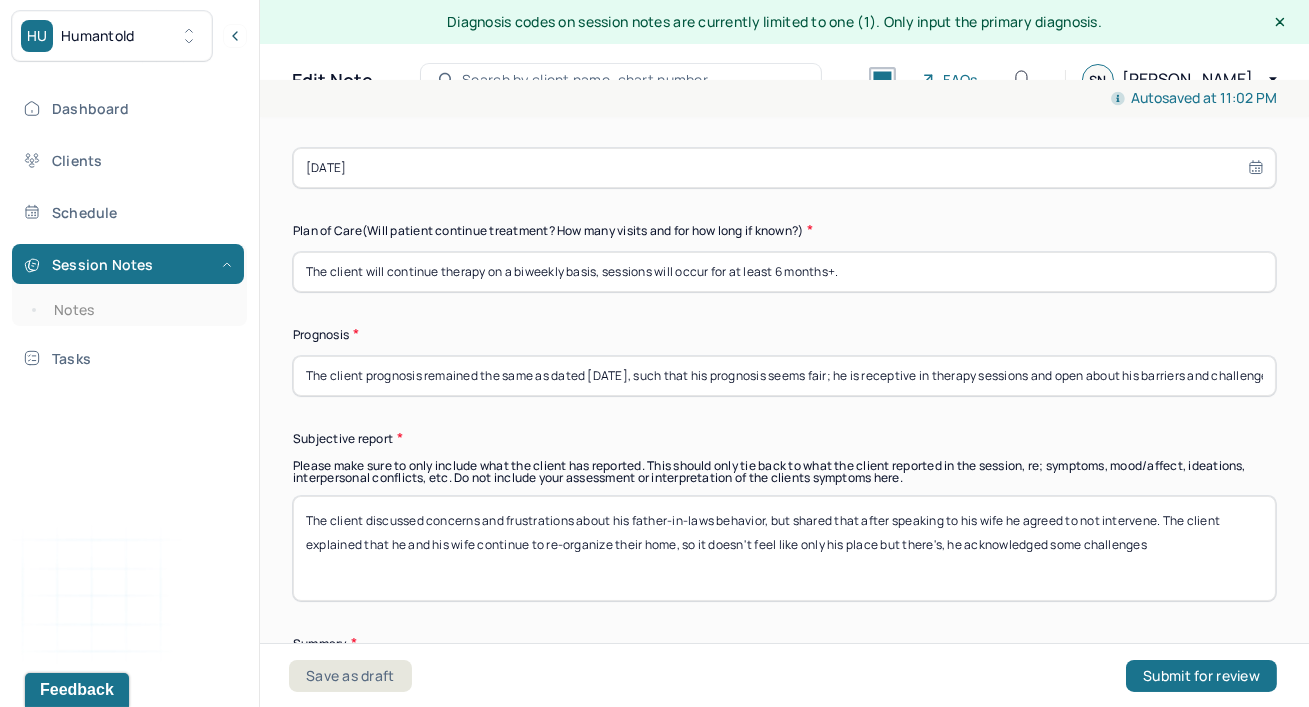 click on "The client discussed concerns and frustrations about his father-in-laws behavior, but shared that after speaking to his wife he agreed to not intervene. The client explained that he and his wife continue to re-organize their home, so it doesn't feel like only his place but there's, he acknowledged some challenges" at bounding box center [784, 548] 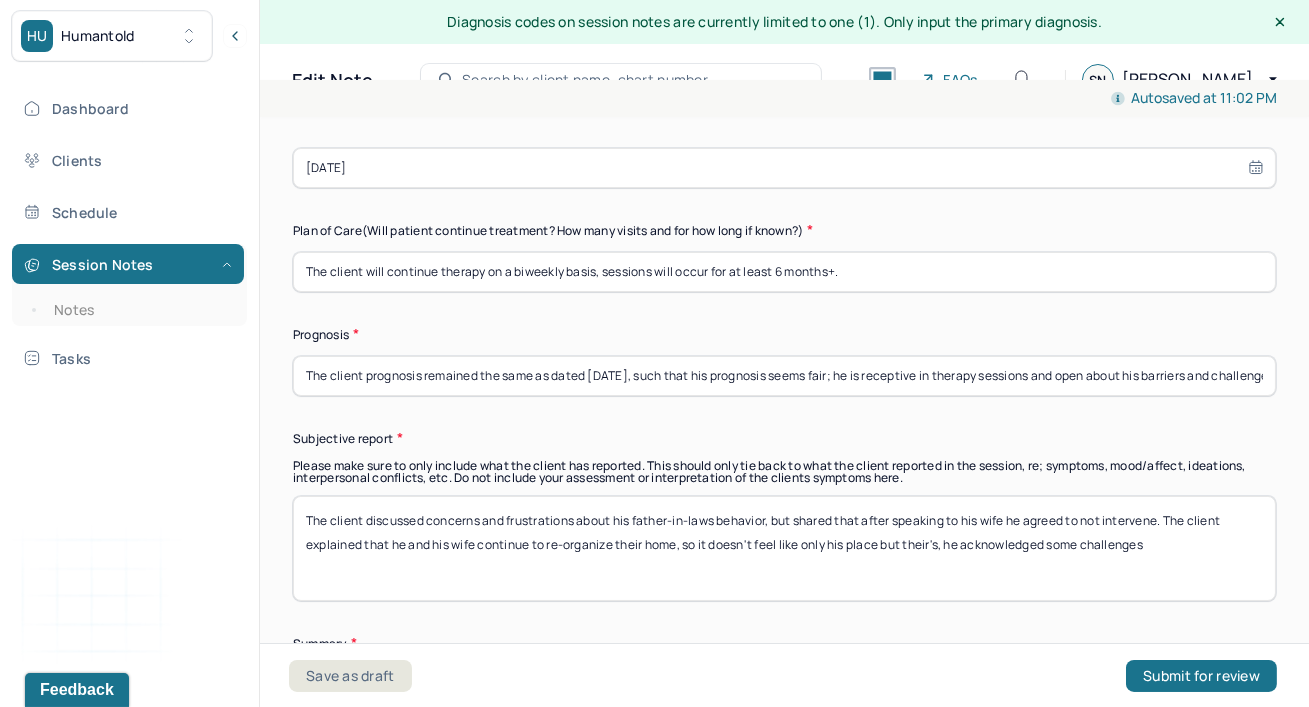 click on "The client discussed concerns and frustrations about his father-in-laws behavior, but shared that after speaking to his wife he agreed to not intervene. The client explained that he and his wife continue to re-organize their home, so it doesn't feel like only his place but there's, he acknowledged some challenges" at bounding box center (784, 548) 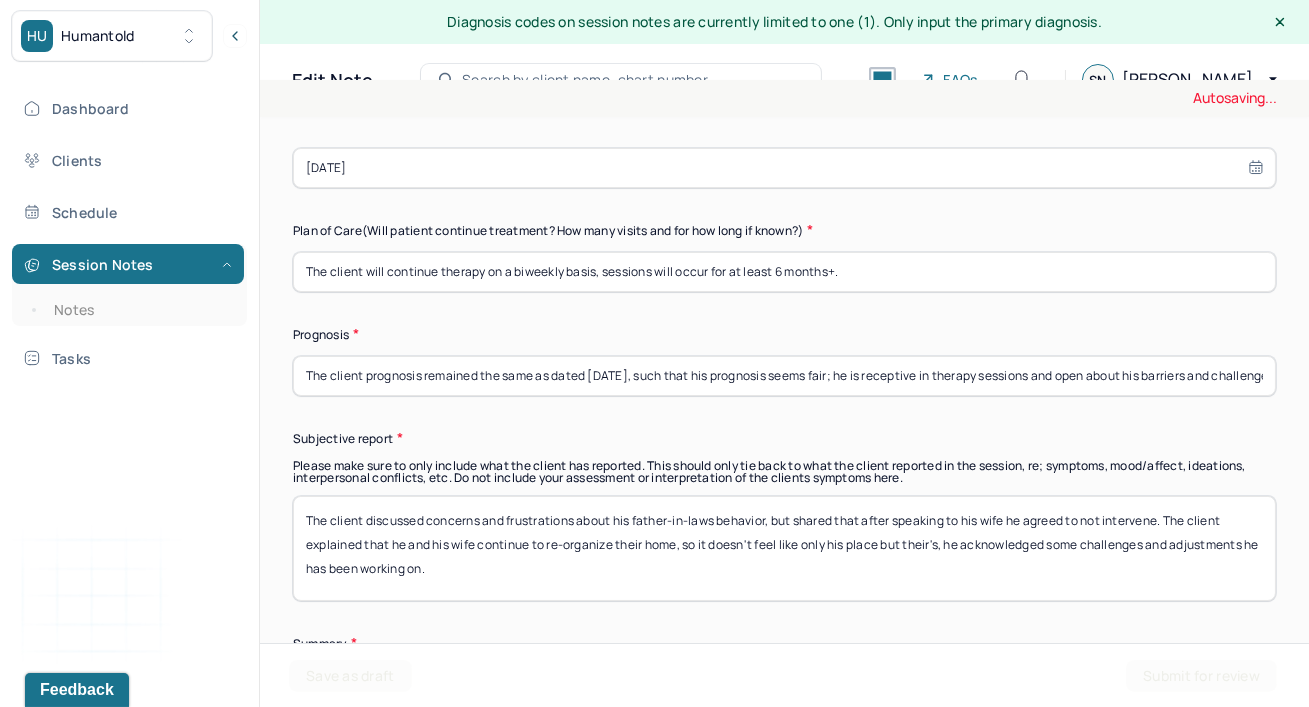 type on "The client discussed concerns and frustrations about his father-in-laws behavior, but shared that after speaking to his wife he agreed to not intervene. The client explained that he and his wife continue to re-organize their home, so it doesn't feel like only his place but their's, he acknowledged some challenges and adjustments he has been working on." 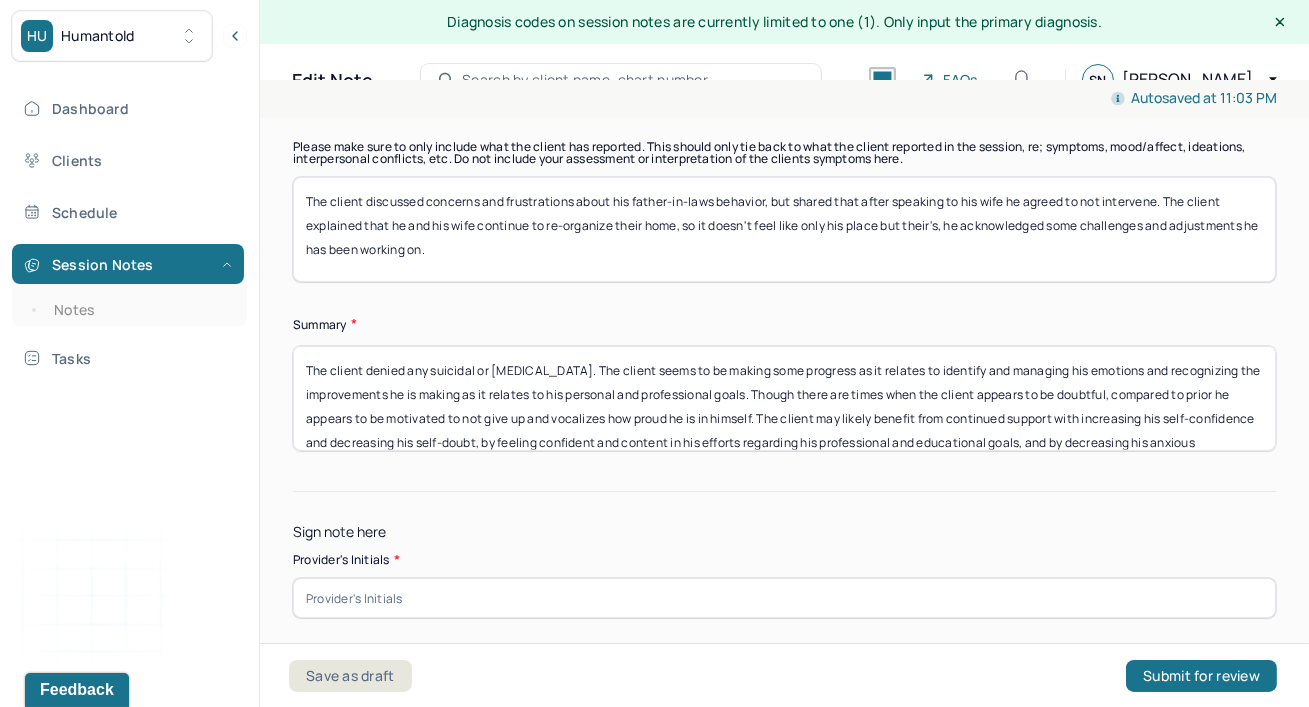 scroll, scrollTop: 6122, scrollLeft: 0, axis: vertical 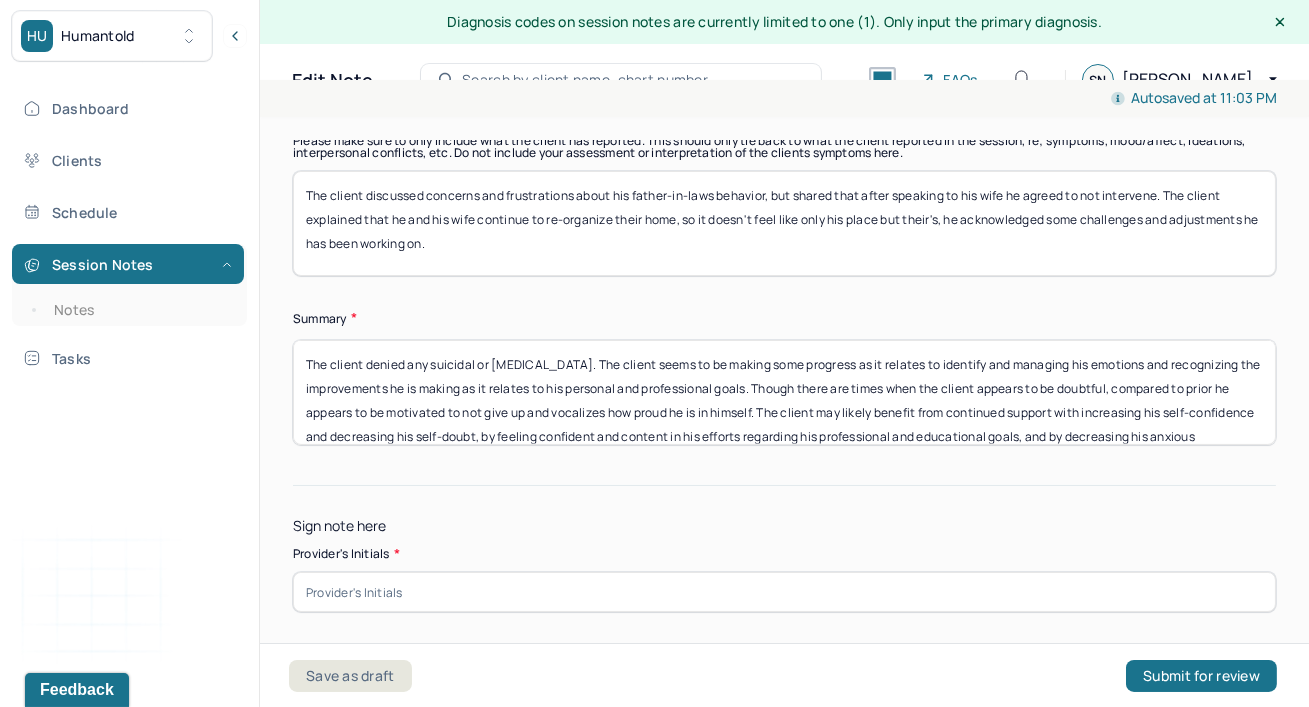 click on "The client denied any suicidal or [MEDICAL_DATA]. The client seems to be making some progress as it relates to identify and managing his emotions and recognizing the improvements he is making as it relates to his personal and professional goals. Though there are times when the client appears to be doubtful, compared to prior he appears to be motivated to not give up and vocalizes how proud he is in himself. The client may likely benefit from continued support with increasing his self-confidence and decreasing his self-doubt, by feeling confident and content in his efforts regarding his professional and educational goals, and by decreasing his anxious attachment style and recognizing his worthiness and needs from his romantic relationship." at bounding box center [784, 392] 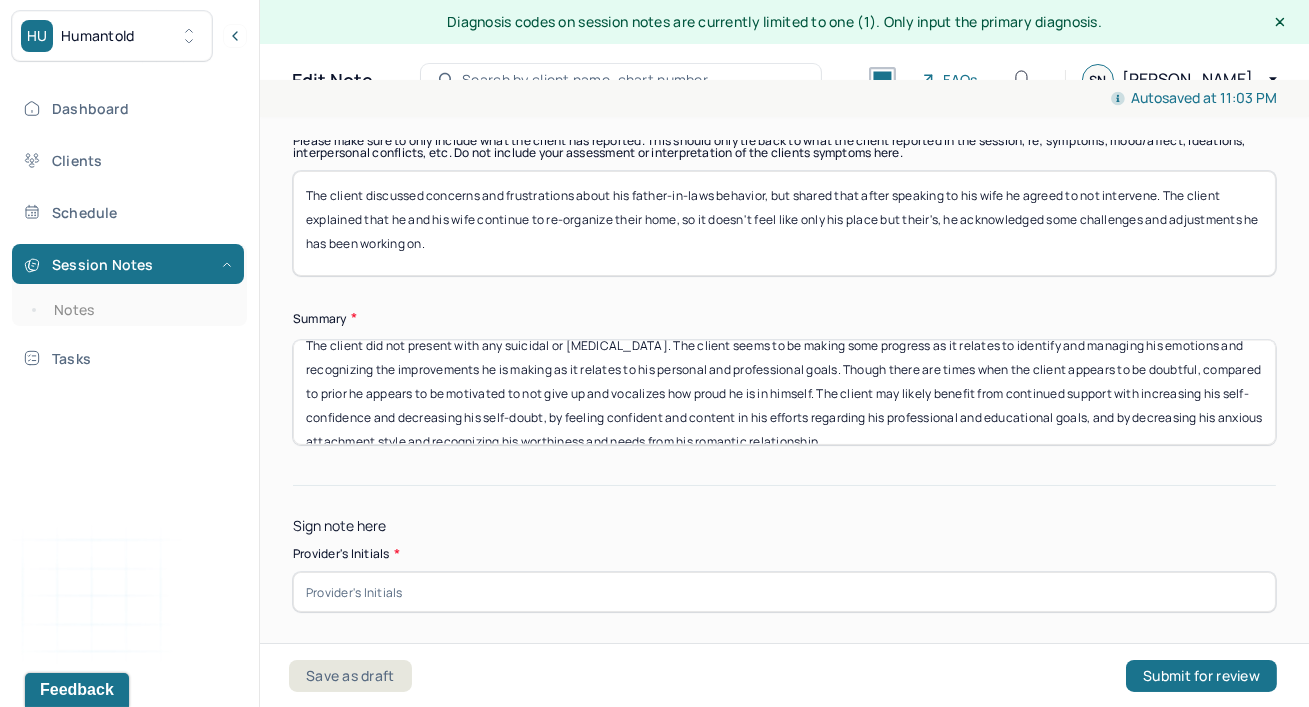scroll, scrollTop: 40, scrollLeft: 0, axis: vertical 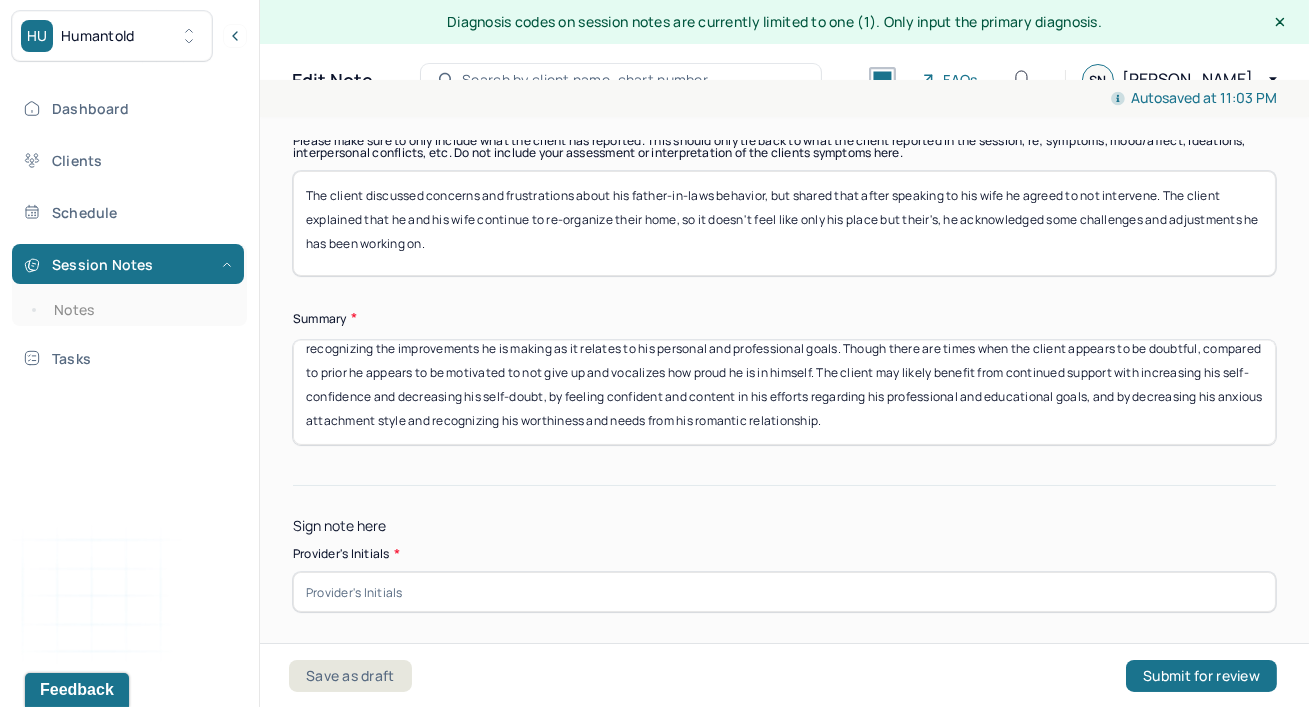 drag, startPoint x: 746, startPoint y: 321, endPoint x: 1033, endPoint y: 371, distance: 291.32285 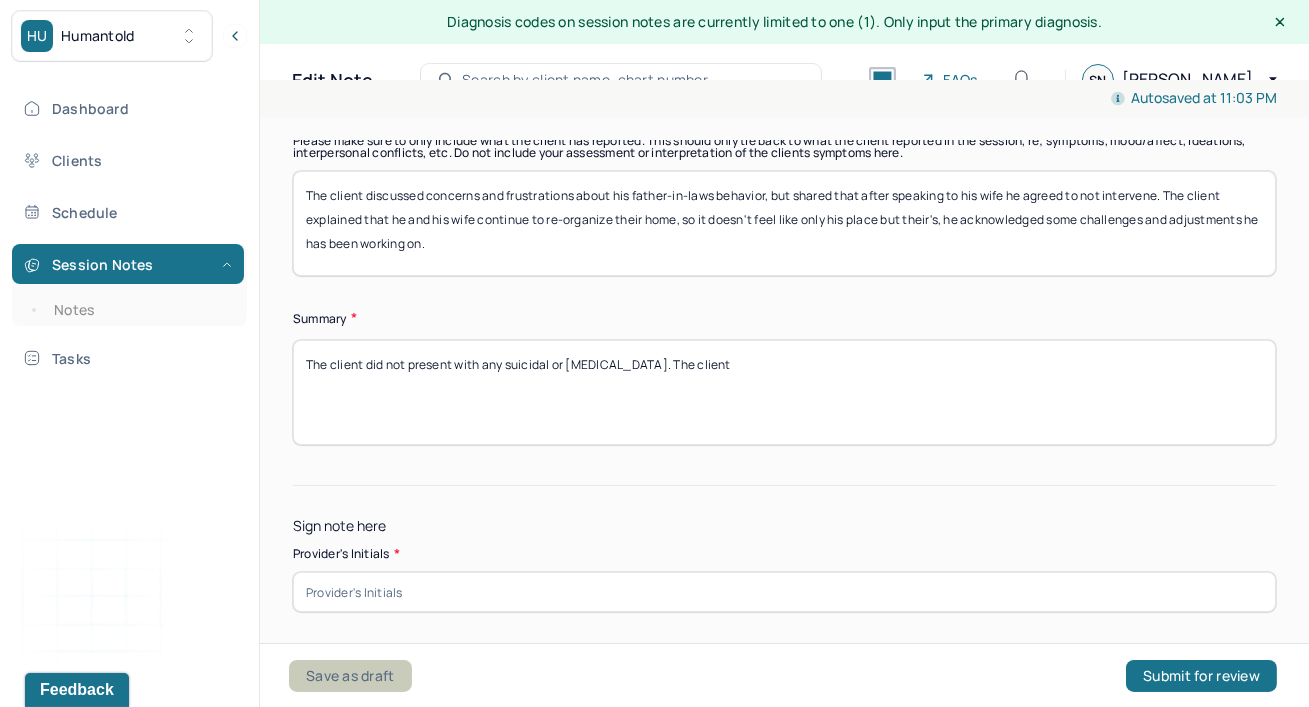 scroll, scrollTop: 0, scrollLeft: 0, axis: both 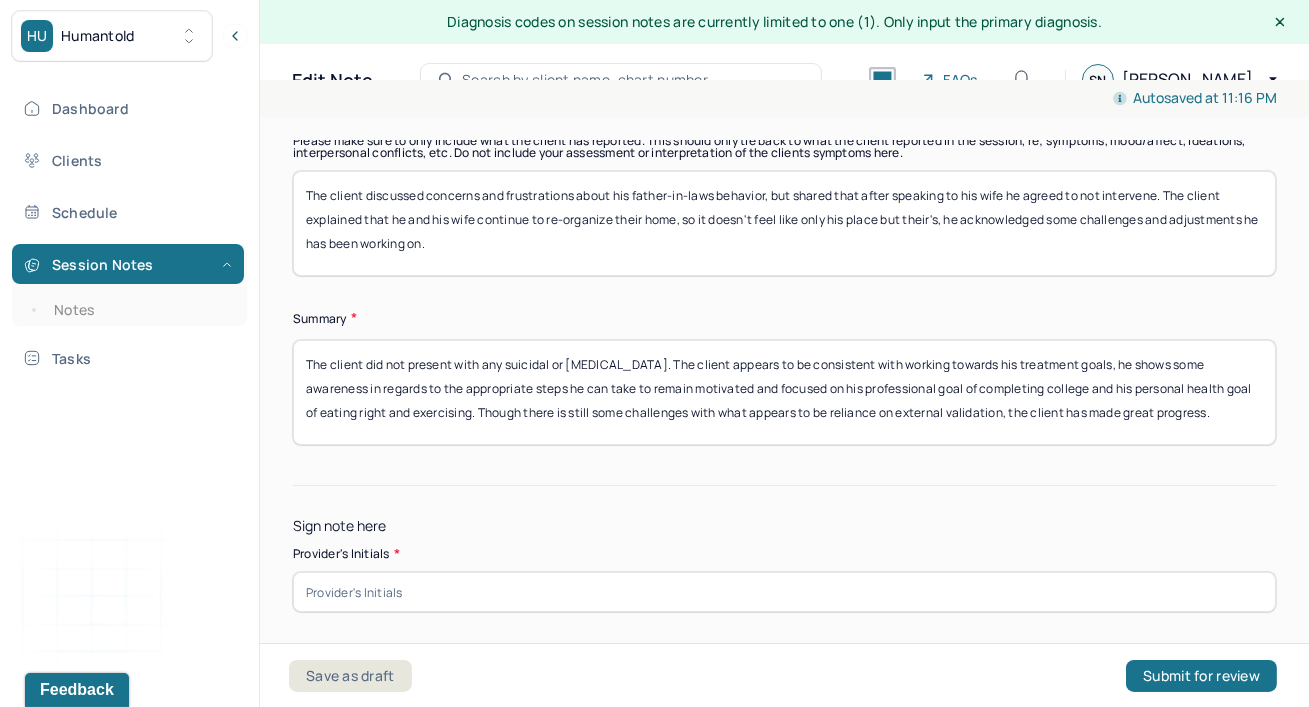 type on "The client did not present with any suicidal or [MEDICAL_DATA]. The client appears to be consistent with working towards his treatment goals, he shows some awareness in regards to the appropriate steps he can take to remain motivated and focused on his professional goal of completing college and his personal health goal of eating right and exercising. Though there is still some challenges with what appears to be reliance on external validation, the client has made great progress." 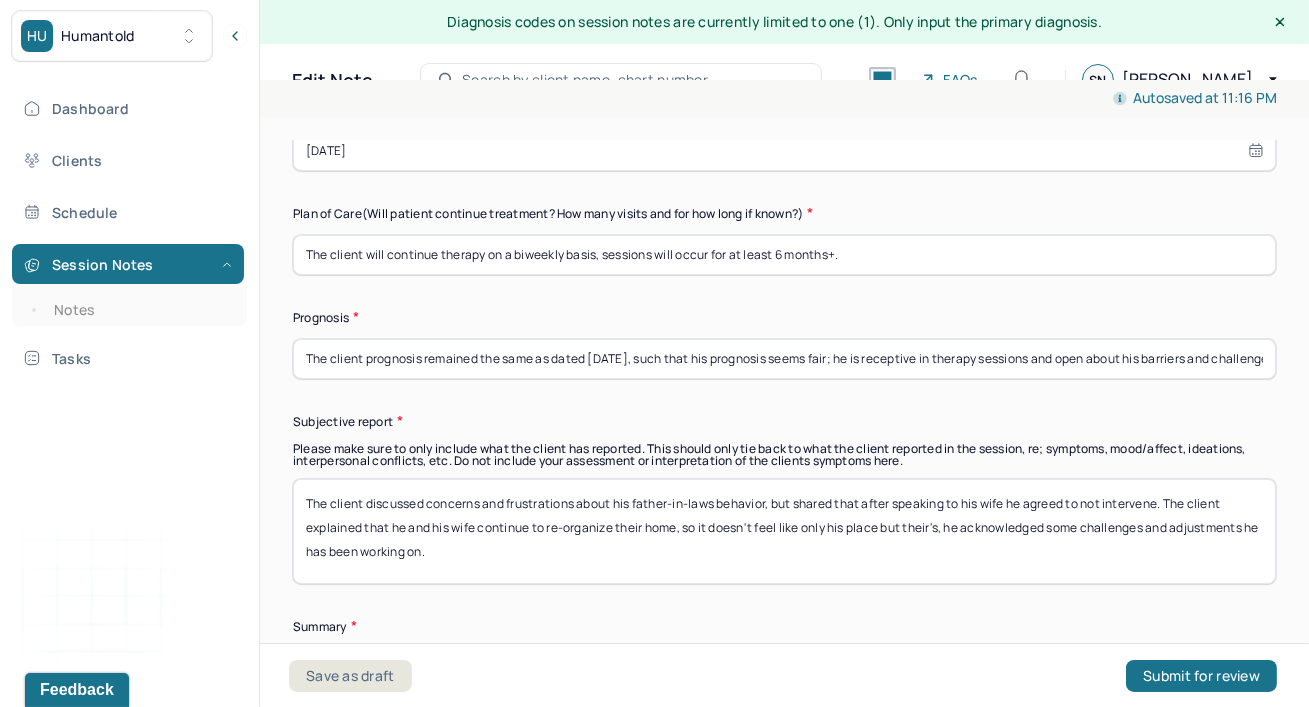scroll, scrollTop: 5795, scrollLeft: 0, axis: vertical 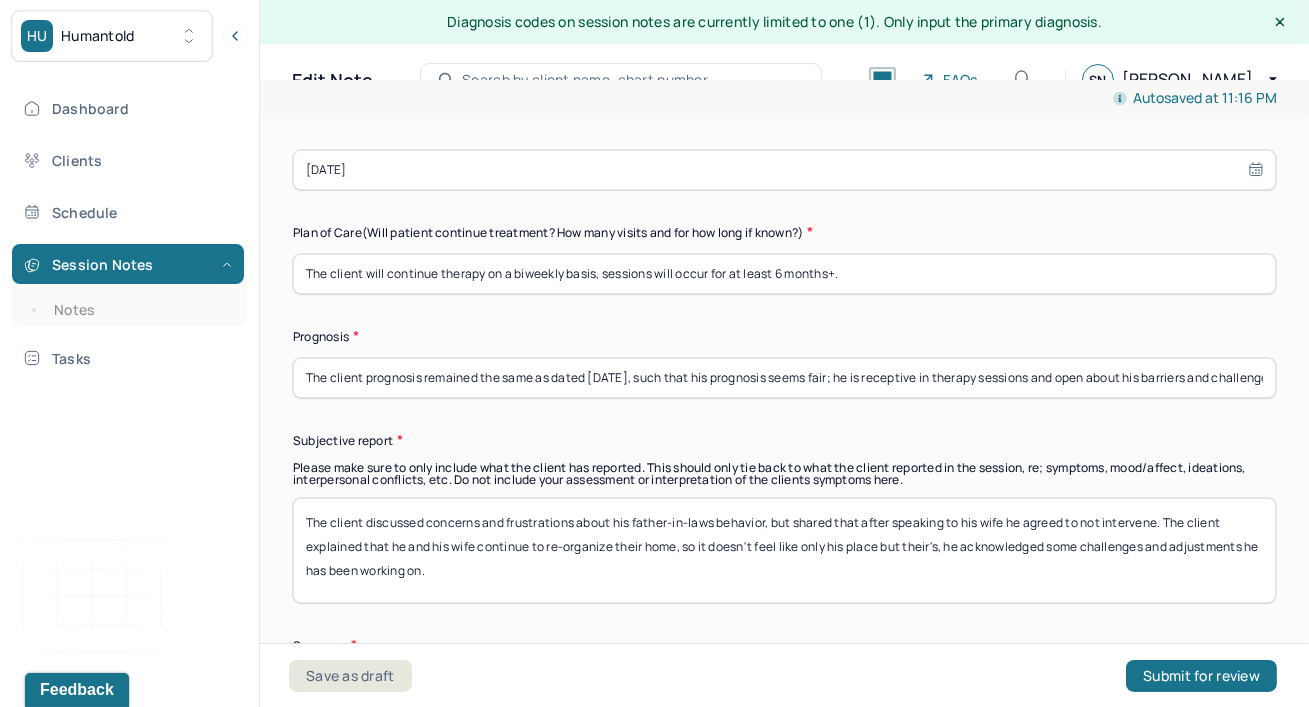 click on "The client discussed concerns and frustrations about his father-in-laws behavior, but shared that after speaking to his wife he agreed to not intervene. The client explained that he and his wife continue to re-organize their home, so it doesn't feel like only his place but their's, he acknowledged some challenges and adjustments he has been working on." at bounding box center (784, 550) 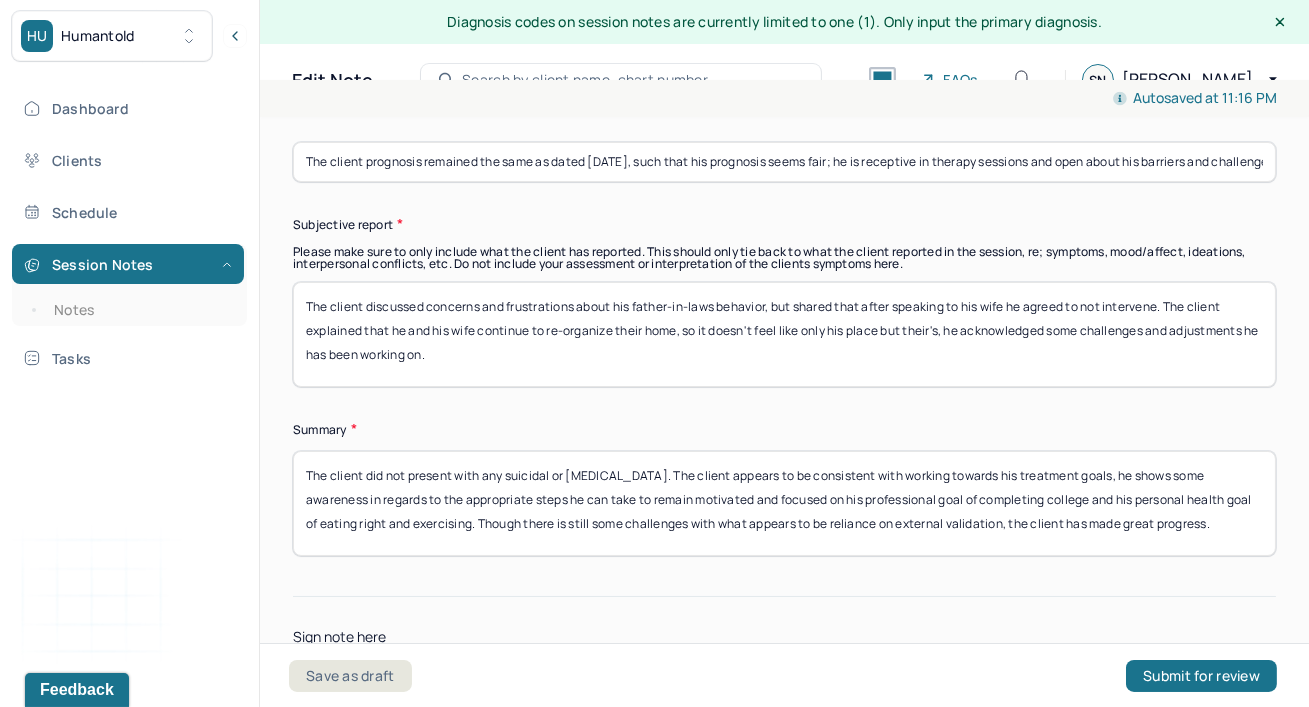 scroll, scrollTop: 6115, scrollLeft: 0, axis: vertical 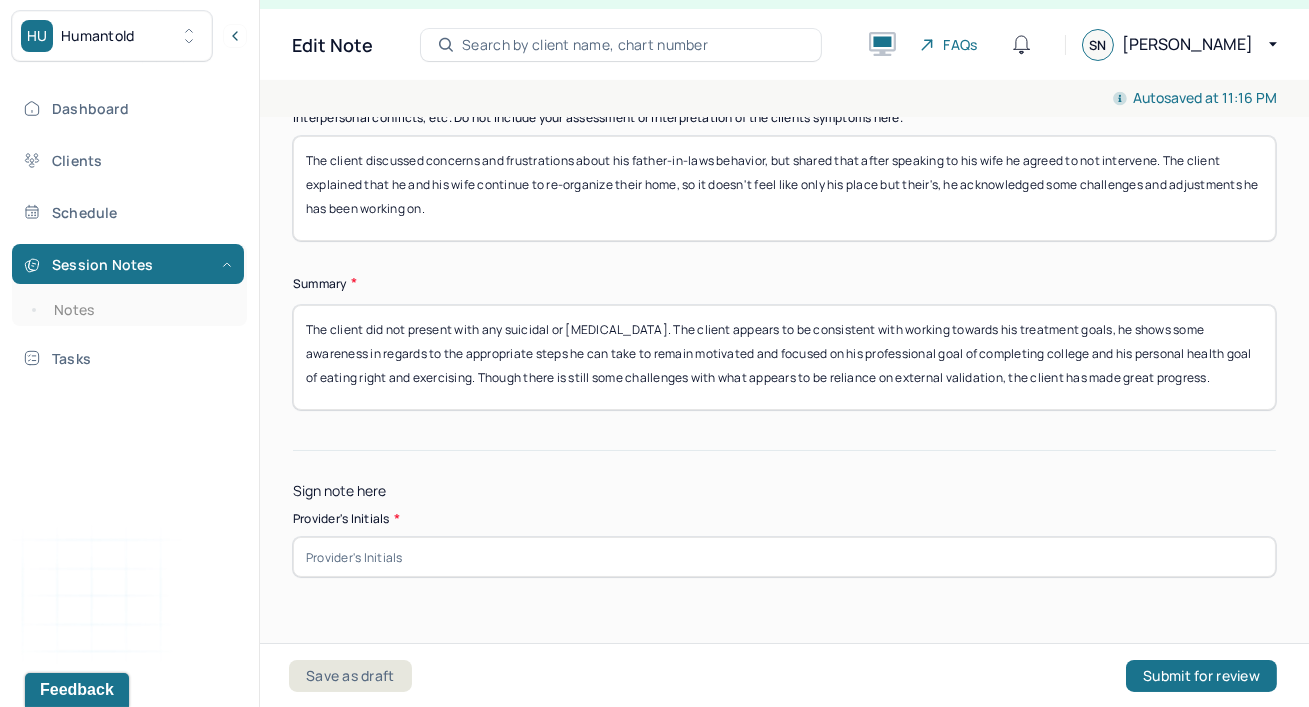 drag, startPoint x: 692, startPoint y: 280, endPoint x: 702, endPoint y: 377, distance: 97.5141 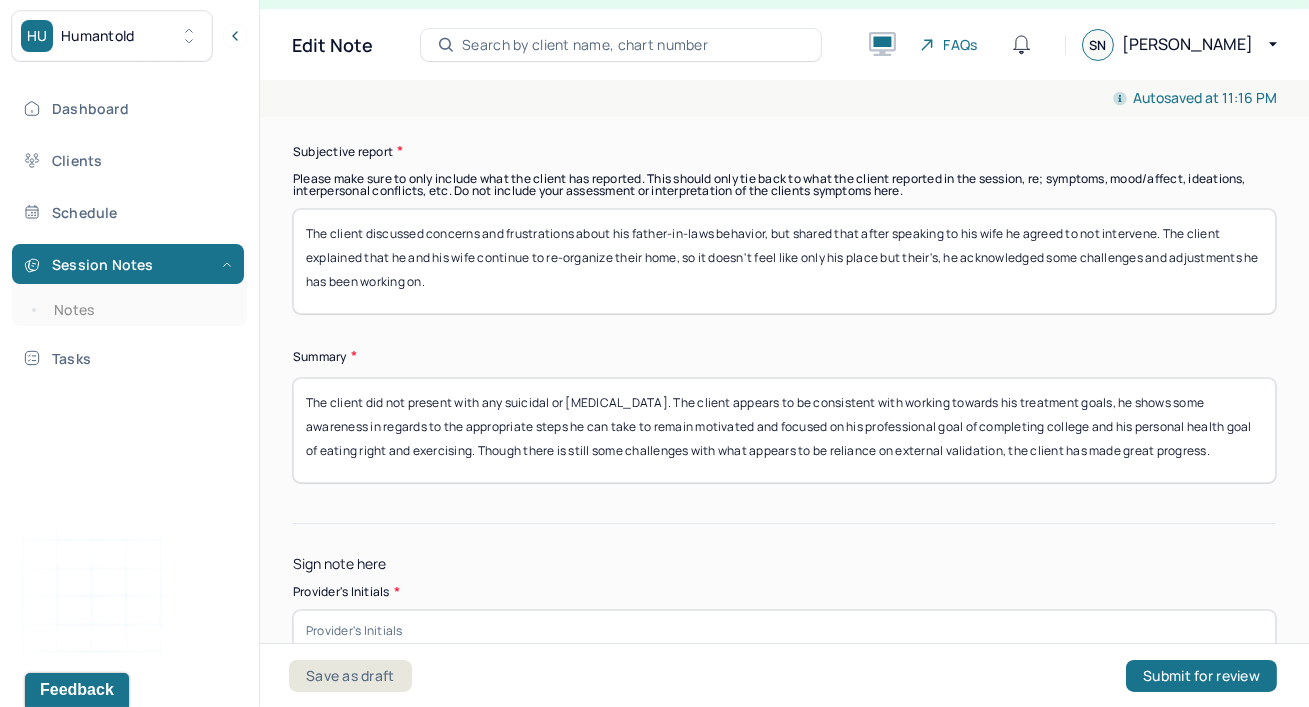 scroll, scrollTop: 6013, scrollLeft: 0, axis: vertical 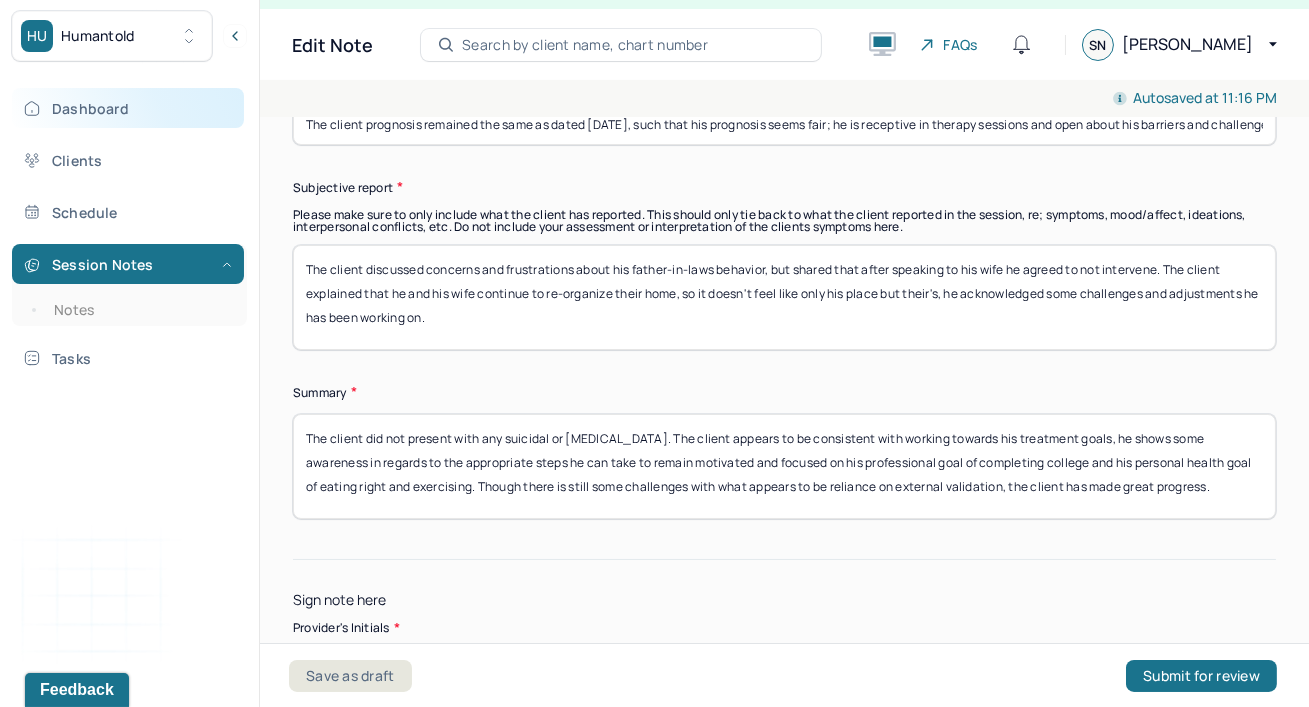 click on "Dashboard" at bounding box center [128, 108] 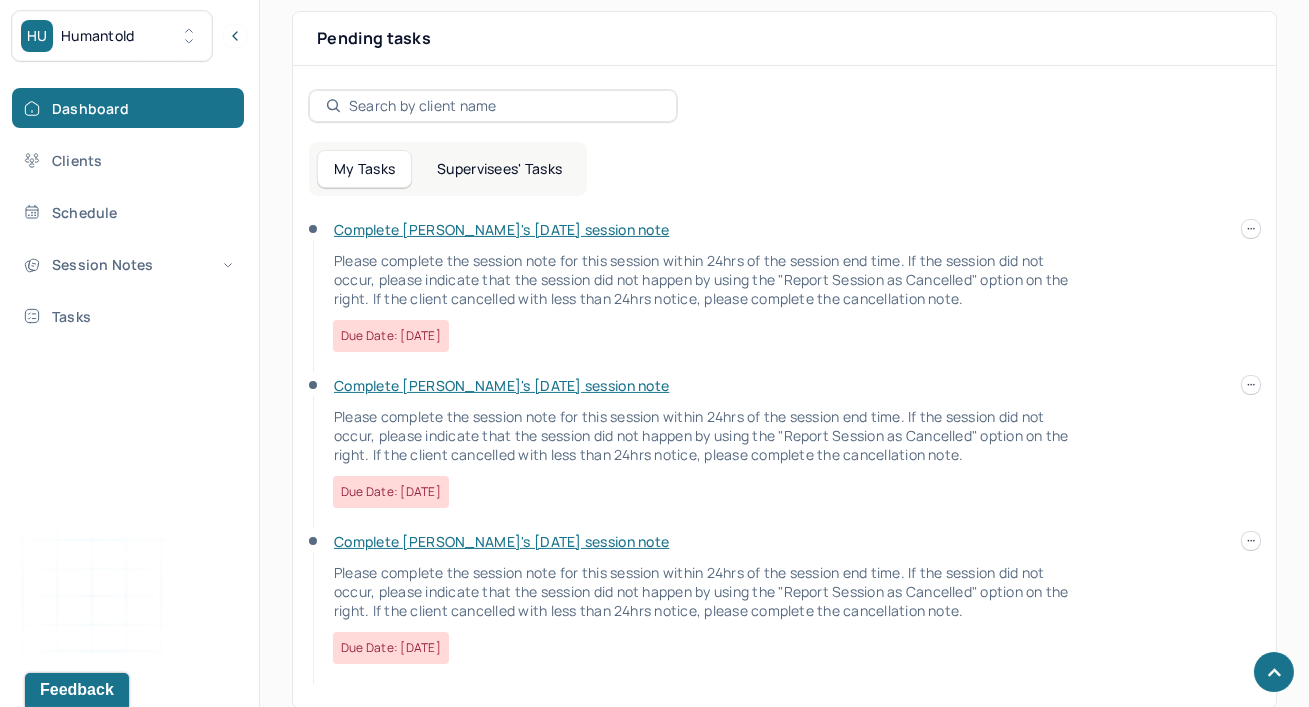 scroll, scrollTop: 797, scrollLeft: 0, axis: vertical 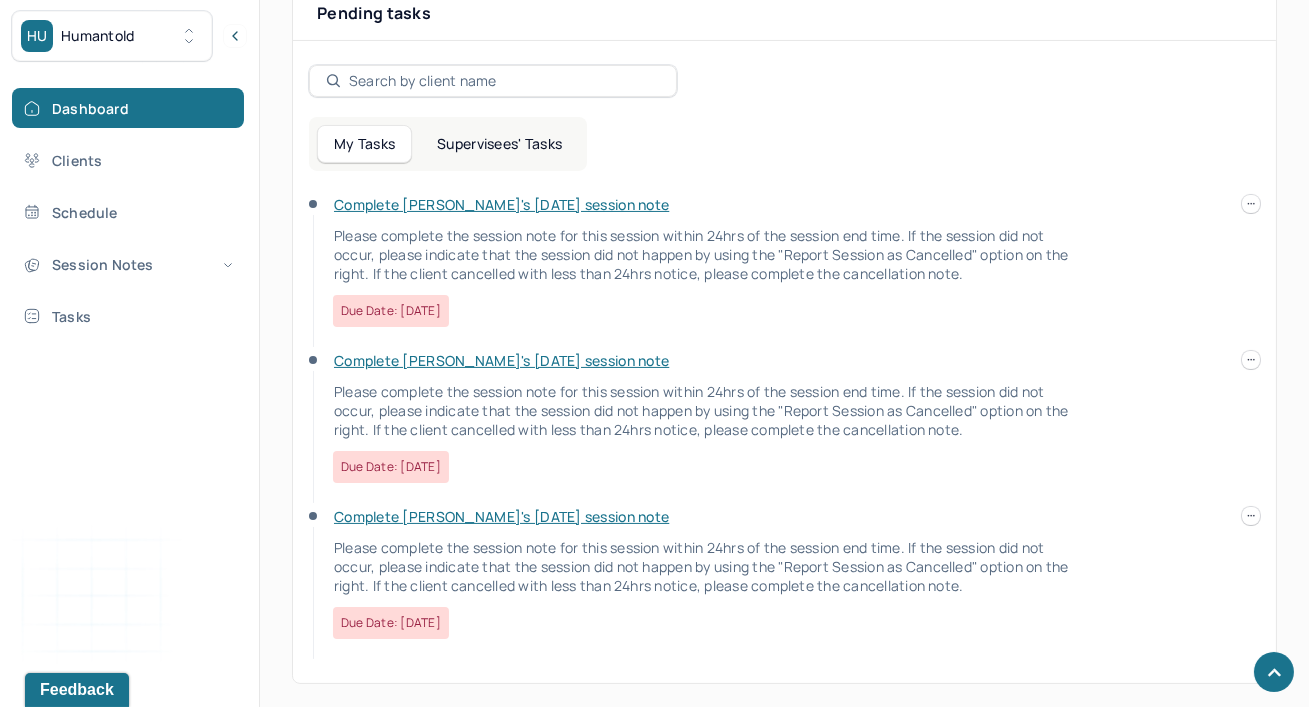 click on "Complete [PERSON_NAME]'s [DATE] session note" at bounding box center (501, 204) 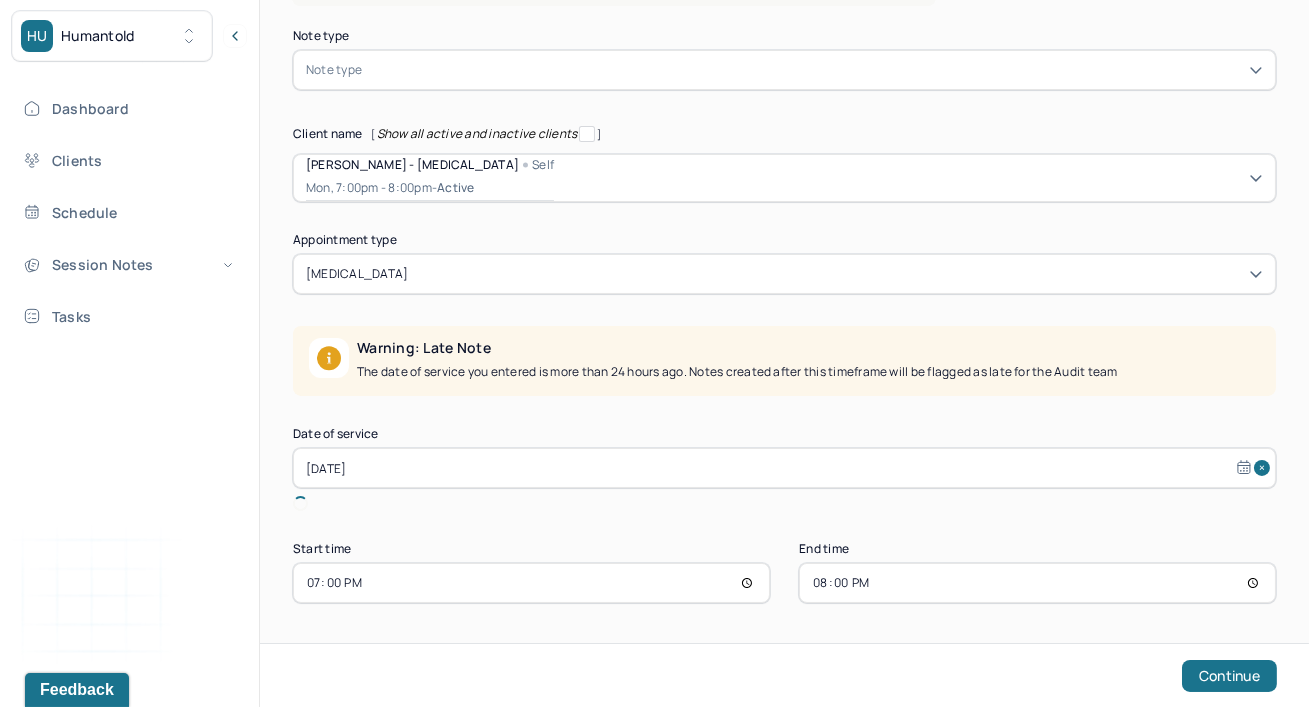 scroll, scrollTop: 165, scrollLeft: 0, axis: vertical 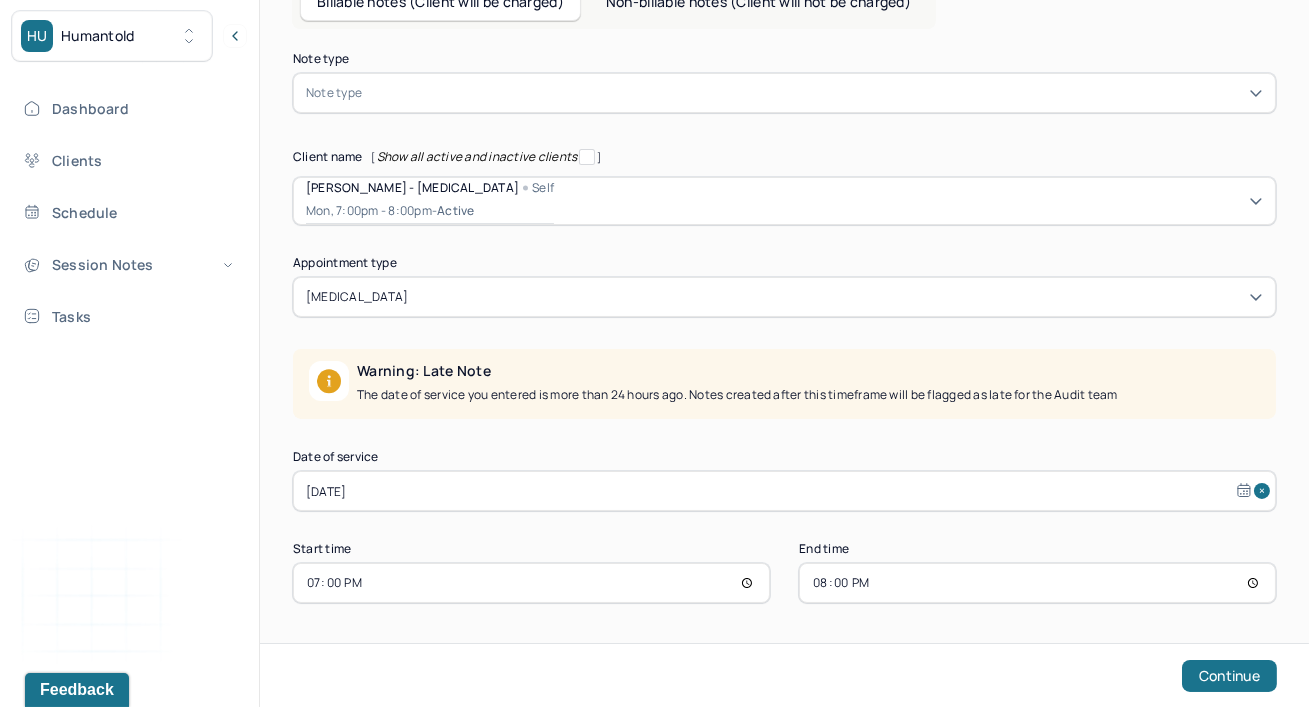 click at bounding box center (814, 93) 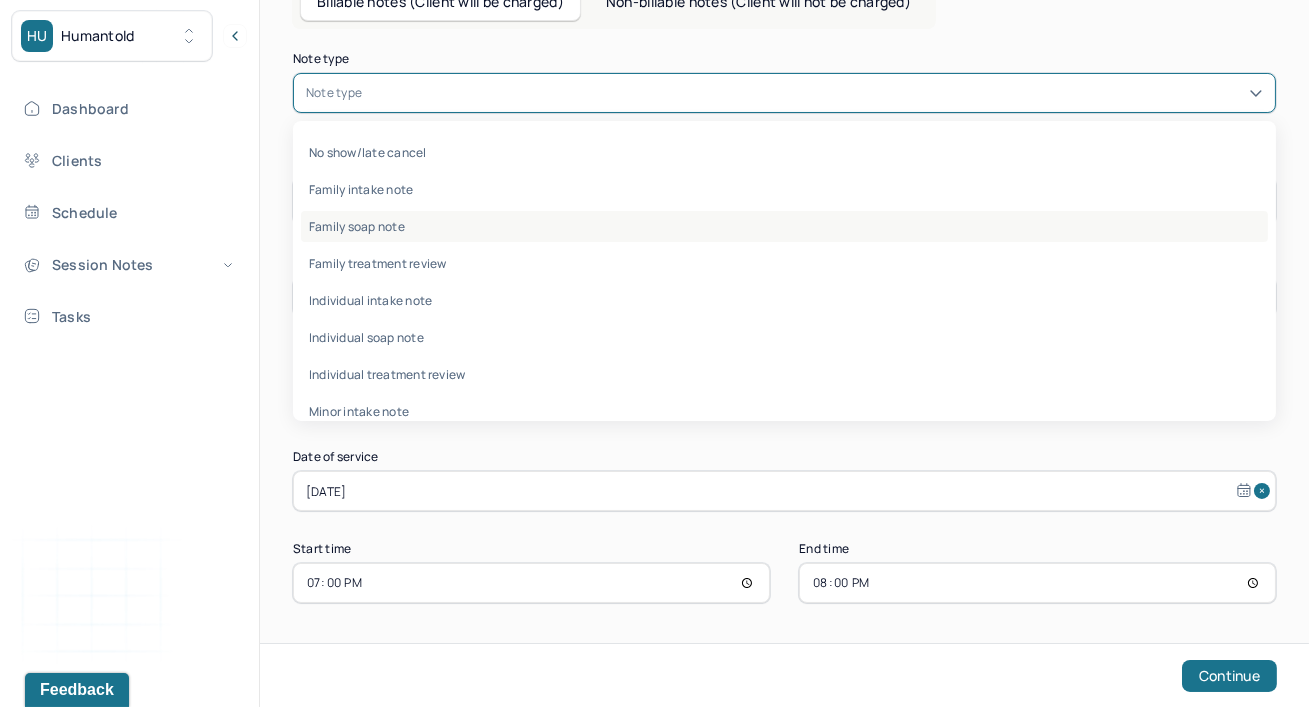 click on "Family soap note" at bounding box center [784, 226] 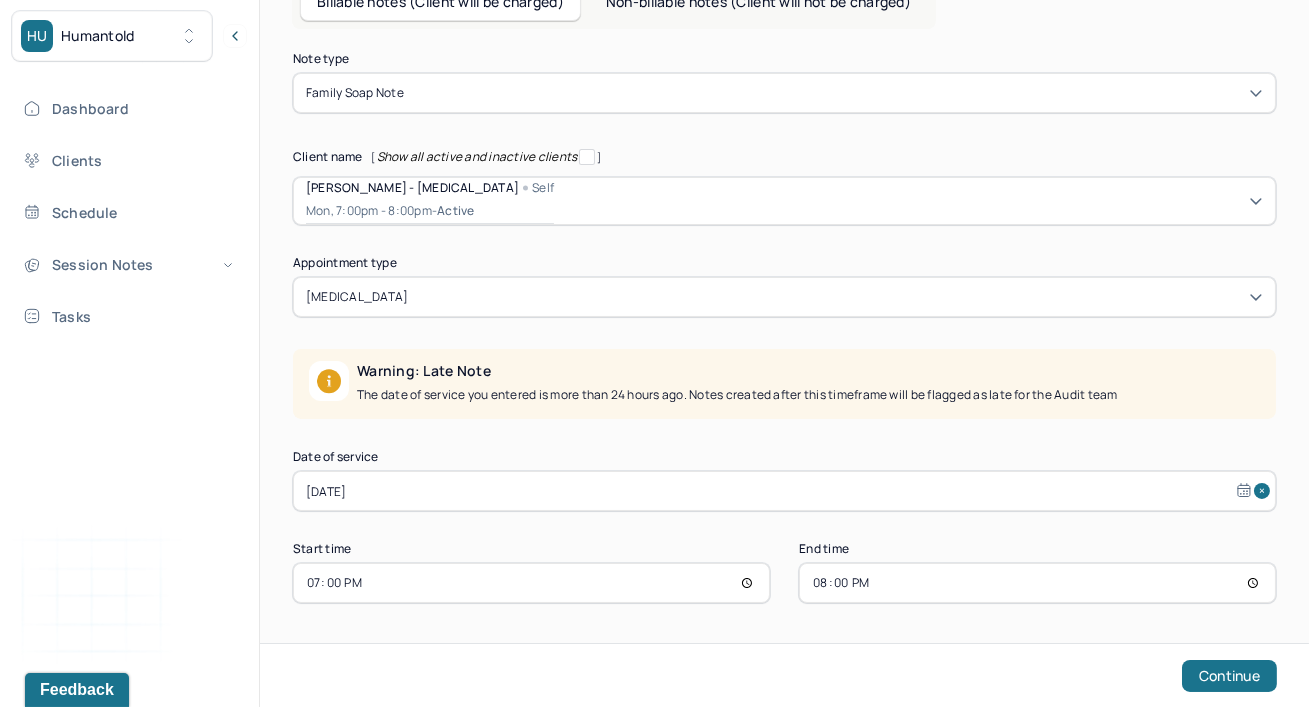 click on "20:00" at bounding box center (1037, 583) 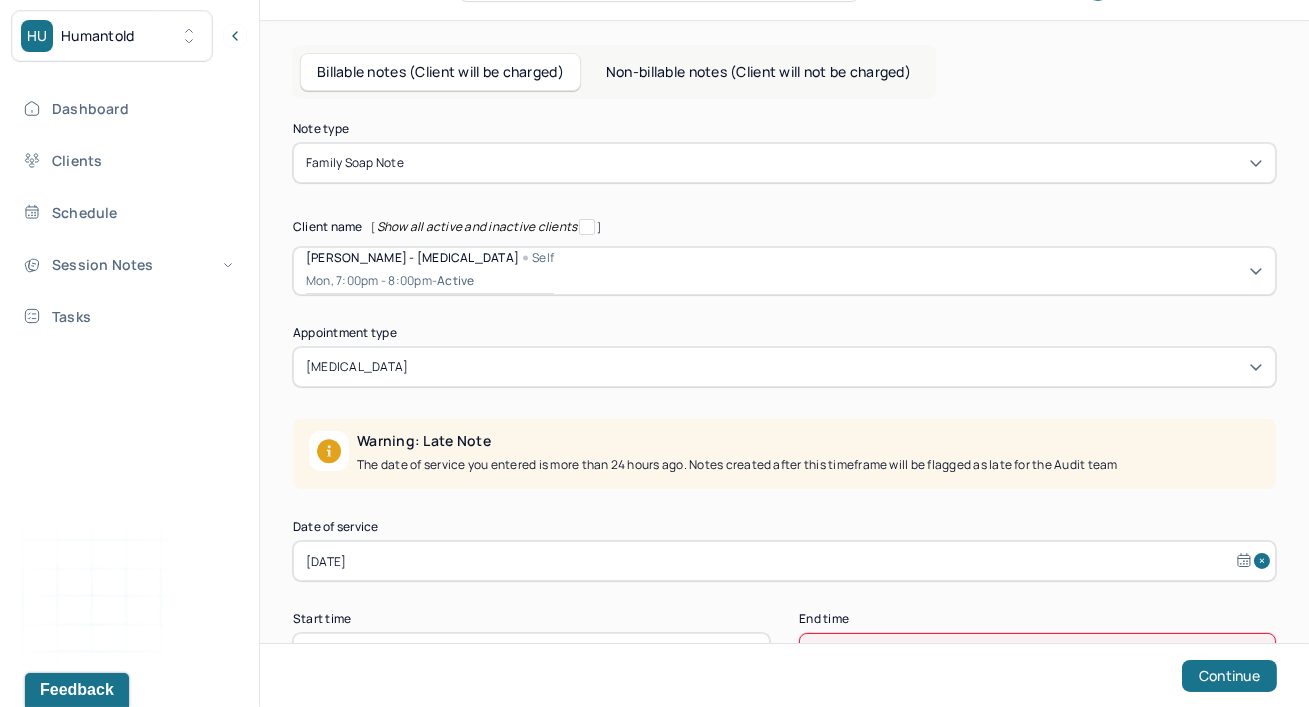 scroll, scrollTop: 165, scrollLeft: 0, axis: vertical 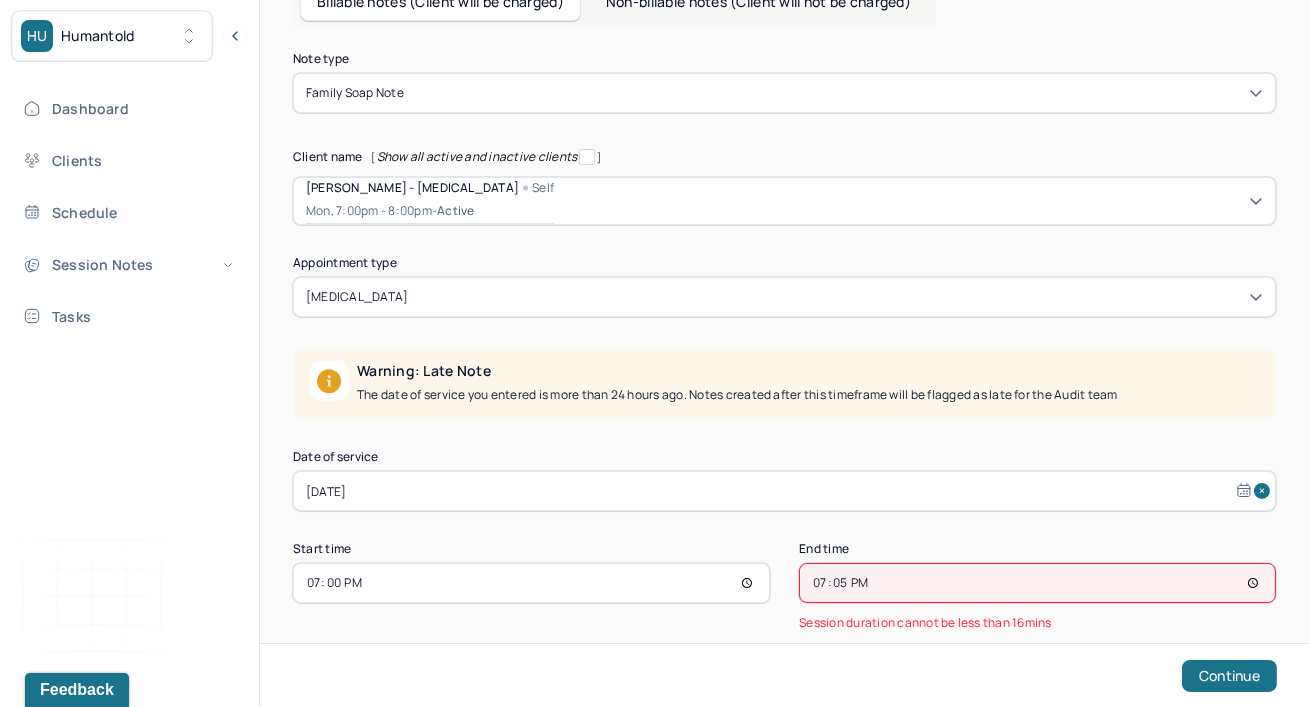 type on "19:55" 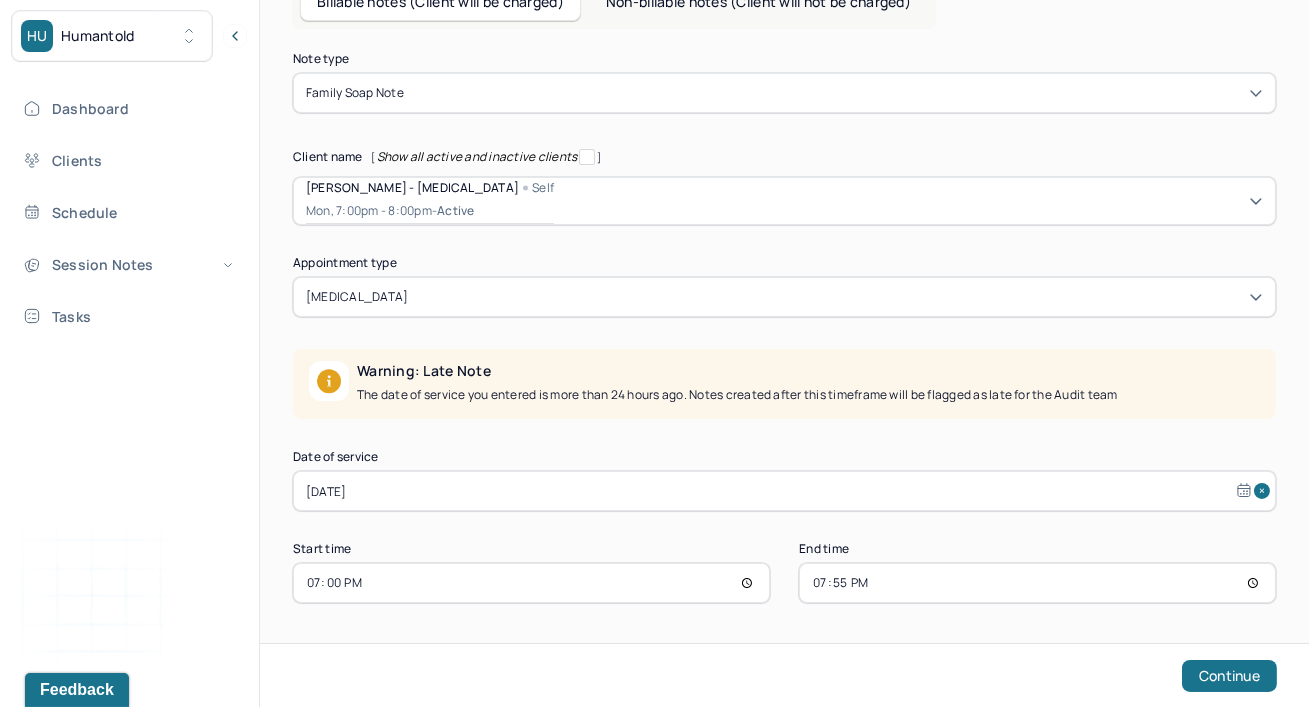 click on "Note type Family soap note Client name [ Show all active and inactive clients ] [PERSON_NAME] - [MEDICAL_DATA] Self
Mon, 7:00pm - 8:00pm  -  active Supervisee name [PERSON_NAME] Appointment type [MEDICAL_DATA] Warning: Late Note The date of service you entered is more than 24 hours ago. Notes created after this timeframe will be flagged as late for the Audit team Date of service [DATE] Start time 19:00 End time 19:55   Continue" at bounding box center [784, 328] 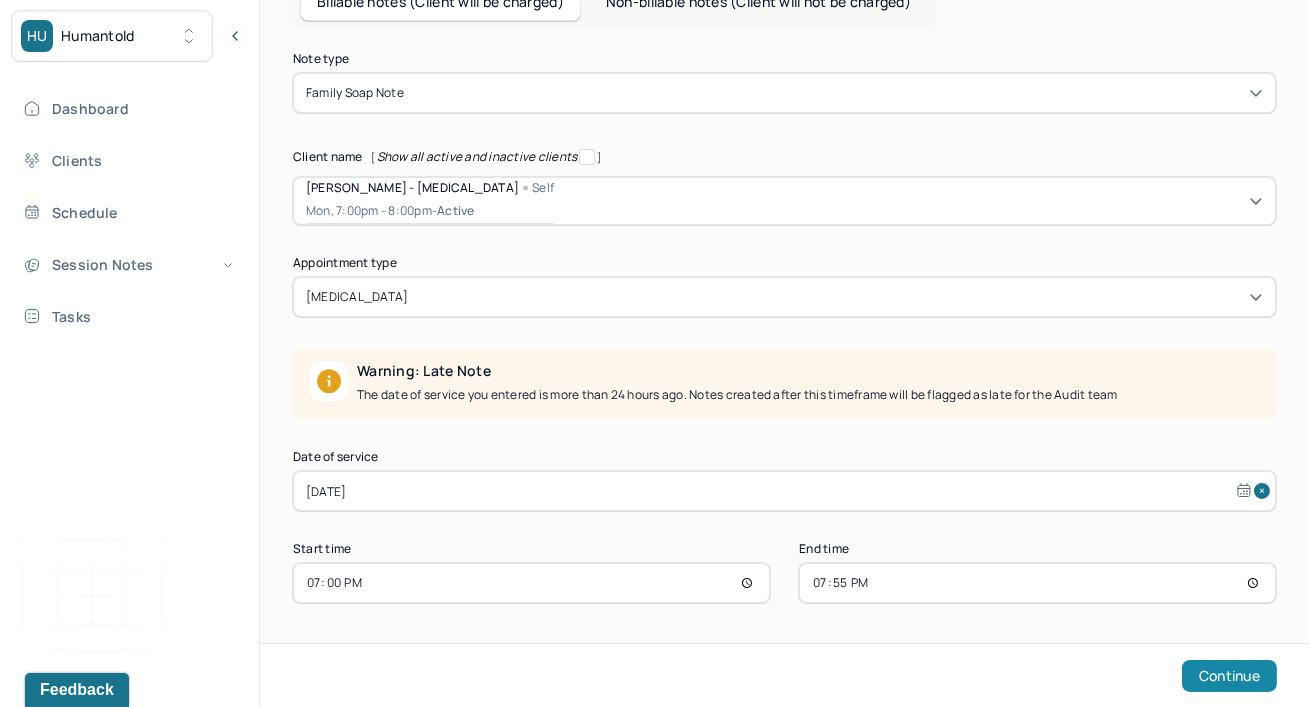 click on "Continue" at bounding box center [1229, 676] 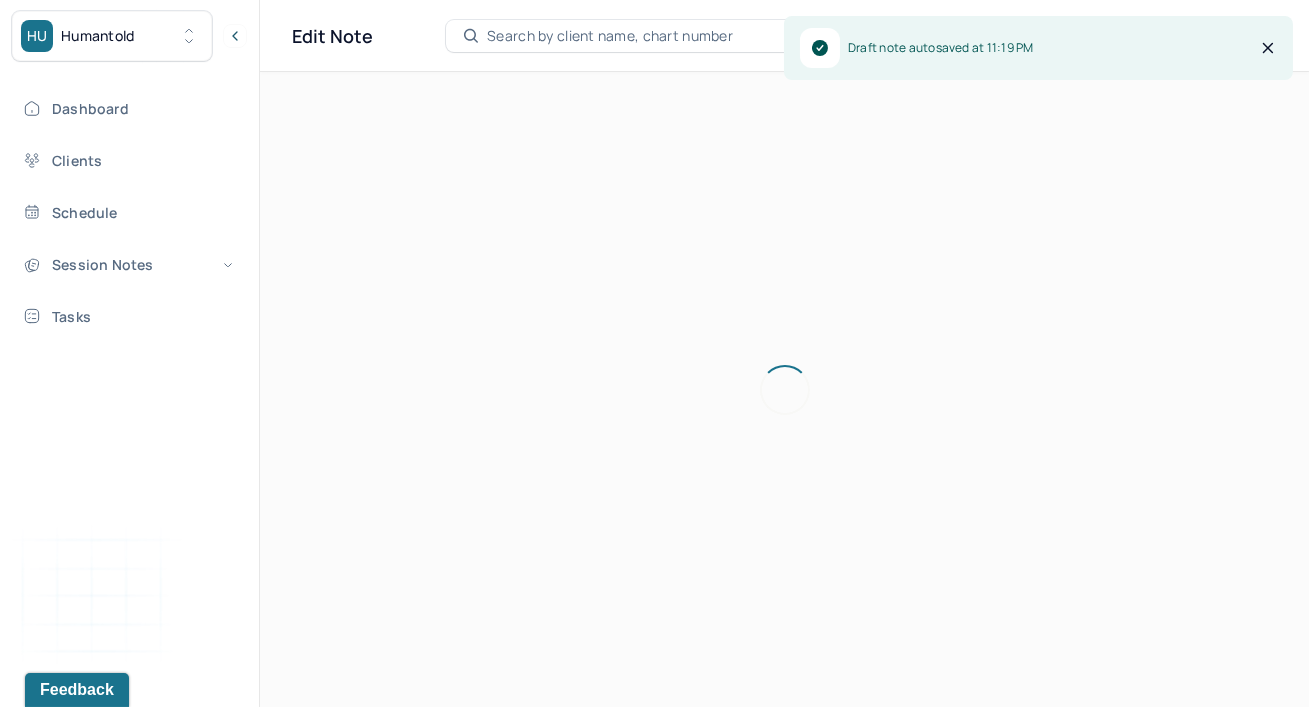 scroll, scrollTop: 35, scrollLeft: 0, axis: vertical 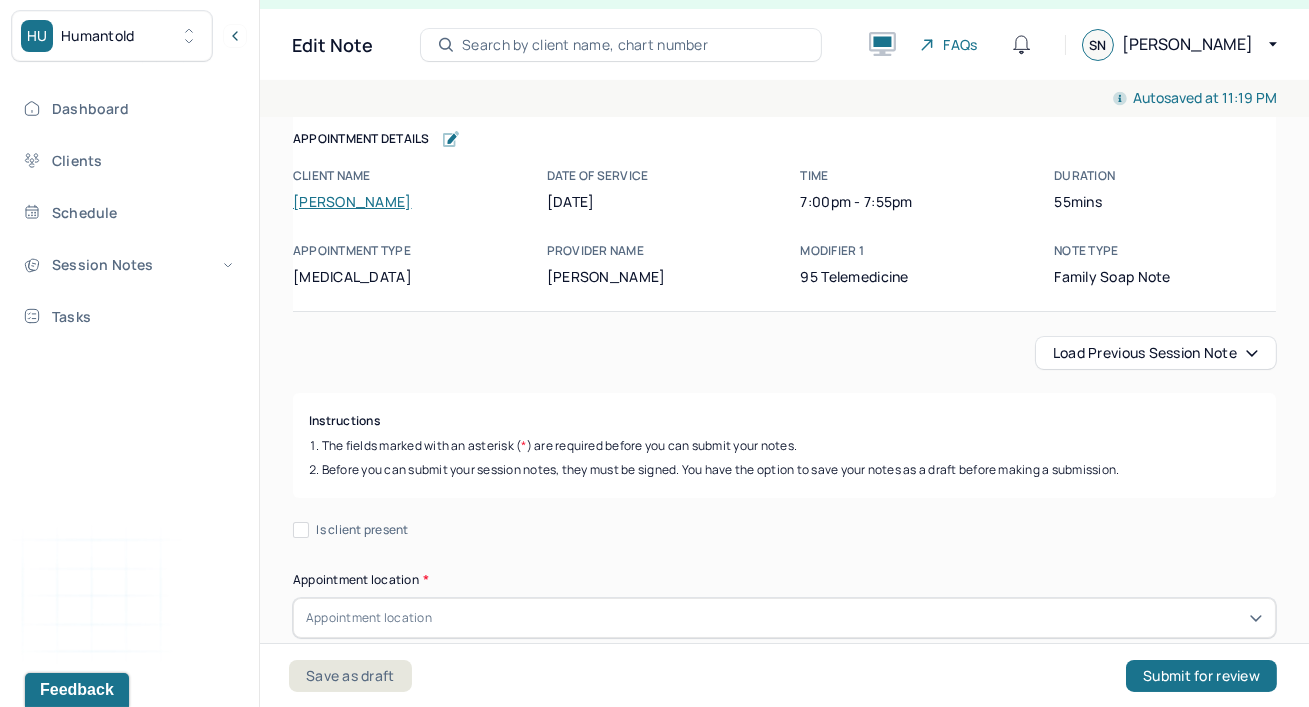 click on "Load previous session note" at bounding box center [1156, 353] 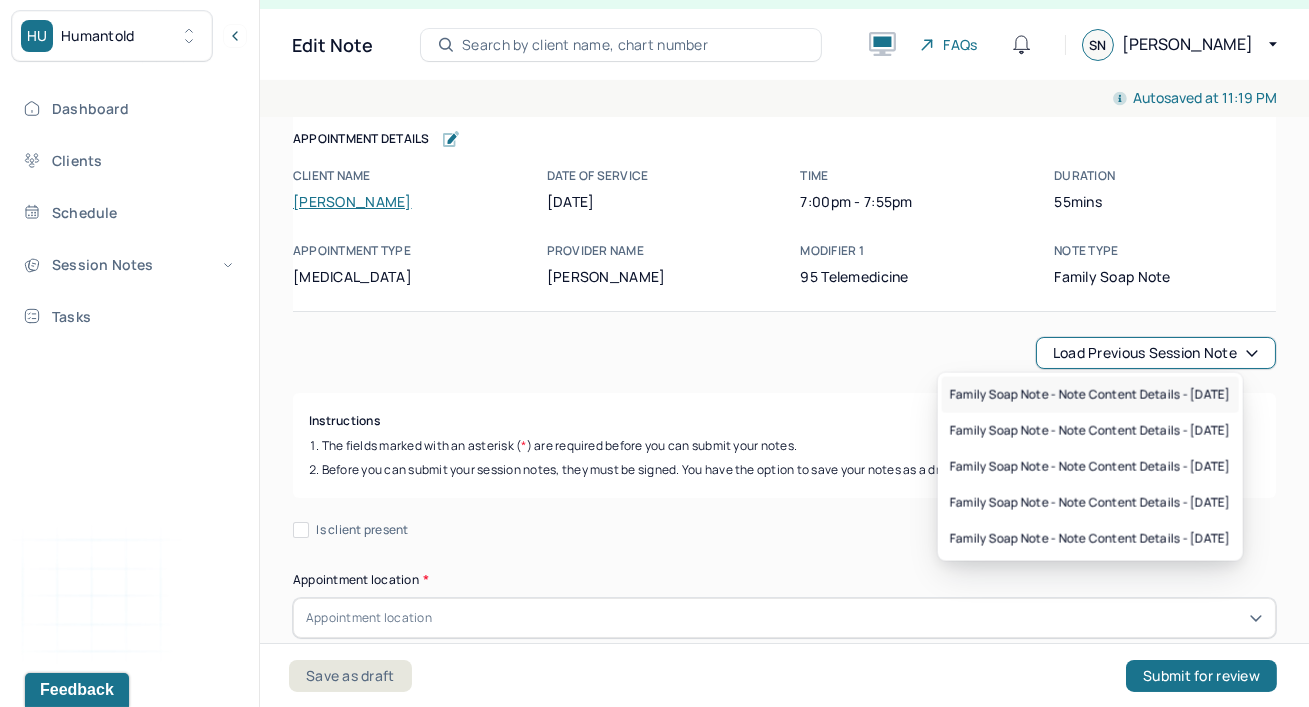 click on "Family soap note   - Note content Details -   [DATE]" at bounding box center [1090, 395] 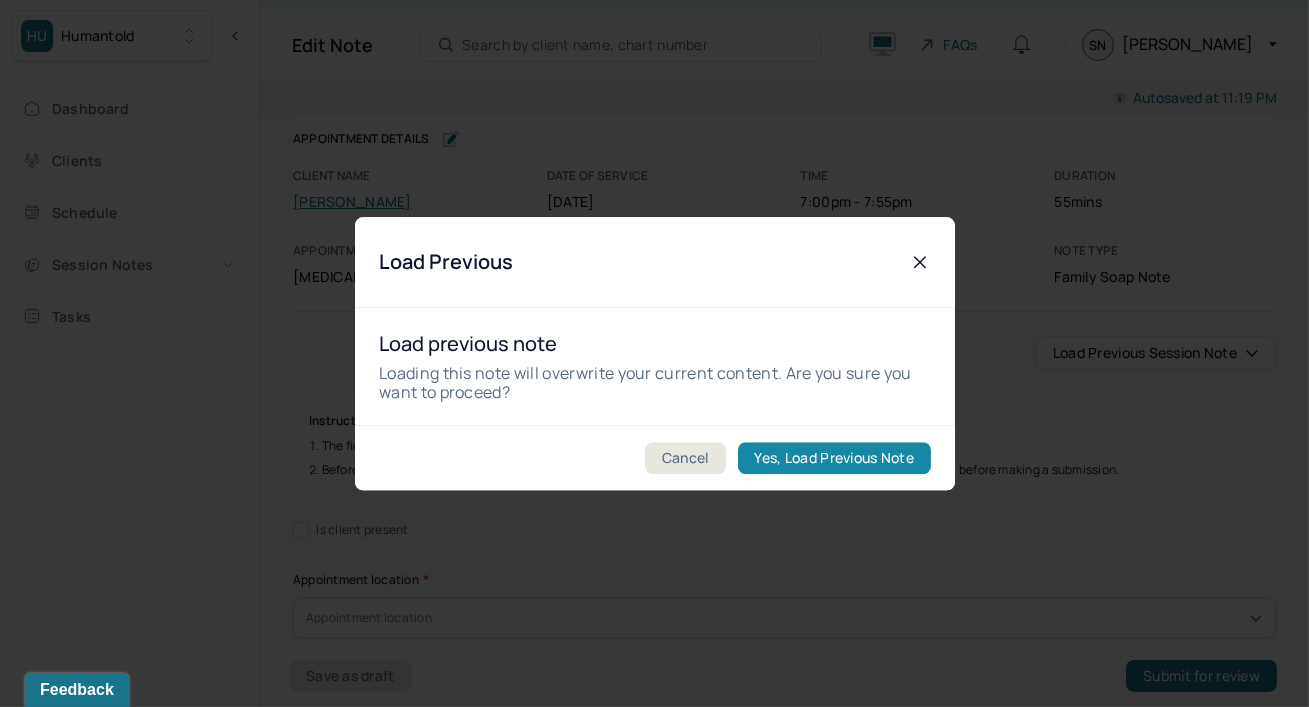 click on "Yes, Load Previous Note" at bounding box center (833, 458) 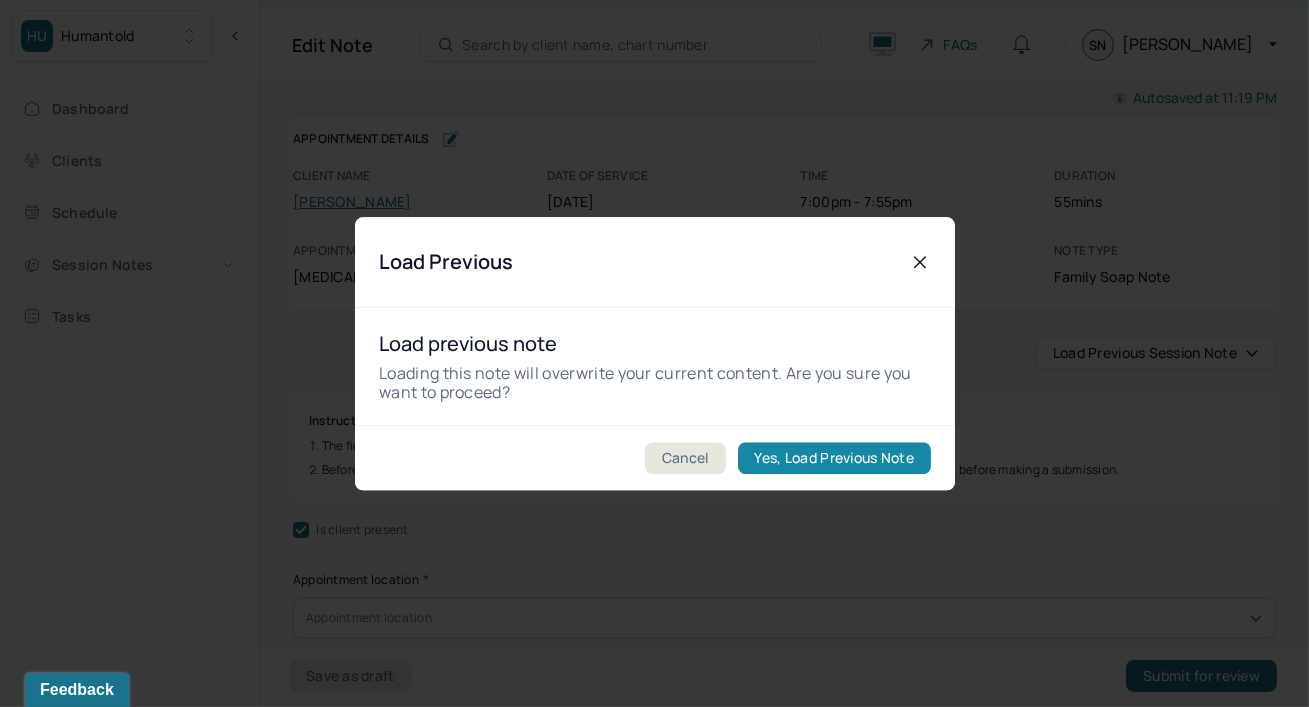 checkbox on "true" 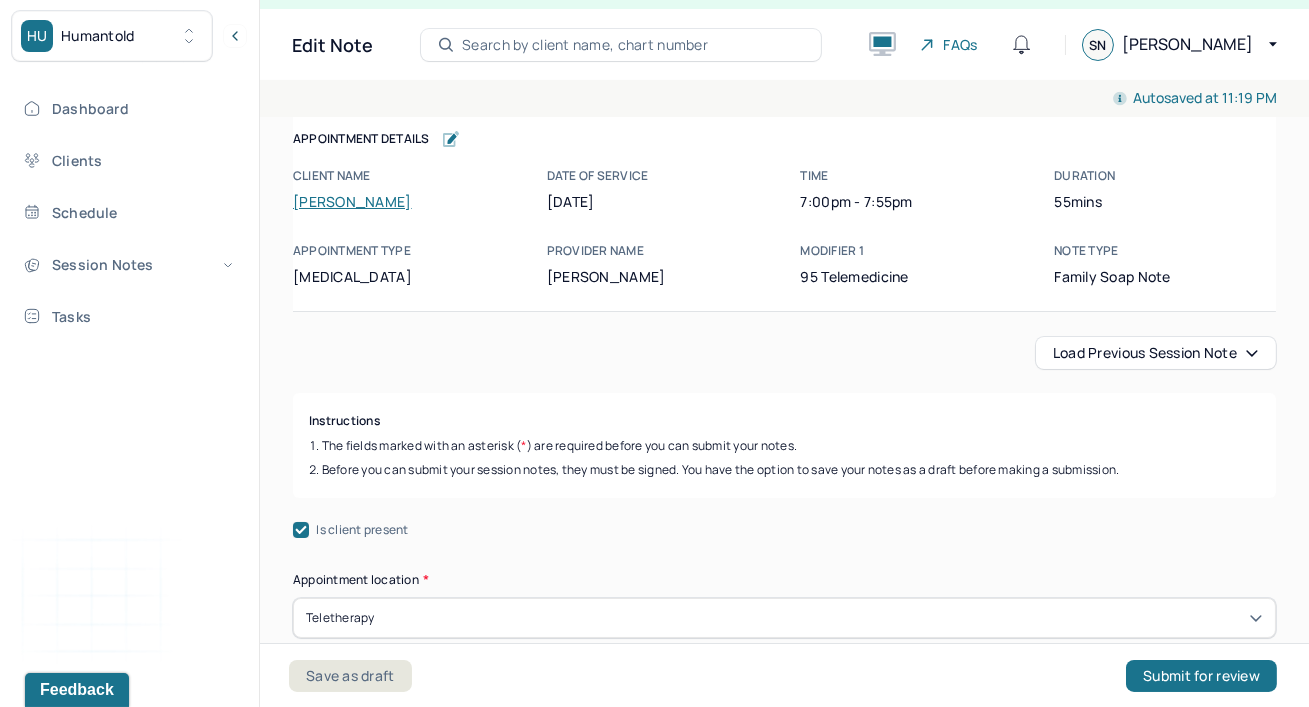 click on "Instructions The fields marked with an asterisk ( * ) are required before you can submit your notes. Before you can submit your session notes, they must be signed. You have the option to save your notes as a draft before making a submission." at bounding box center [784, 445] 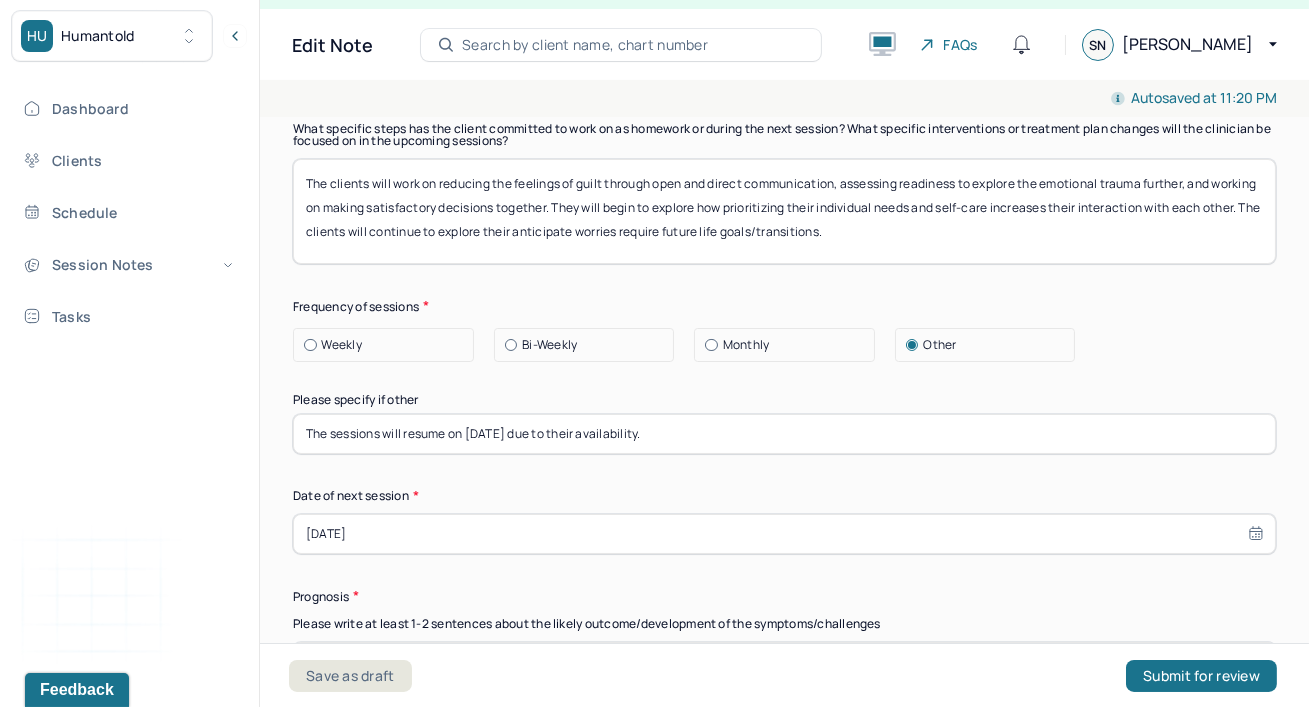 scroll, scrollTop: 2690, scrollLeft: 0, axis: vertical 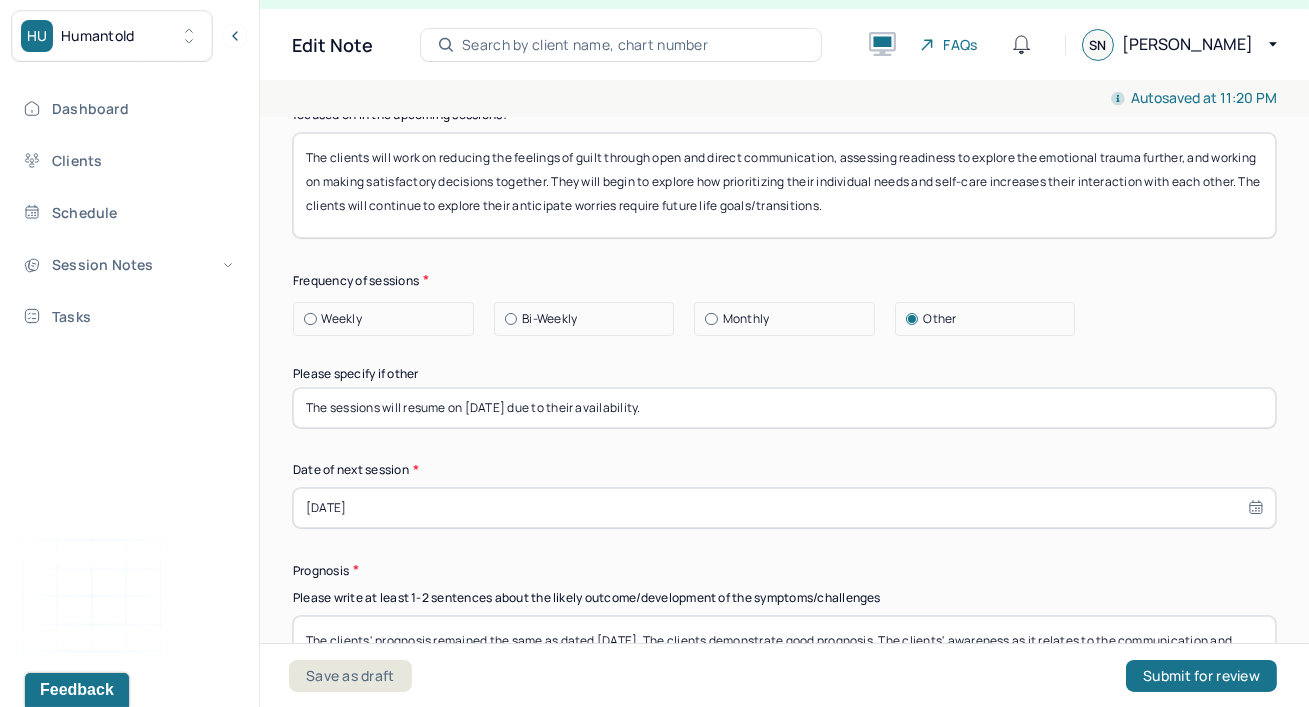 click at bounding box center [511, 319] 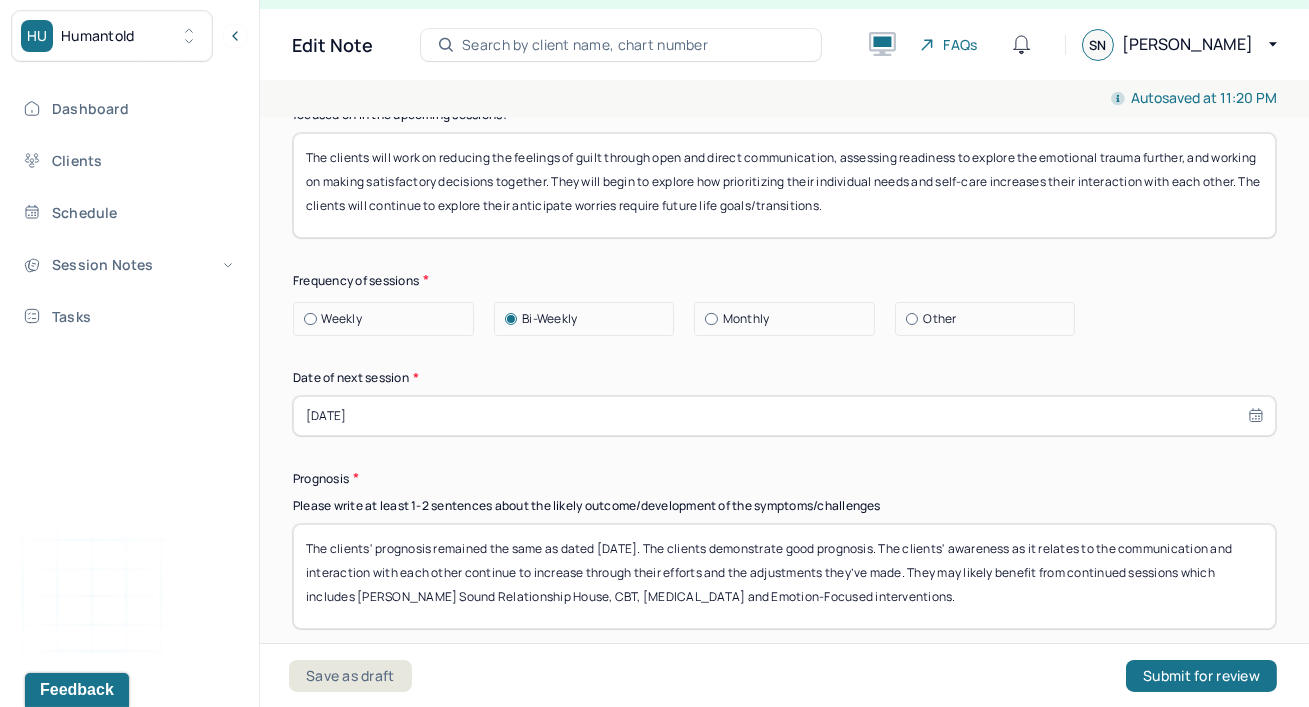 click on "The clients' prognosis remained the same as dated [DATE]. The clients demonstrate good prognosis. The clients' awareness as it relates to the communication and interaction with each other continue to increase through their efforts and the adjustments they’ve made. They may likely benefit from continued sessions which includes [PERSON_NAME] Sound Relationship House, CBT, [MEDICAL_DATA] and Emotion-Focused interventions." at bounding box center (784, 576) 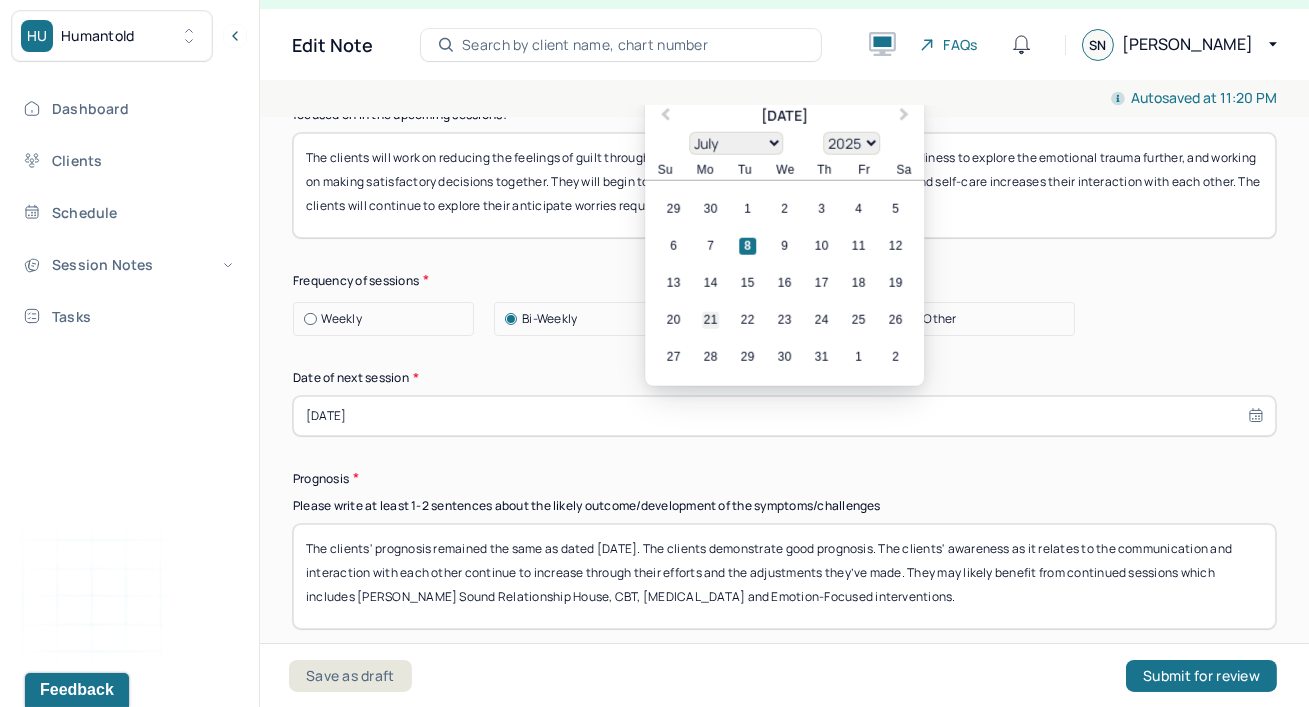 click on "21" at bounding box center [710, 320] 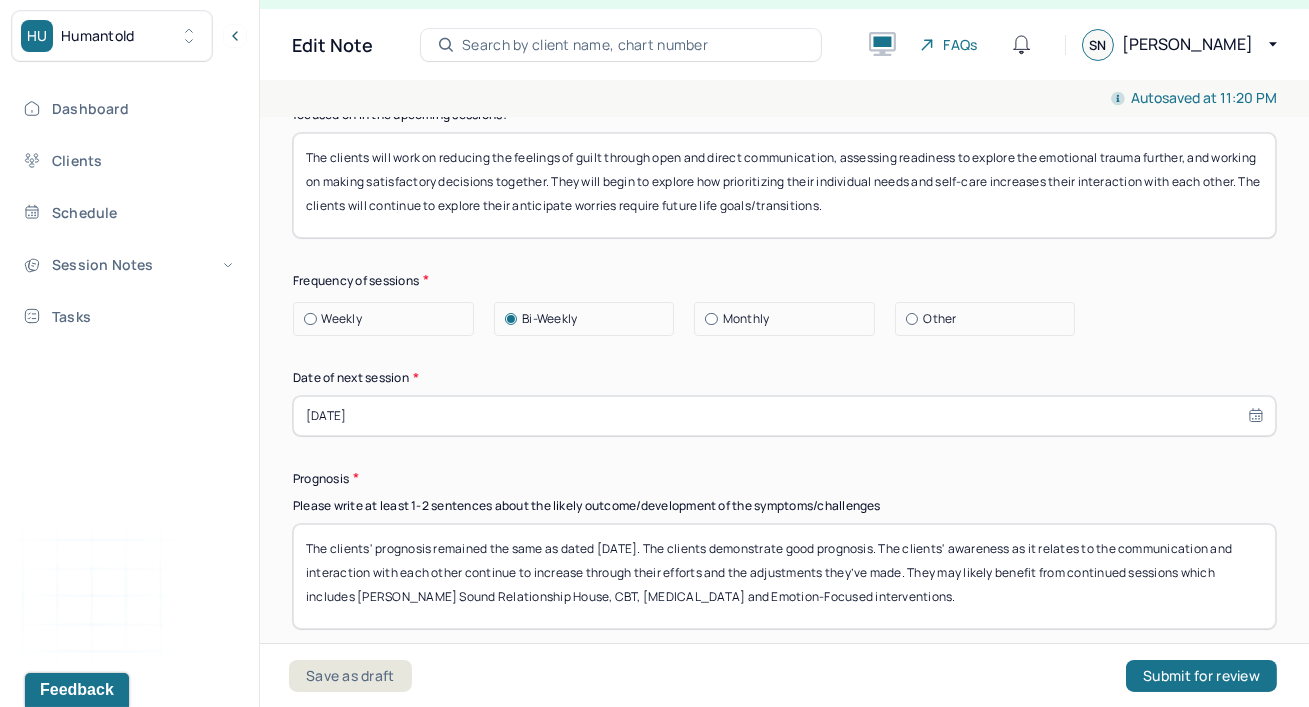 select on "6" 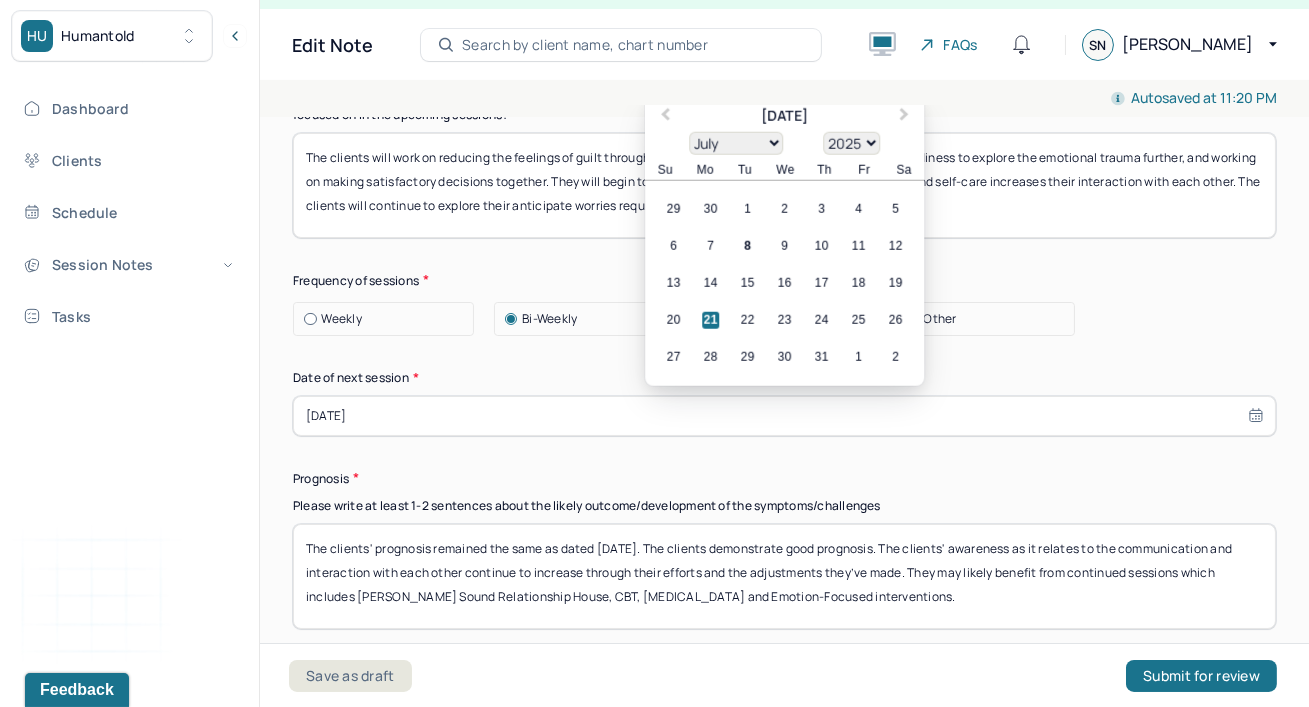 click on "[DATE]" at bounding box center (784, 416) 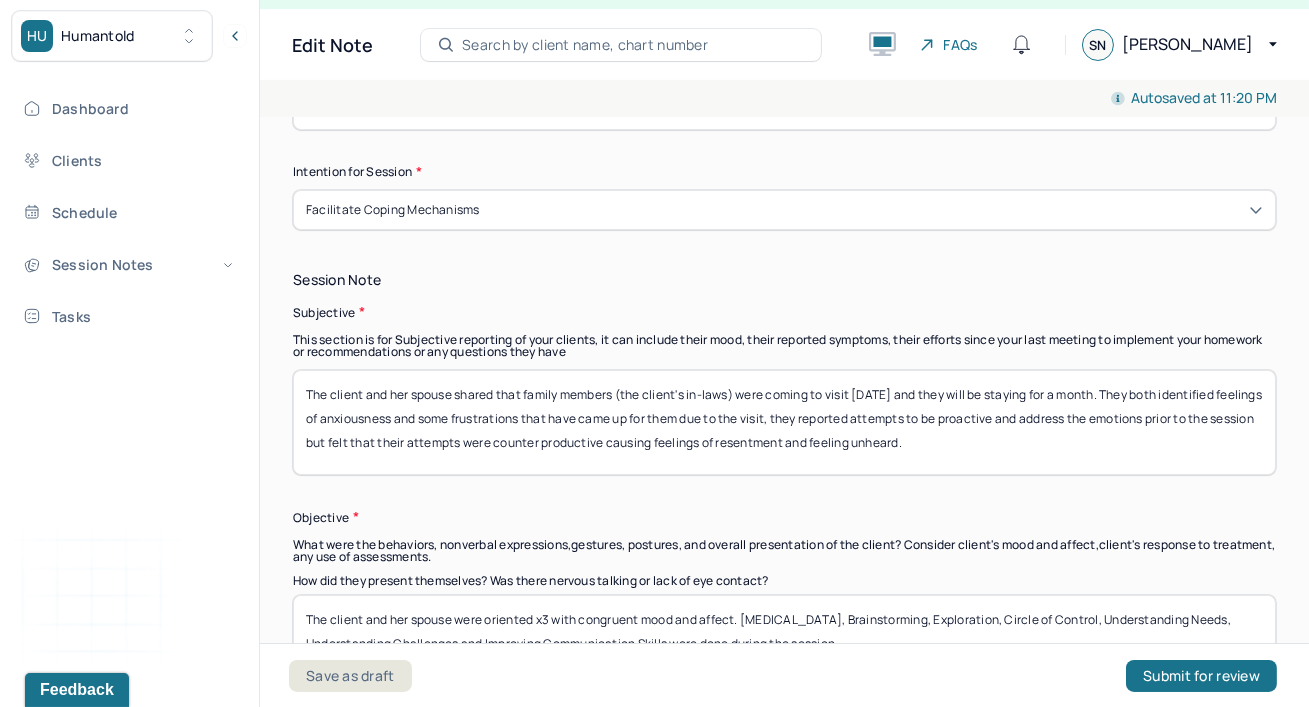 scroll, scrollTop: 1309, scrollLeft: 0, axis: vertical 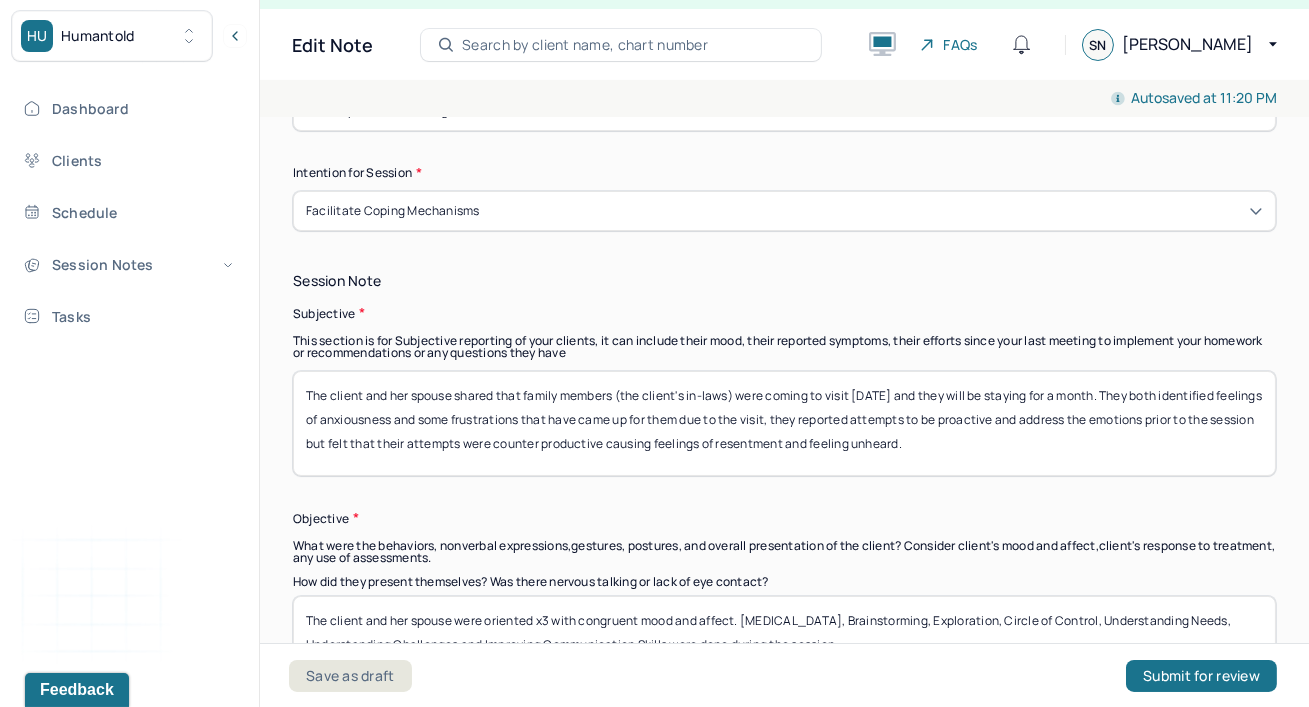 click on "The client and her spouse shared that family members (the client's in-laws) were coming to visit [DATE] and they will be staying for a month. They both identified feelings of anxiousness and some frustrations that have came up for them due to the visit, they reported attempts to be proactive and address the emotions prior to the session but felt that their attempts were counter productive causing feelings of resentment and feeling unheard." at bounding box center [784, 423] 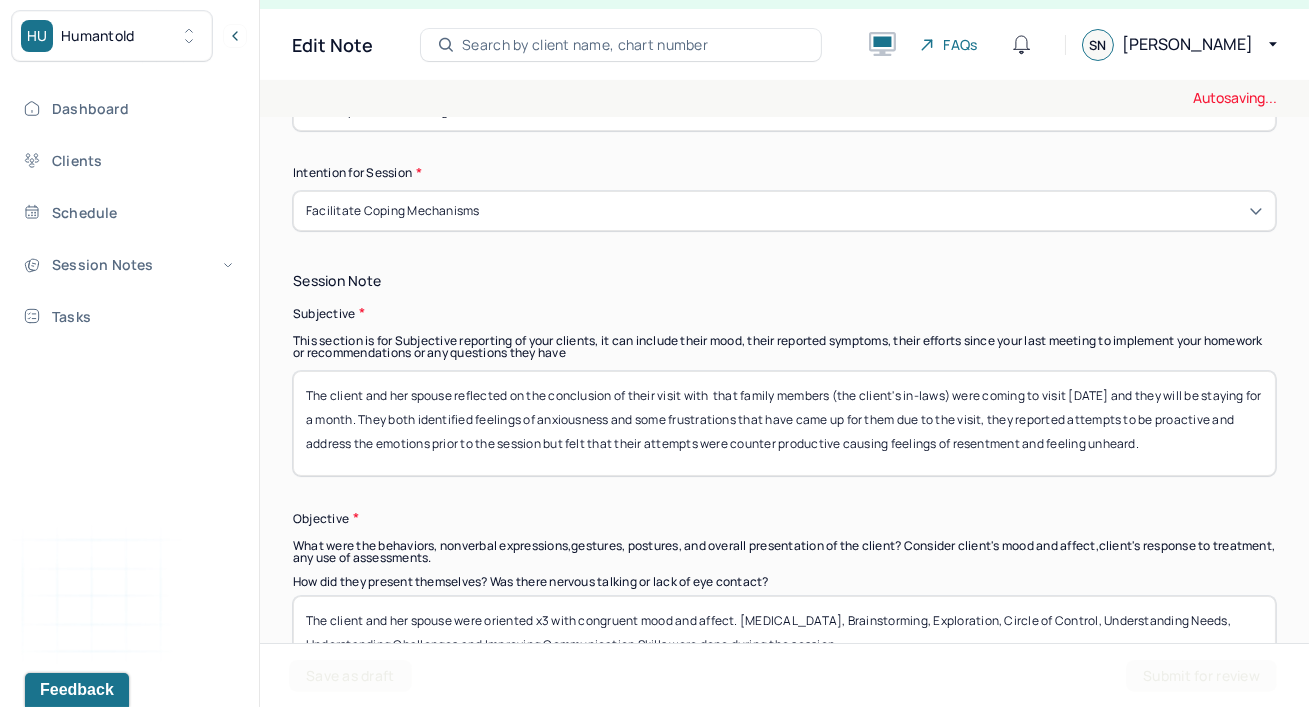click on "The client and her spouse shared that family members (the client's in-laws) were coming to visit [DATE] and they will be staying for a month. They both identified feelings of anxiousness and some frustrations that have came up for them due to the visit, they reported attempts to be proactive and address the emotions prior to the session but felt that their attempts were counter productive causing feelings of resentment and feeling unheard." at bounding box center (784, 423) 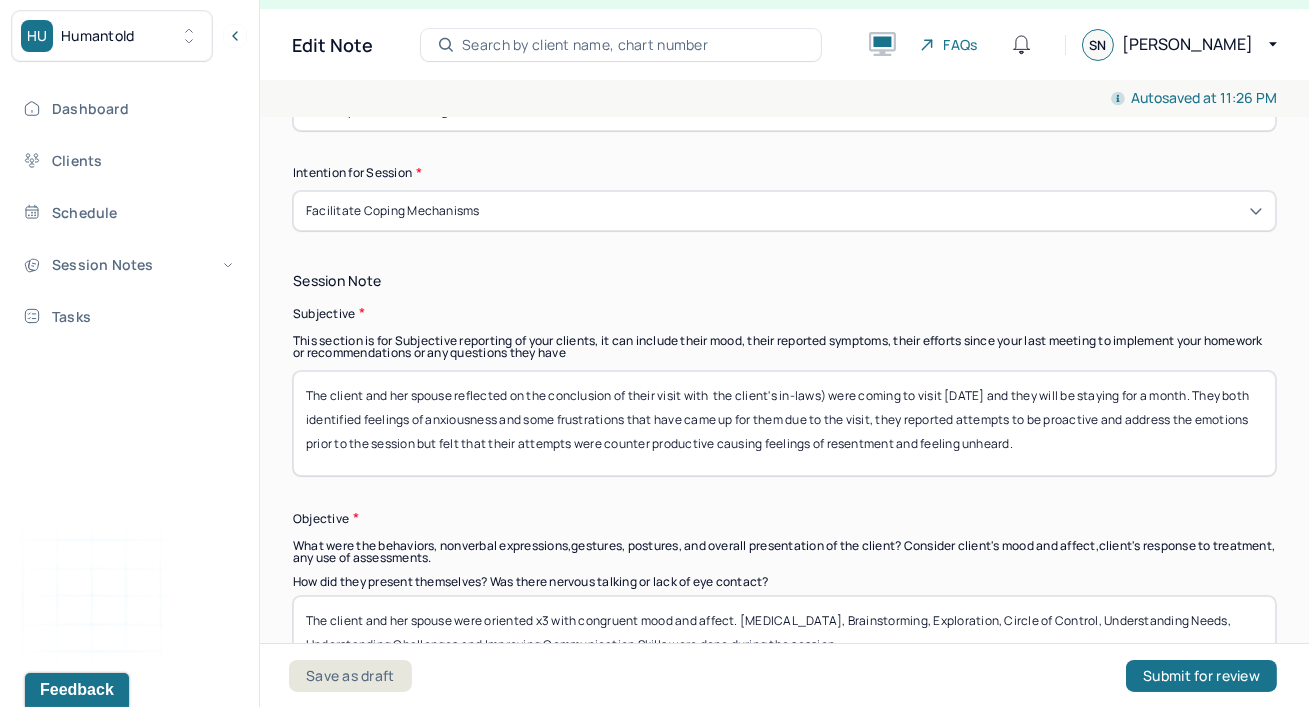click on "The client and her spouse reflected on the conclusion of their visit with  that family members (the client's in-laws) were coming to visit [DATE] and they will be staying for a month. They both identified feelings of anxiousness and some frustrations that have came up for them due to the visit, they reported attempts to be proactive and address the emotions prior to the session but felt that their attempts were counter productive causing feelings of resentment and feeling unheard." at bounding box center (784, 423) 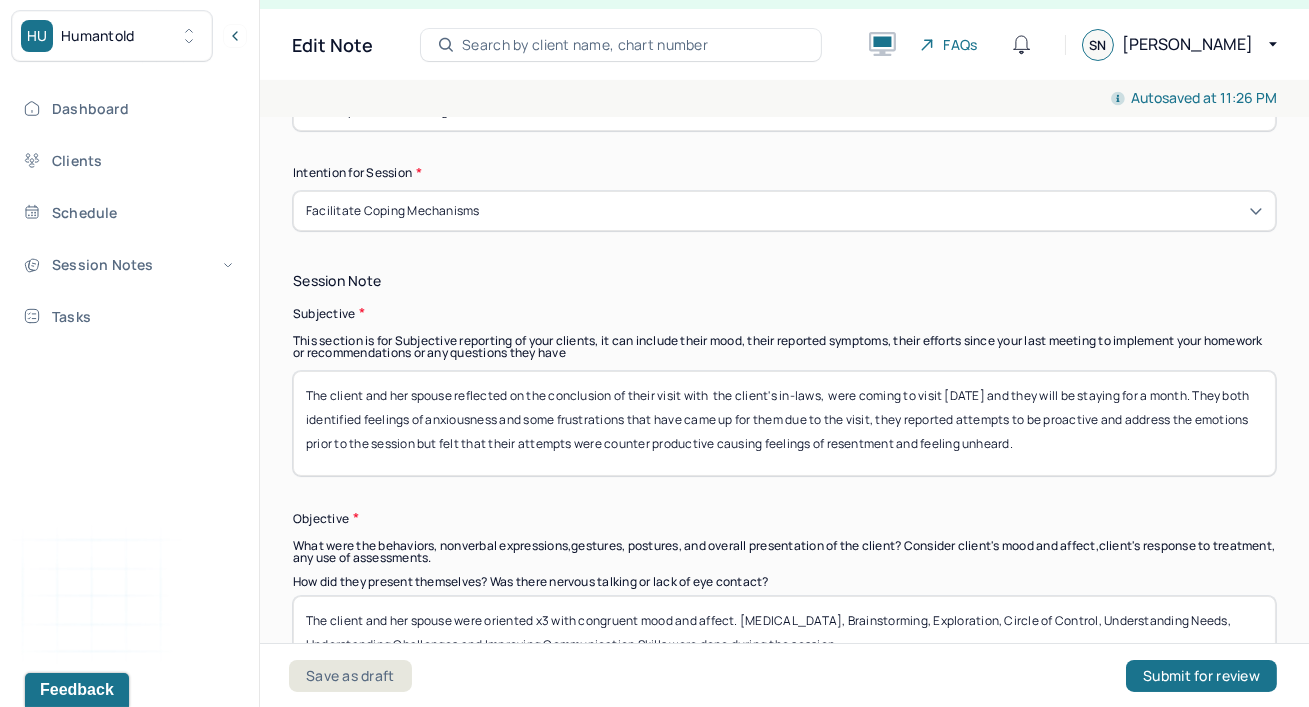 drag, startPoint x: 837, startPoint y: 389, endPoint x: 1213, endPoint y: 394, distance: 376.03323 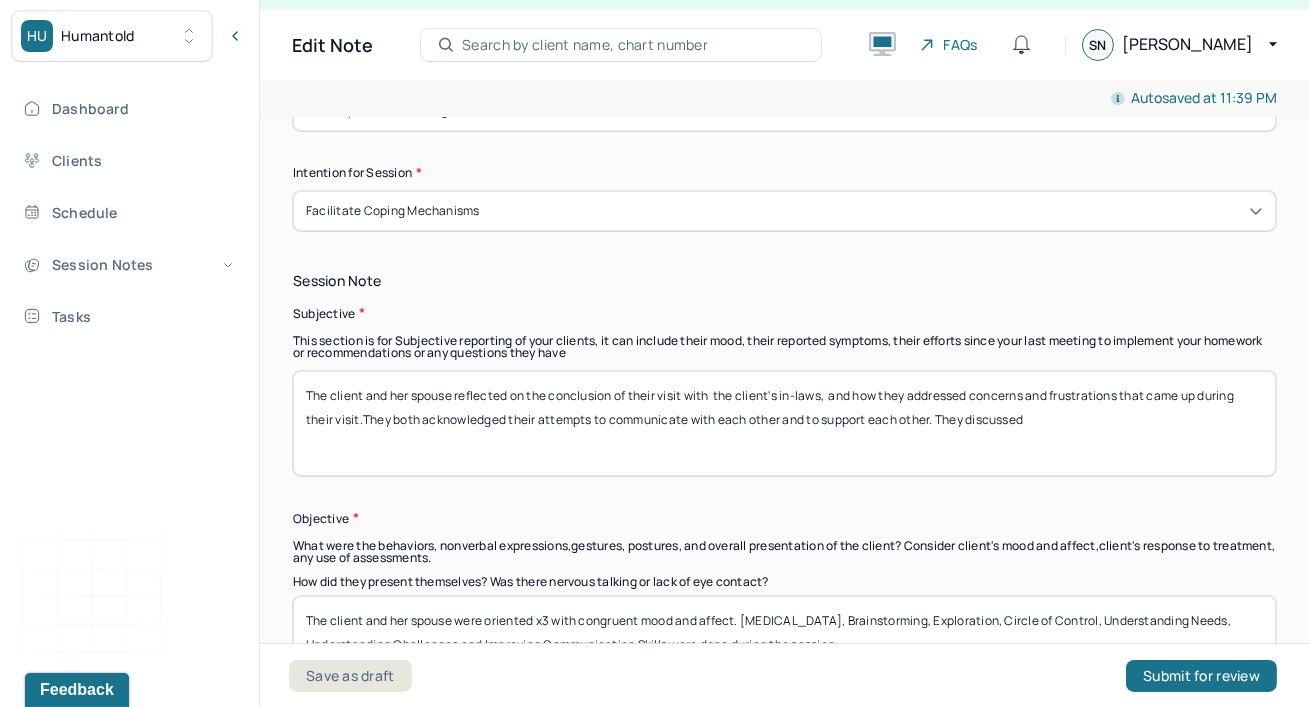 click on "The client and her spouse reflected on the conclusion of their visit with  the client's in-laws,  and how they addressed concerns and frustrations that came up during their visit.They both acknowledged their attempts to communicate with each other and to support each other. They discussed" at bounding box center (784, 423) 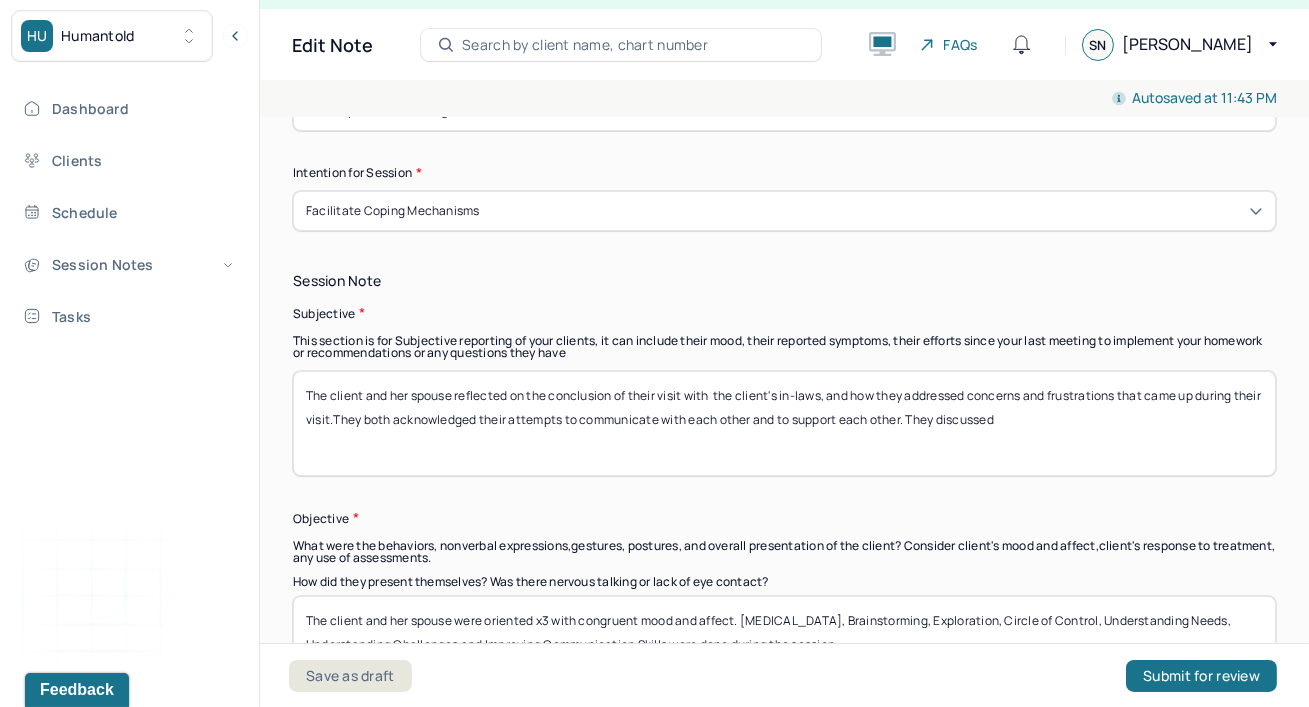 click on "The client and her spouse reflected on the conclusion of their visit with  the client's in-laws, and how they addressed concerns and frustrations that came up during their visit.They both acknowledged their attempts to communicate with each other and to support each other. They discussed" at bounding box center (784, 423) 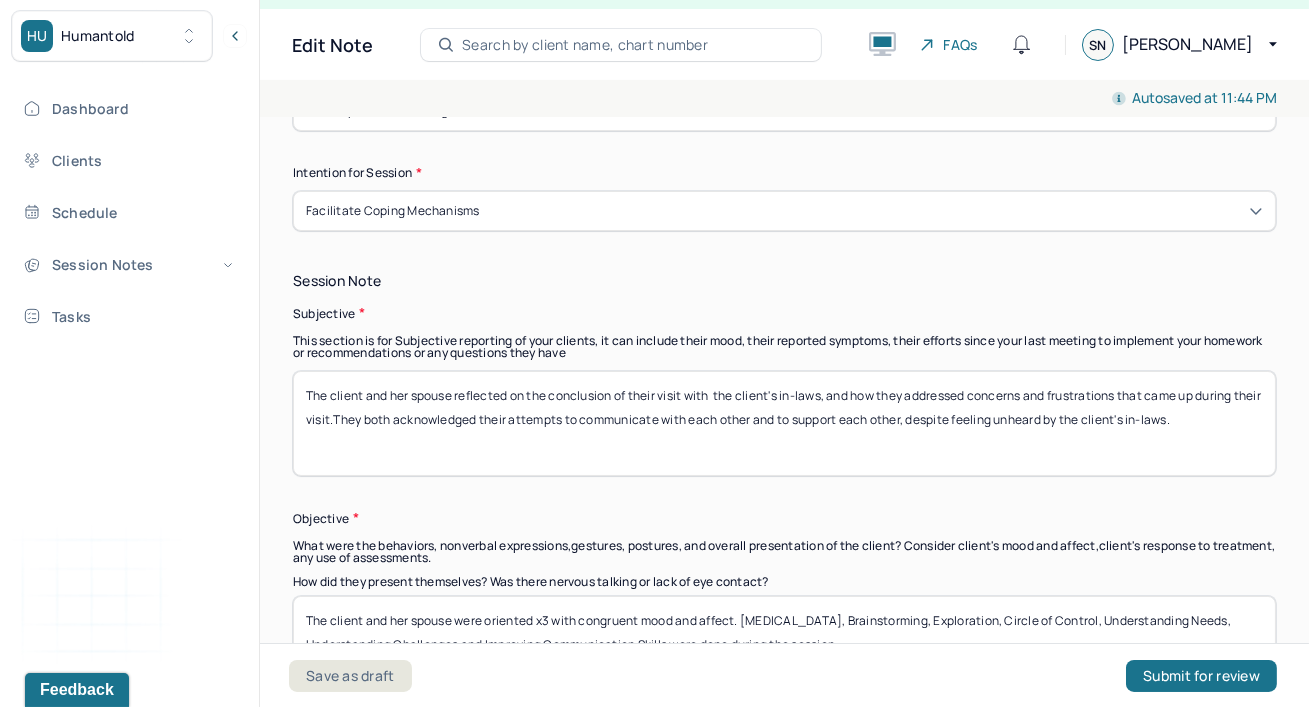 type on "The client and her spouse reflected on the conclusion of their visit with  the client's in-laws, and how they addressed concerns and frustrations that came up during their visit.They both acknowledged their attempts to communicate with each other and to support each other, despite feeling unheard by the client's in-laws." 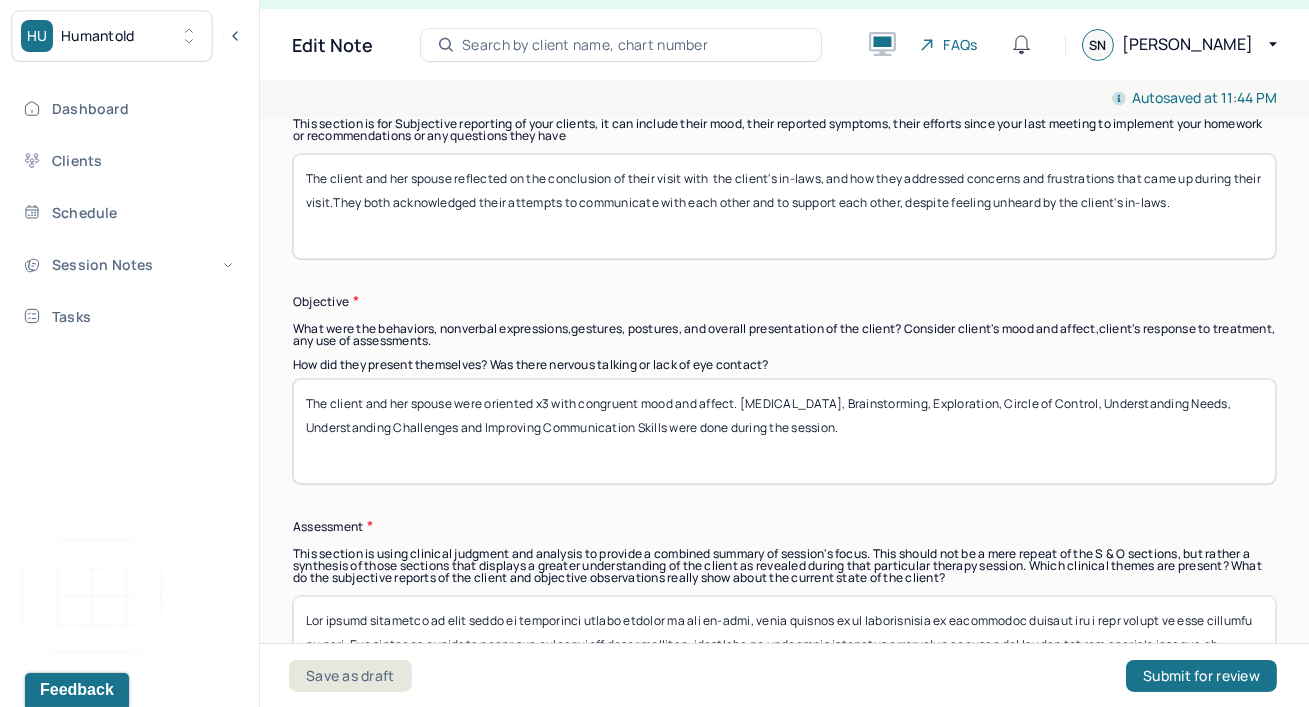 scroll, scrollTop: 1527, scrollLeft: 0, axis: vertical 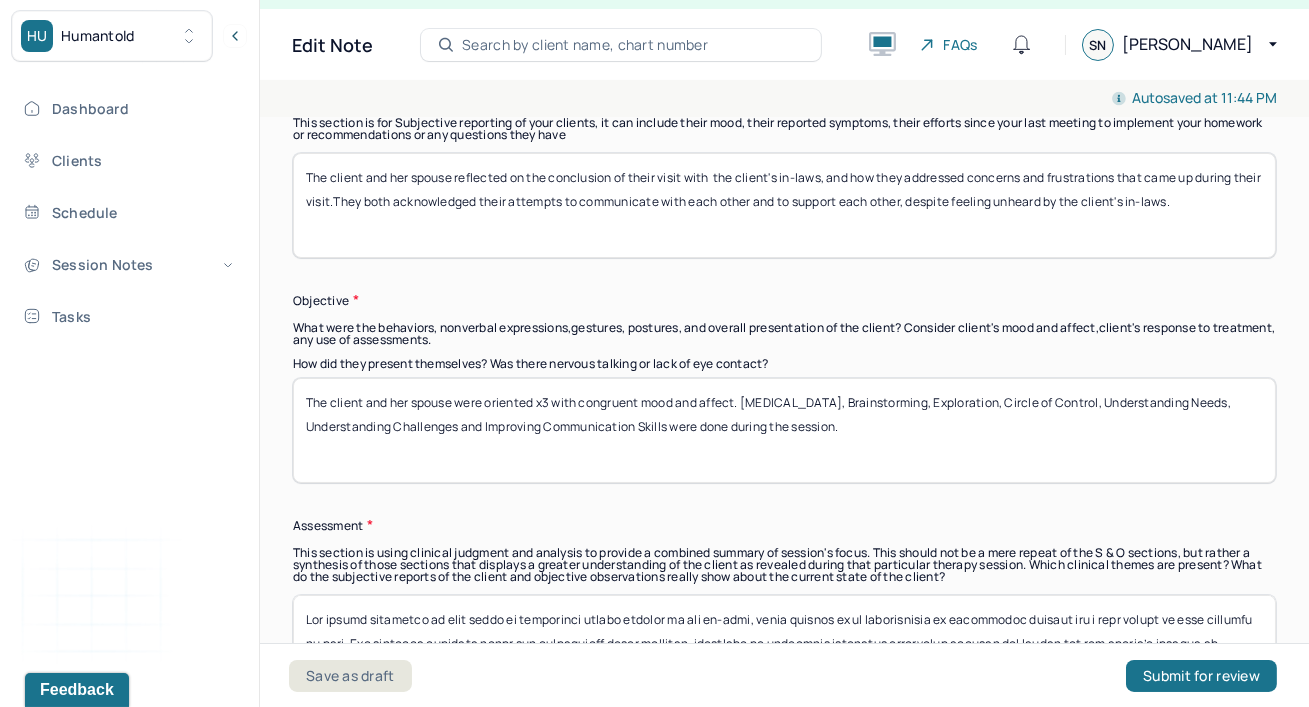 drag, startPoint x: 932, startPoint y: 395, endPoint x: 855, endPoint y: 391, distance: 77.10383 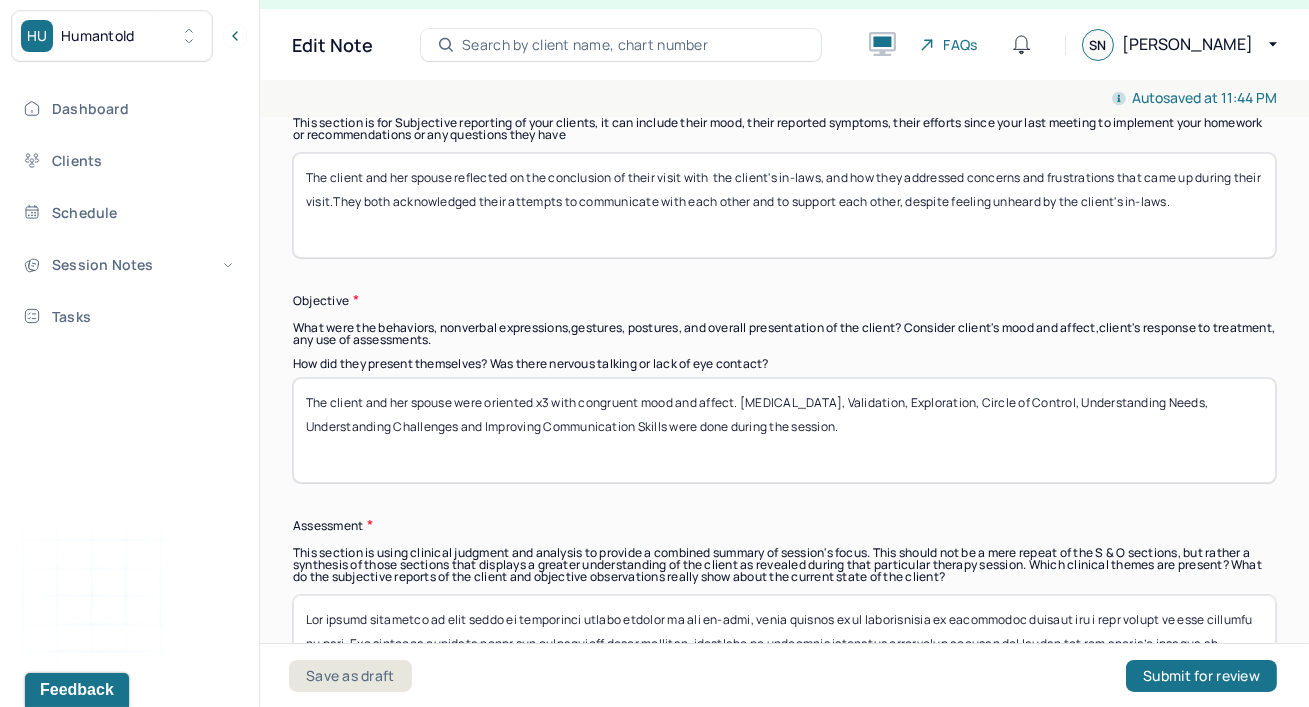 click on "The client and her spouse were oriented x3 with congruent mood and affect. [MEDICAL_DATA], Brainstorming, Exploration, Circle of Control, Understanding Needs, Understanding Challenges and Improving Communication Skills were done during the session." at bounding box center [784, 430] 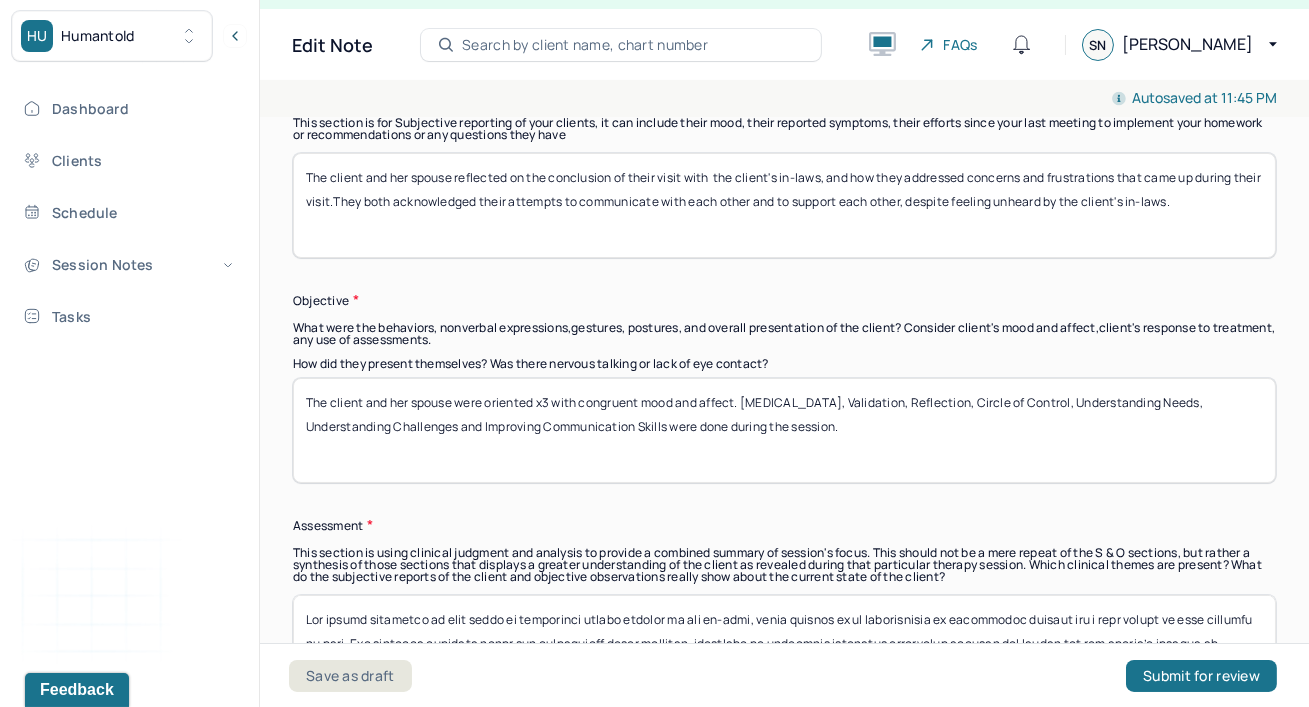 click on "The client and her spouse were oriented x3 with congruent mood and affect. [MEDICAL_DATA], Validation, Reflection, Circle of Control, Understanding Needs, Understanding Challenges and Improving Communication Skills were done during the session." at bounding box center [784, 430] 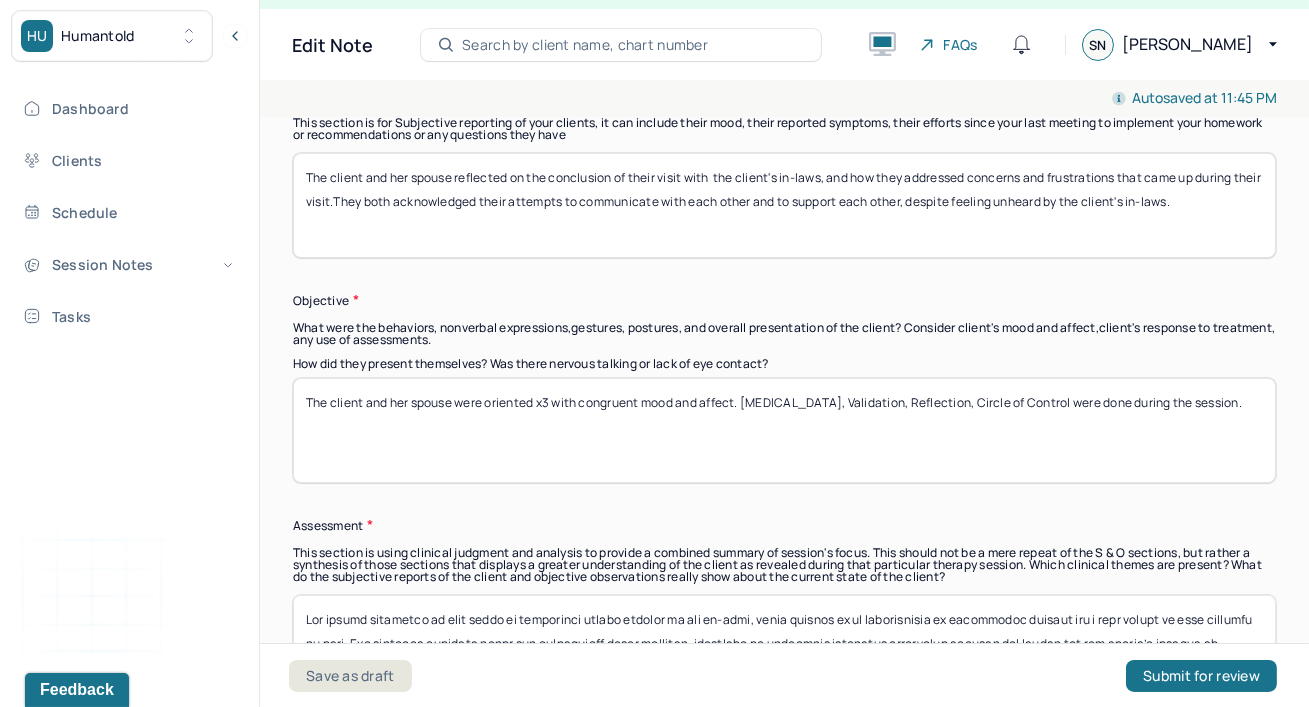 click on "The client and her spouse were oriented x3 with congruent mood and affect. [MEDICAL_DATA], Validation, Reflection, Circle of Contr were done during the session." at bounding box center (784, 430) 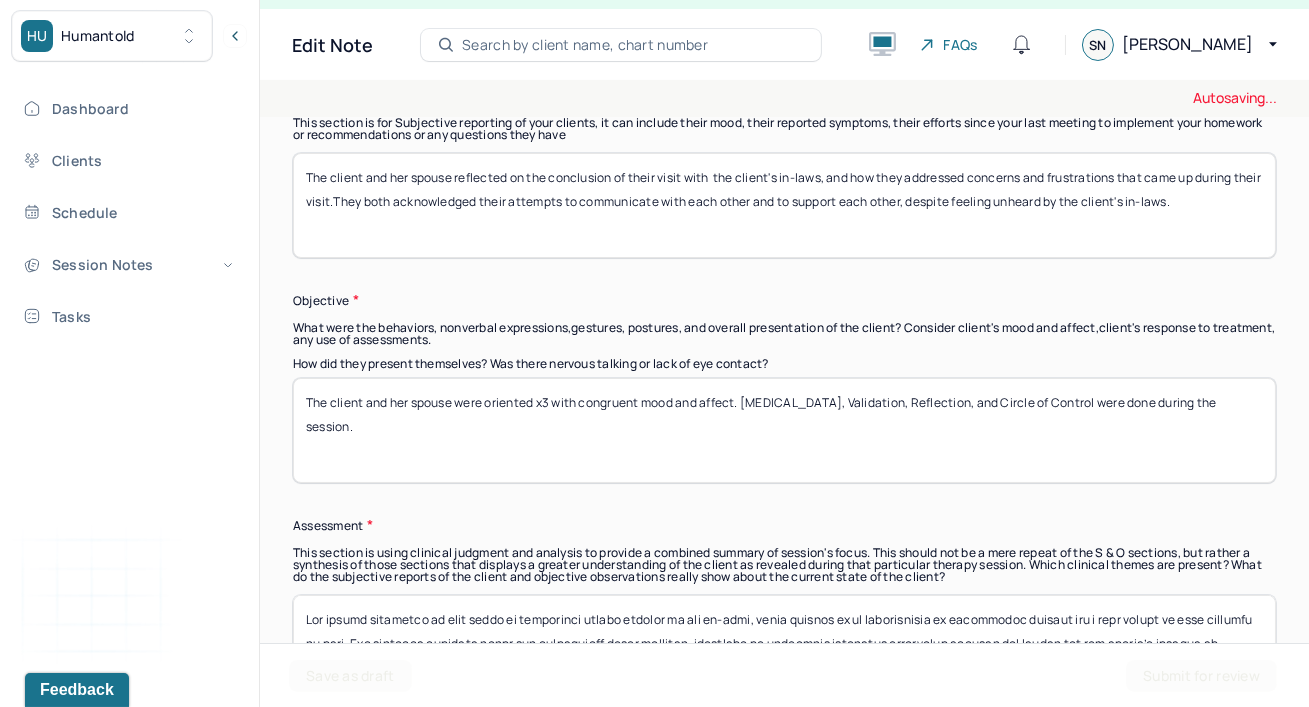 click on "The client and her spouse were oriented x3 with congruent mood and affect. [MEDICAL_DATA], Validation, Reflection, Circle of Contr were done during the session." at bounding box center [784, 430] 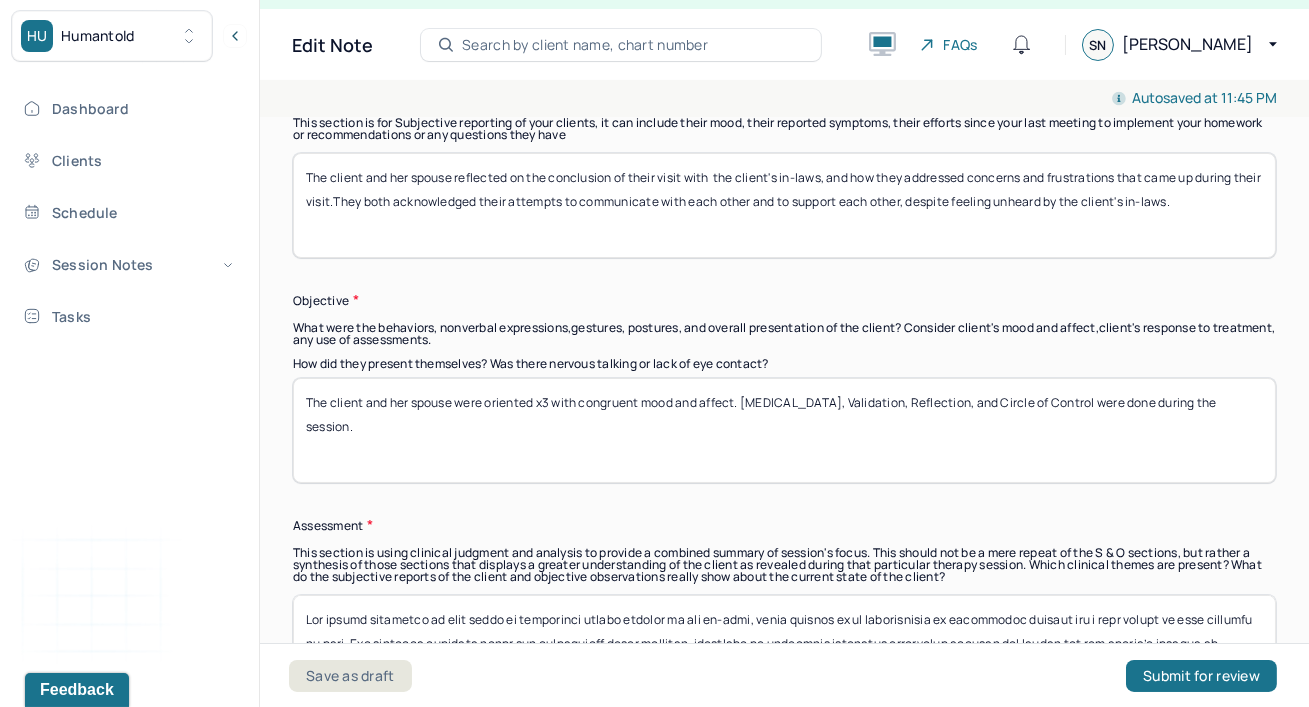 type on "The client and her spouse were oriented x3 with congruent mood and affect. [MEDICAL_DATA], Validation, Reflection, and Circle of Control were done during the session." 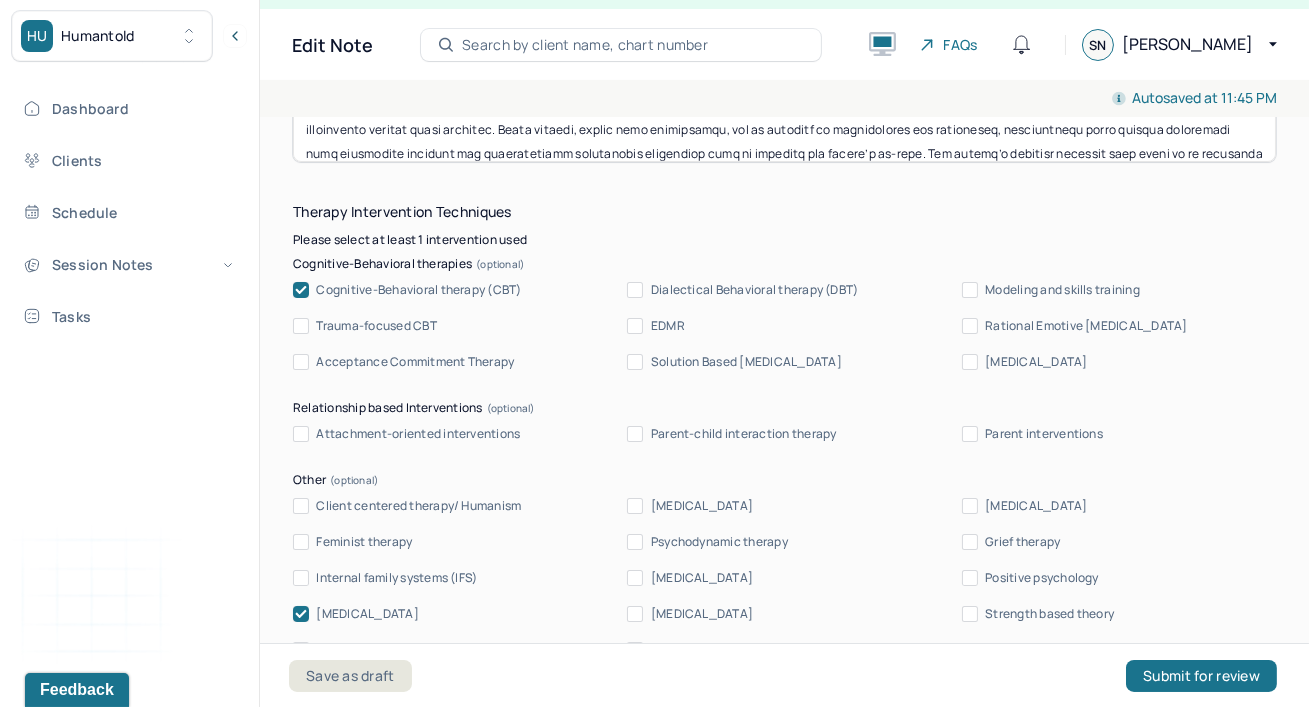 scroll, scrollTop: 2072, scrollLeft: 0, axis: vertical 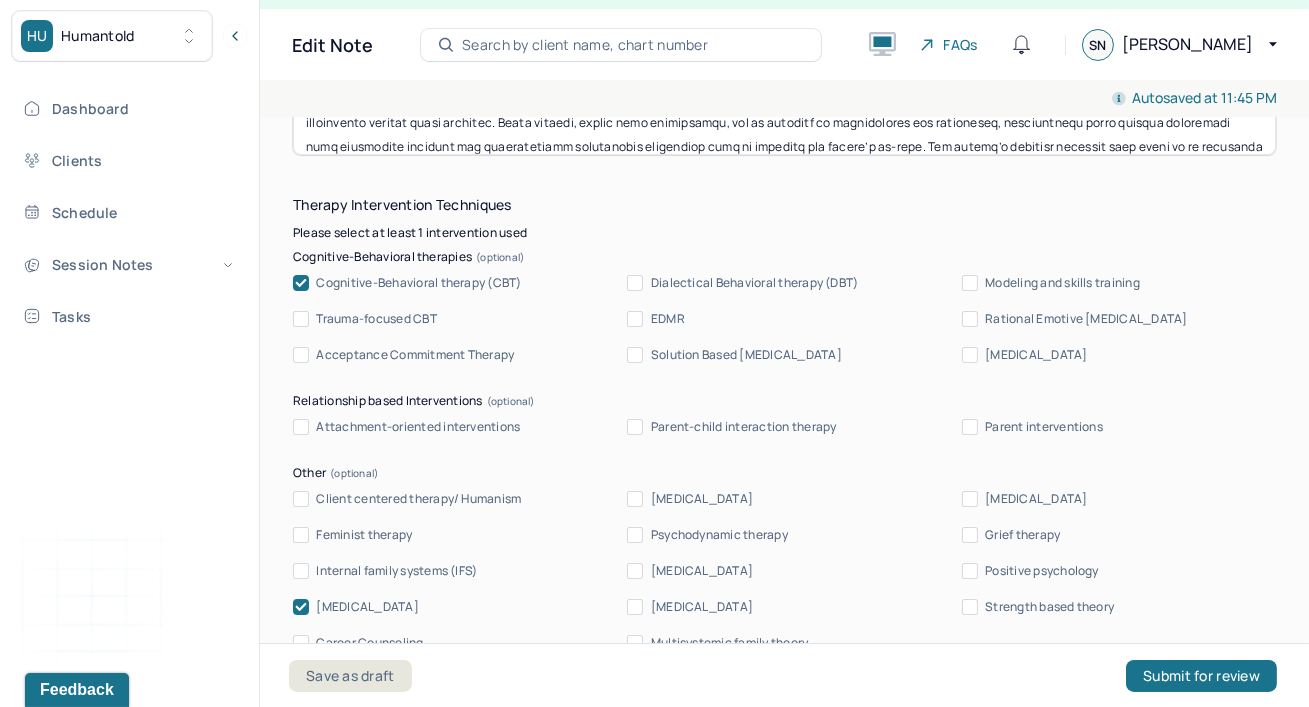 click on "Dashboard Clients Schedule Session Notes Tasks SN [PERSON_NAME] provider   Logout" at bounding box center [129, 374] 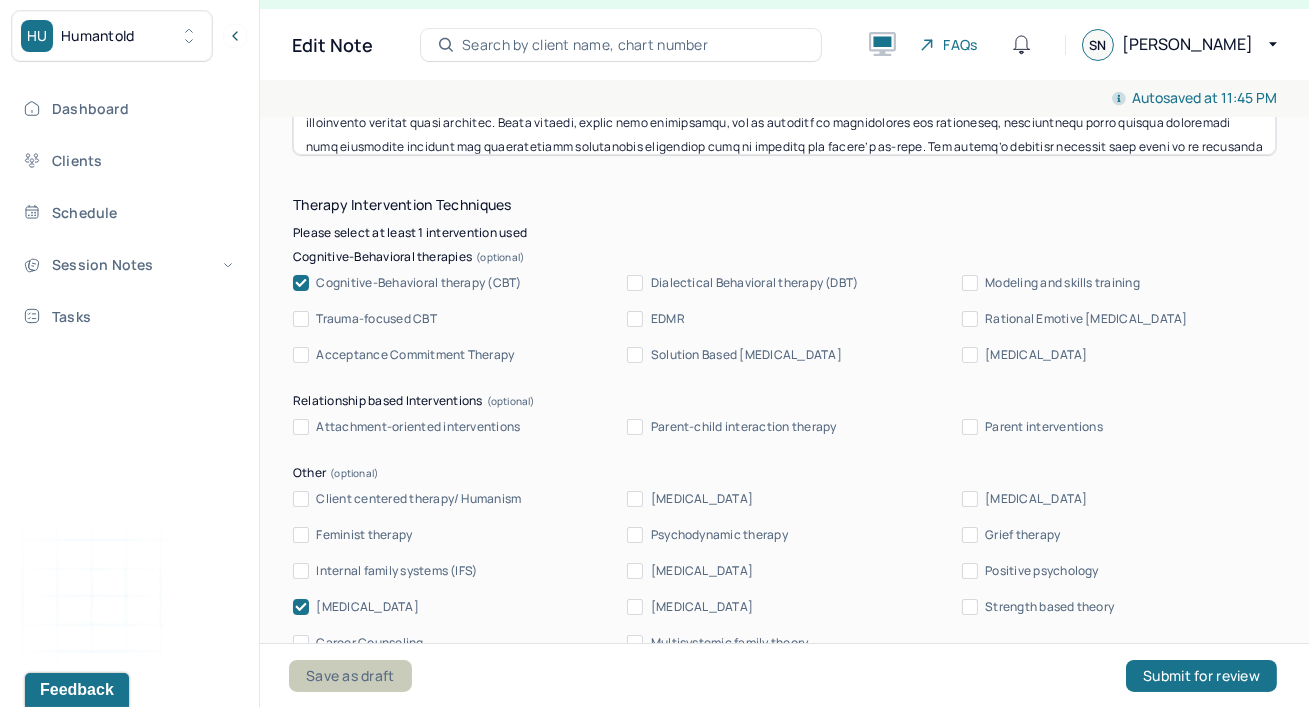 click on "Save as draft" at bounding box center [350, 676] 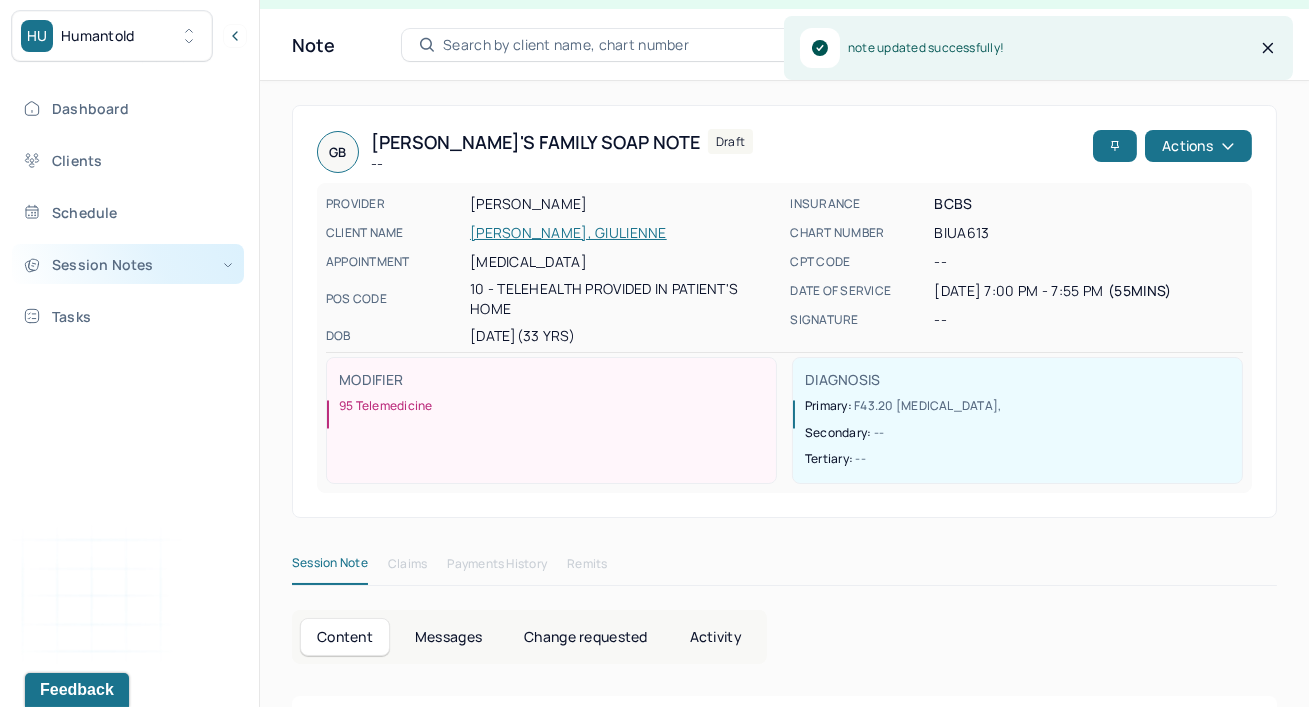 click on "Session Notes" at bounding box center (128, 264) 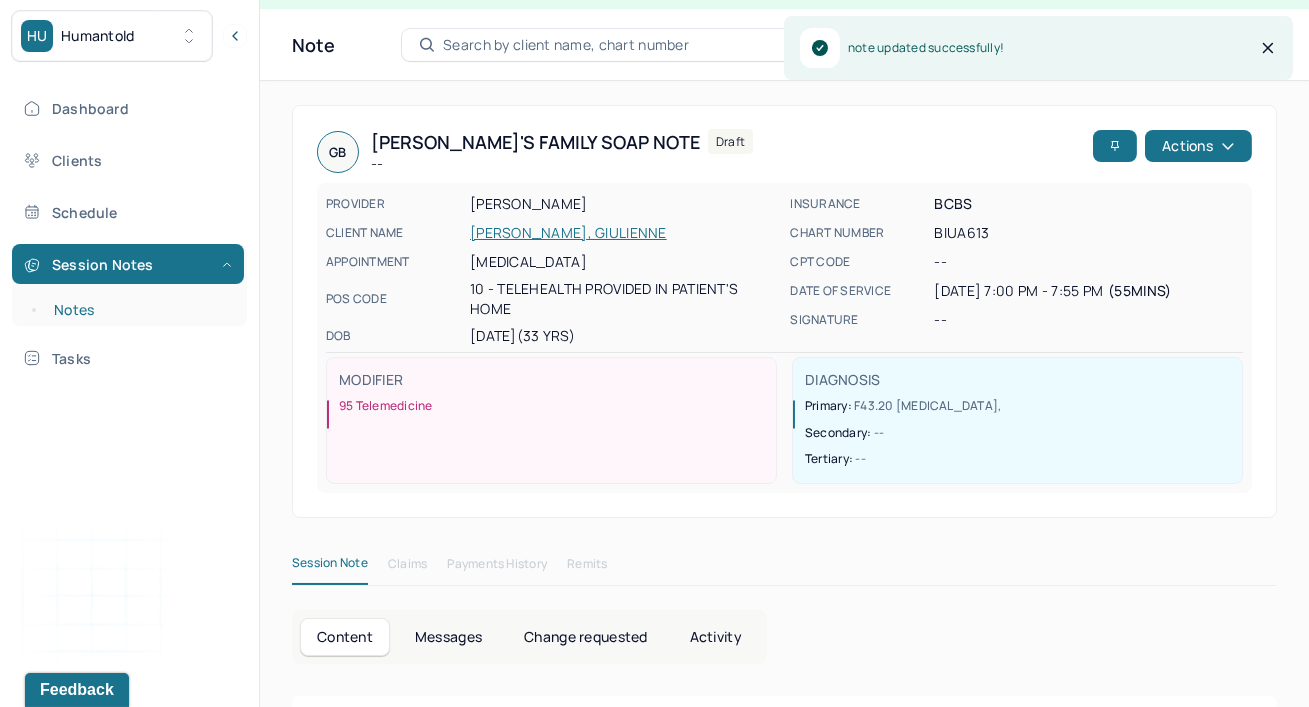 click on "Notes" at bounding box center [139, 310] 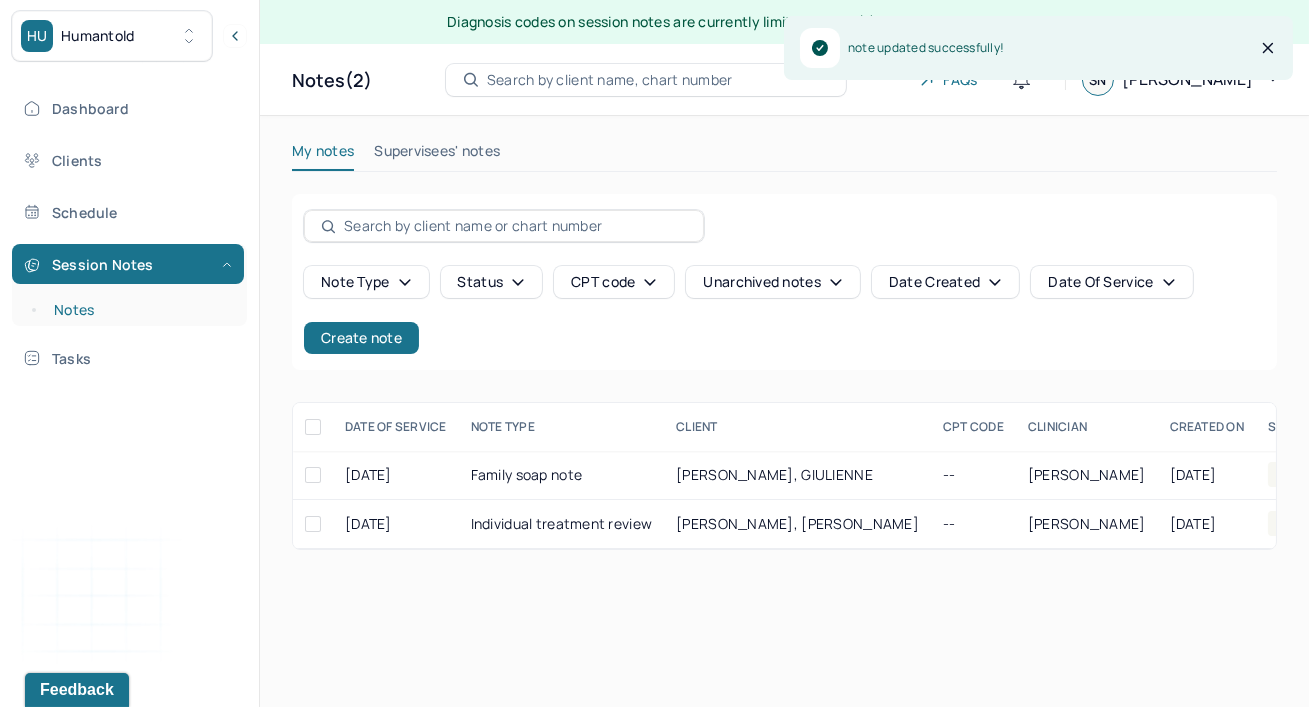 scroll, scrollTop: 0, scrollLeft: 0, axis: both 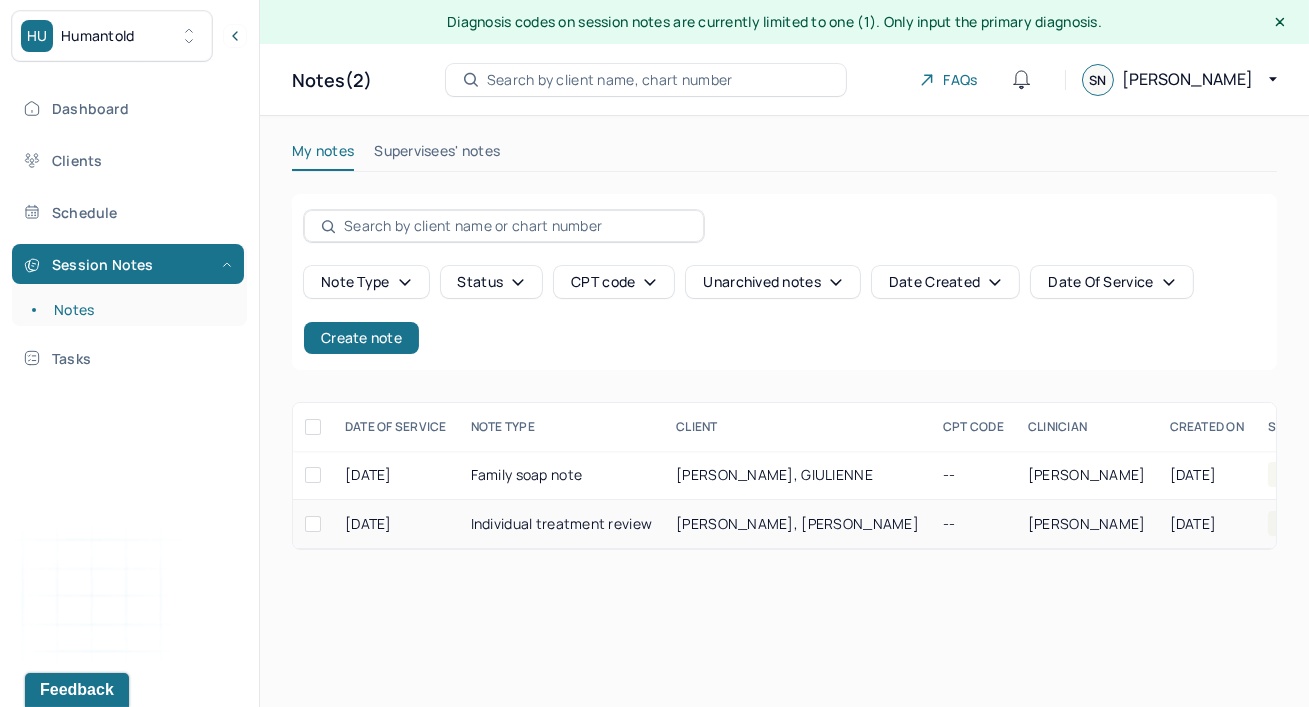 click on "Individual treatment review" at bounding box center [562, 524] 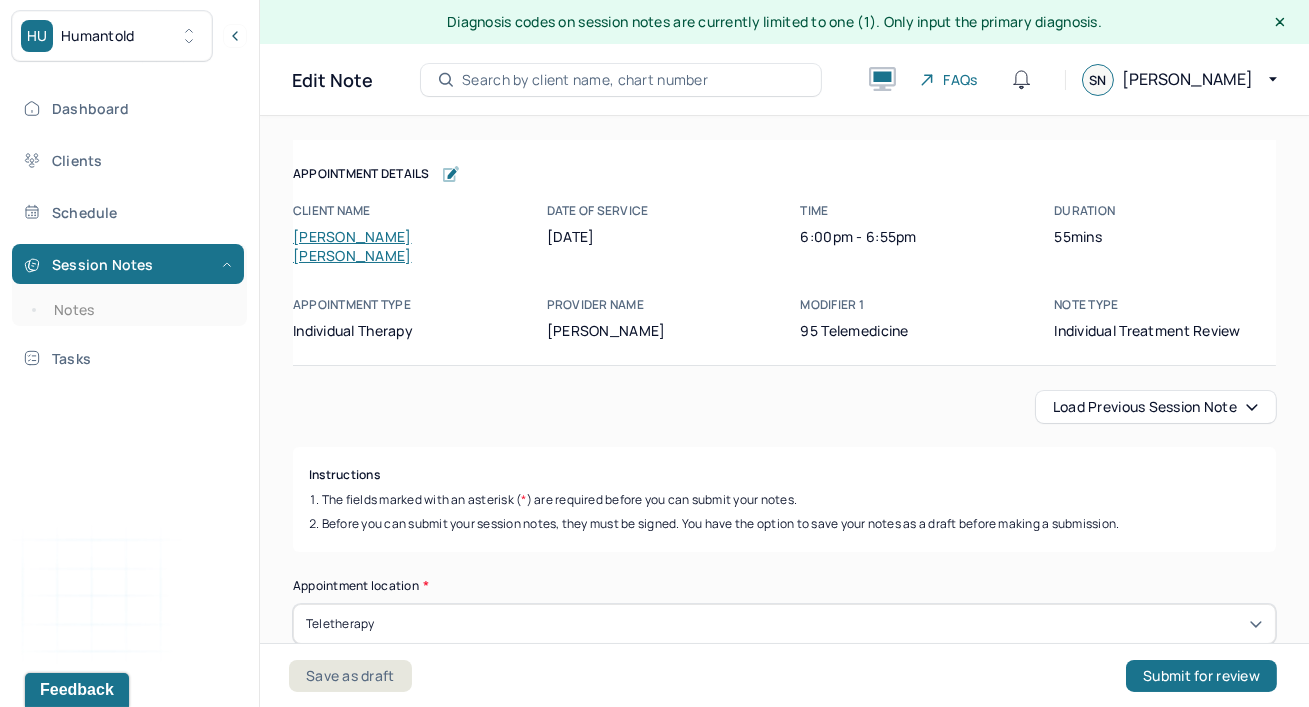 click on "Instructions The fields marked with an asterisk ( * ) are required before you can submit your notes. Before you can submit your session notes, they must be signed. You have the option to save your notes as a draft before making a submission." at bounding box center [784, 499] 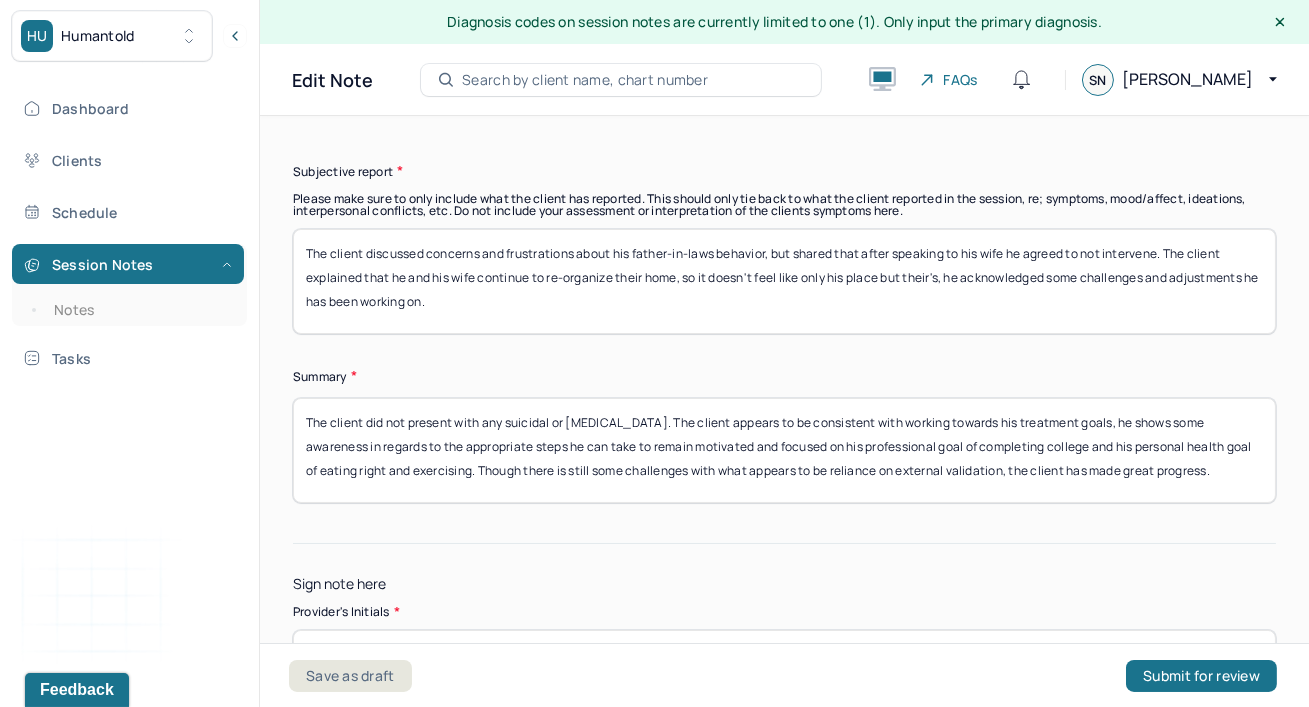scroll, scrollTop: 6072, scrollLeft: 0, axis: vertical 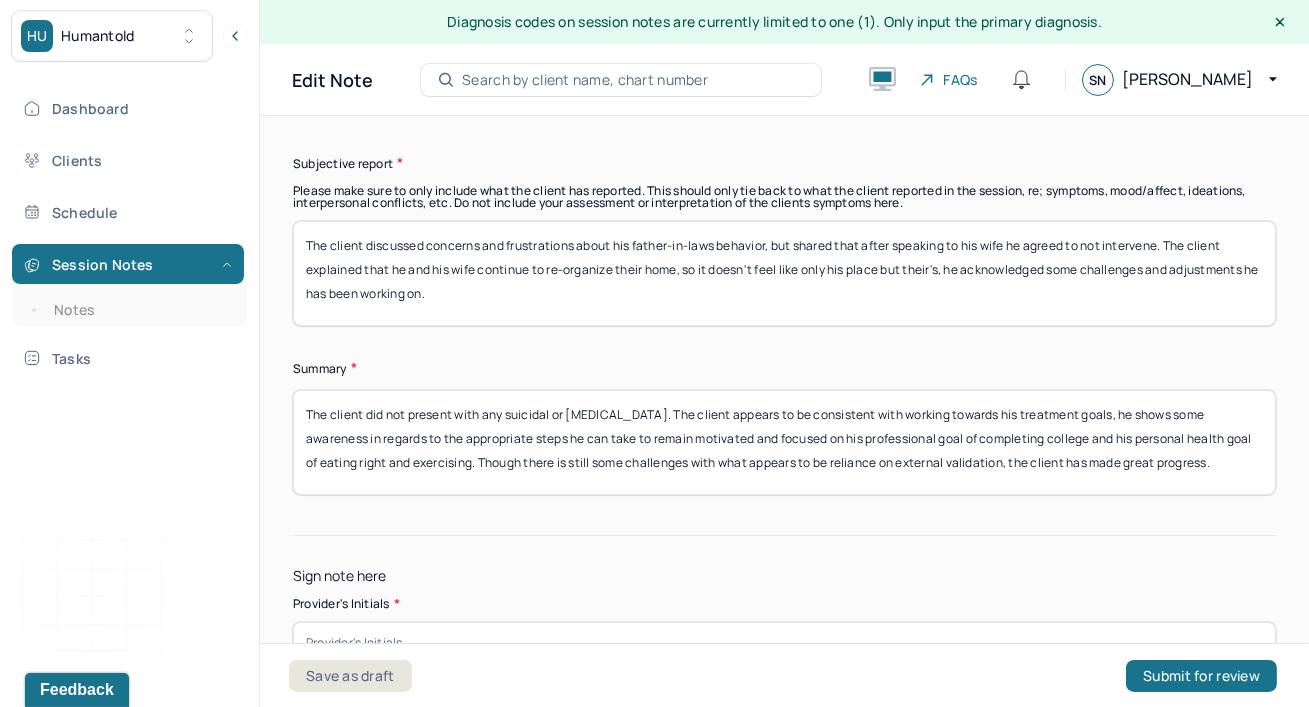 drag, startPoint x: 690, startPoint y: 369, endPoint x: 1060, endPoint y: 451, distance: 378.97757 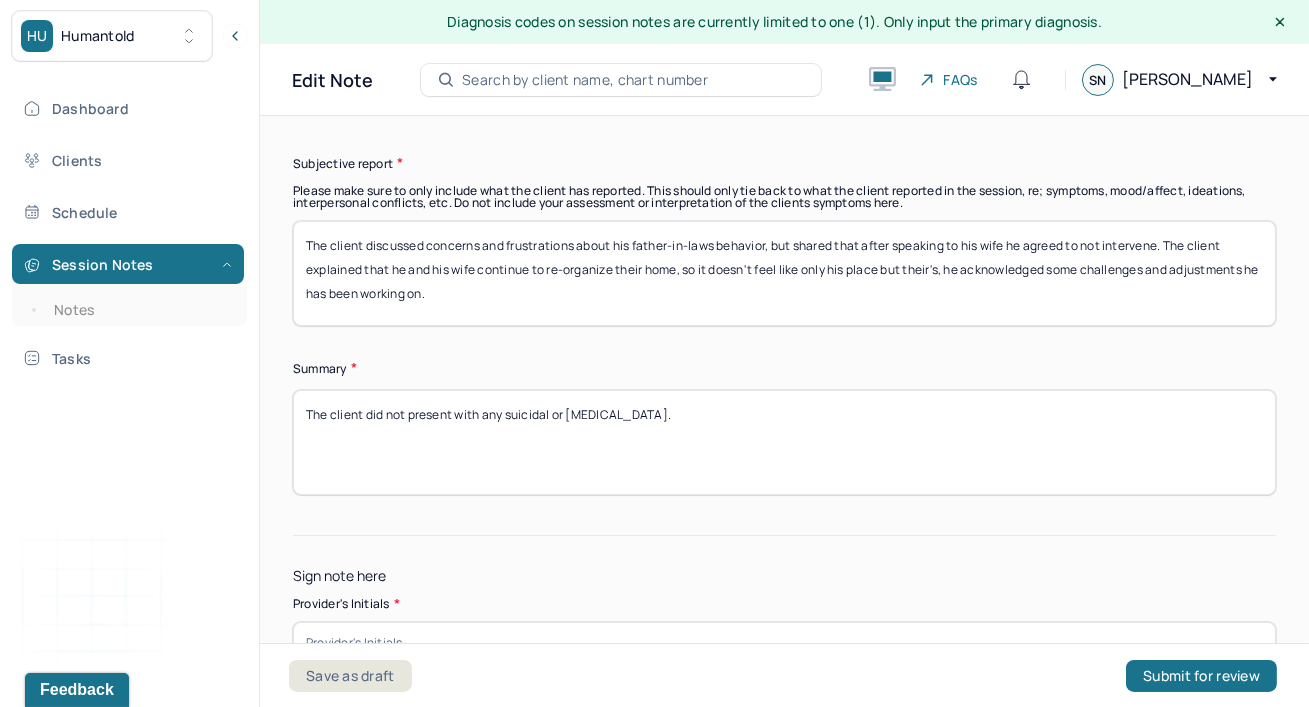 paste on "The client appears to be making steady progress toward his treatment goals, including improved emotional regulation, focus on healthy routines, and collaboration with his spouse around shared space. He demonstrated insight by choosing not to intervene with his father-in-law and continues to show motivation in both personal and academic domains. While some reliance on external validation remains, he is building self-awareness and making intentional efforts toward growth." 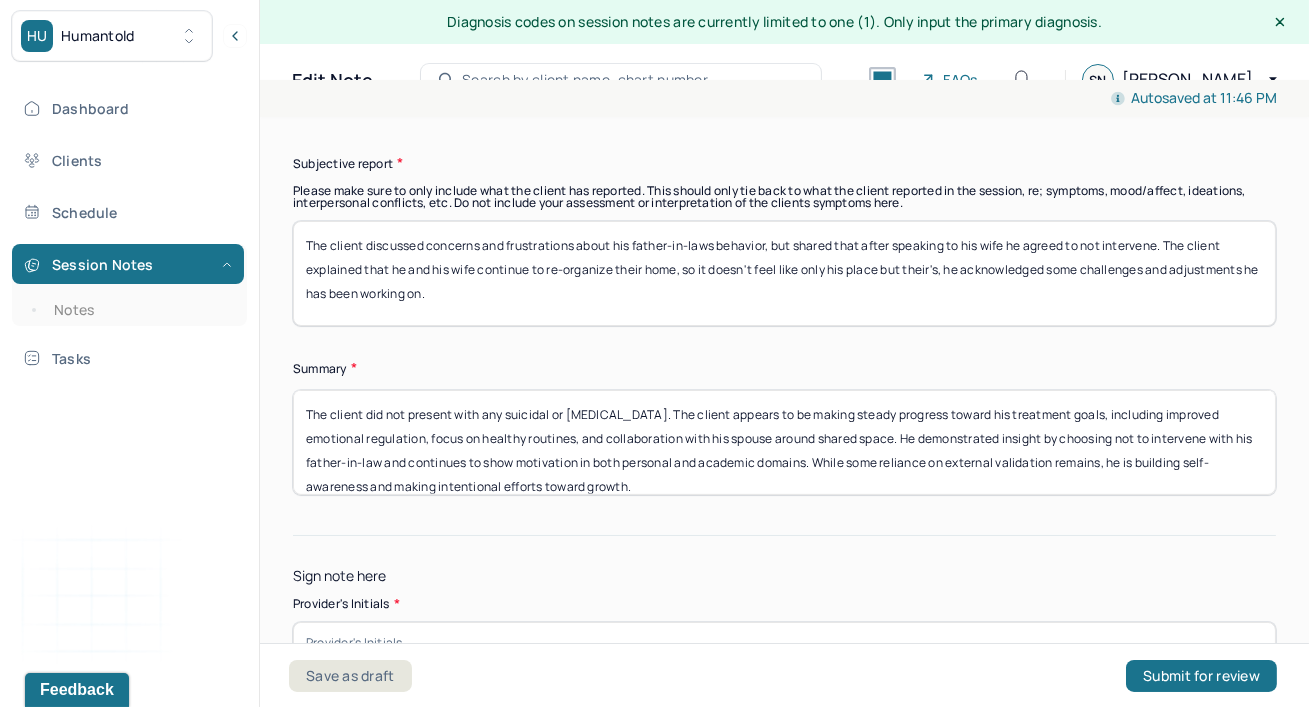 click on "The client did not present with any suicidal or [MEDICAL_DATA]. The client appears to be making steady progress toward his treatment goals, including improved emotional regulation, focus on healthy routines, and collaboration with his spouse around shared space. He demonstrated insight by choosing not to intervene with his father-in-law and continues to show motivation in both personal and academic domains. While some reliance on external validation remains, he is building self-awareness and making intentional efforts toward growth." at bounding box center [784, 442] 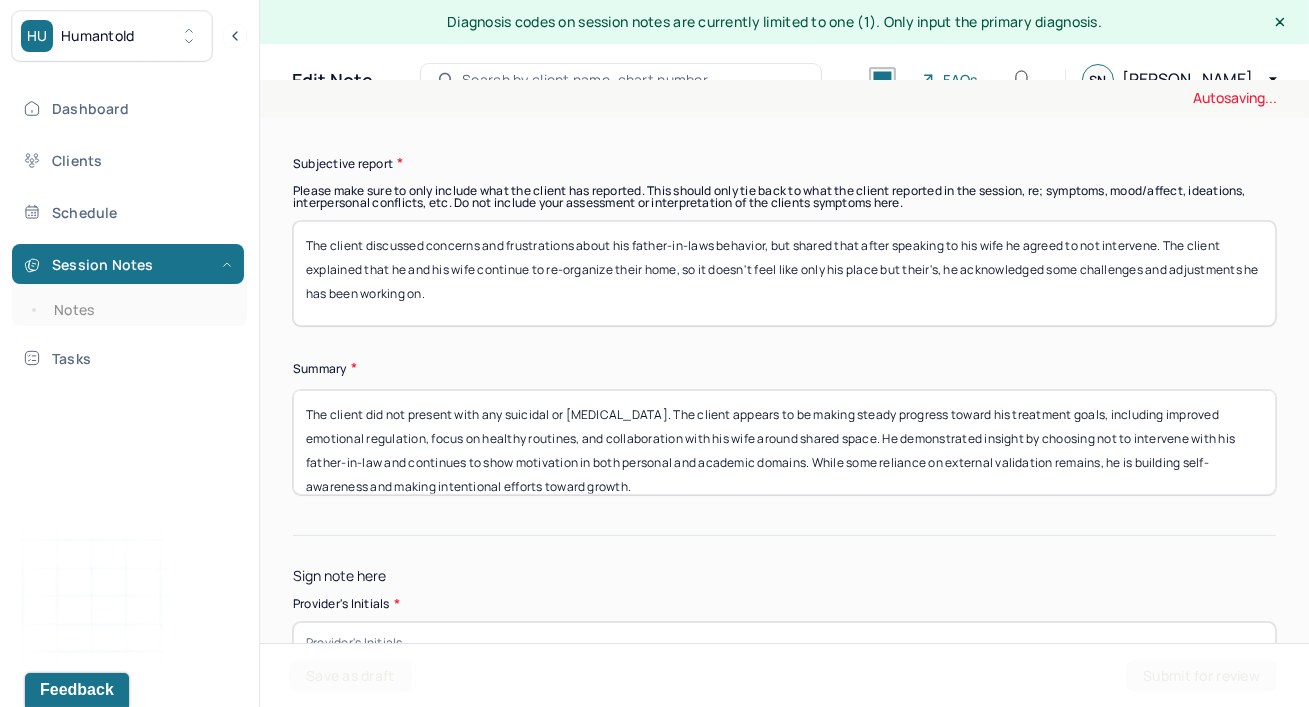 click on "The client did not present with any suicidal or [MEDICAL_DATA]. The client appears to be making steady progress toward his treatment goals, including improved emotional regulation, focus on healthy routines, and collaboration with his spouse around shared space. He demonstrated insight by choosing not to intervene with his father-in-law and continues to show motivation in both personal and academic domains. While some reliance on external validation remains, he is building self-awareness and making intentional efforts toward growth." at bounding box center (784, 442) 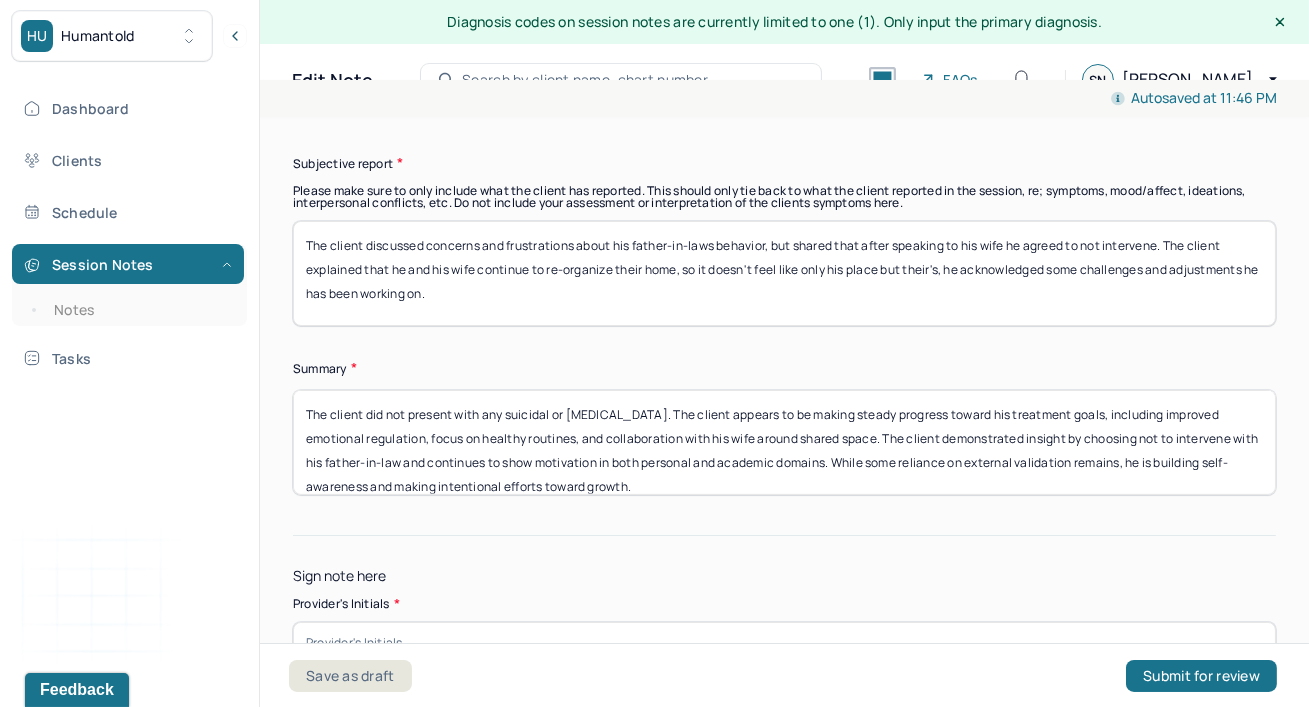 click on "The client did not present with any suicidal or [MEDICAL_DATA]. The client appears to be making steady progress toward his treatment goals, including improved emotional regulation, focus on healthy routines, and collaboration with his wife around shared space. He demonstrated insight by choosing not to intervene with his father-in-law and continues to show motivation in both personal and academic domains. While some reliance on external validation remains, he is building self-awareness and making intentional efforts toward growth." at bounding box center [784, 442] 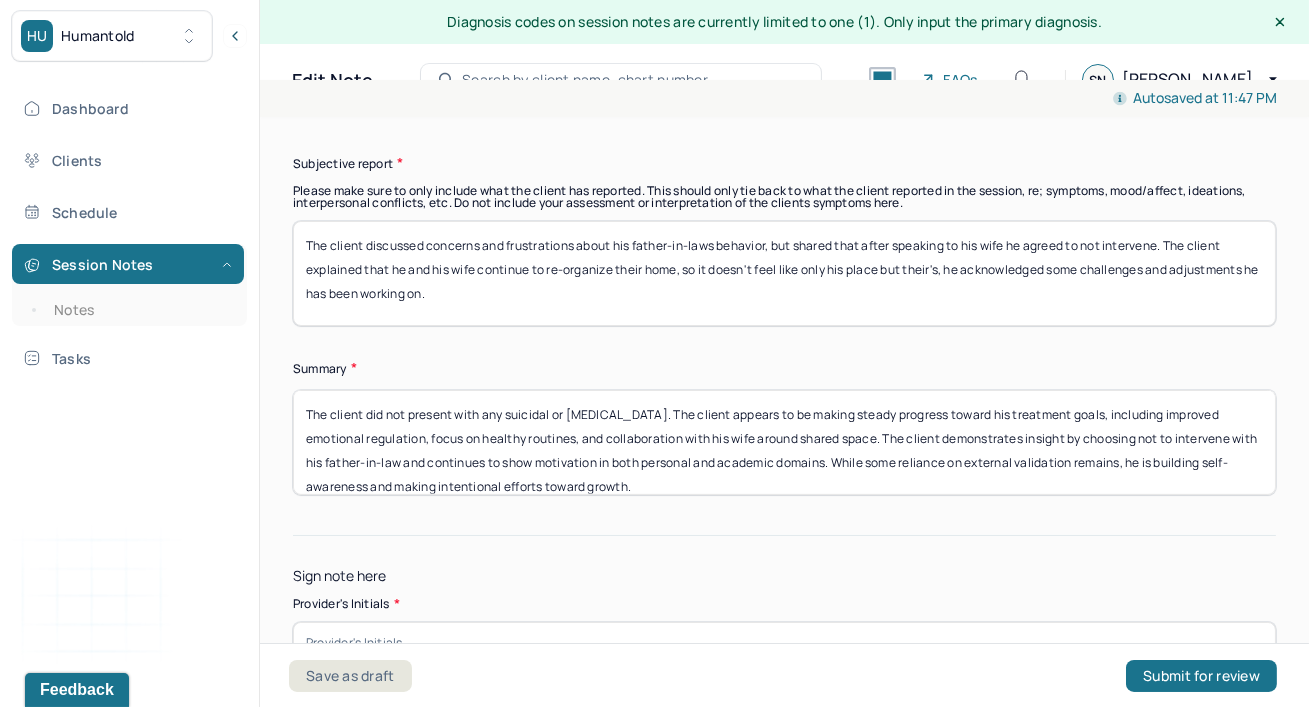 click on "The client did not present with any suicidal or [MEDICAL_DATA]. The client appears to be making steady progress toward his treatment goals, including improved emotional regulation, focus on healthy routines, and collaboration with his wife around shared space. The client demonstrates insight by choosing not to intervene with his father-in-law and continues to show motivation in both personal and academic domains. While some reliance on external validation remains, he is building self-awareness and making intentional efforts toward growth." at bounding box center (784, 442) 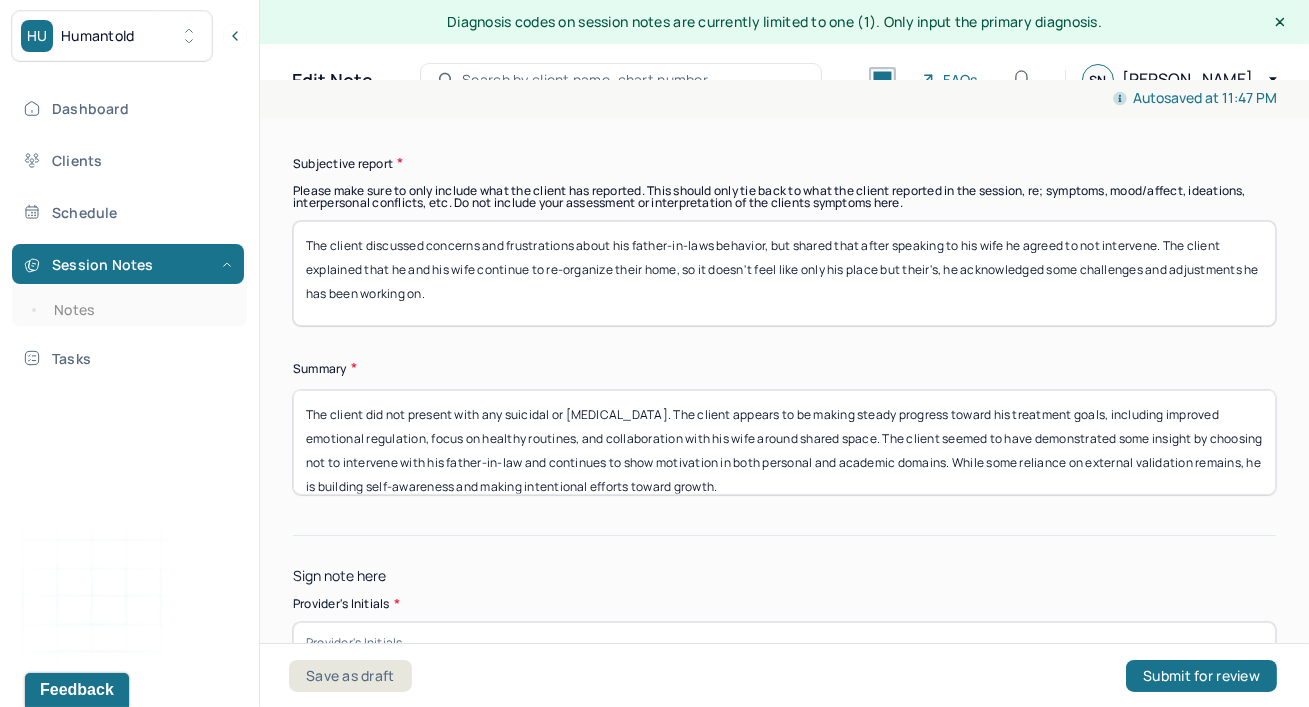 click on "The client did not present with any suicidal or [MEDICAL_DATA]. The client appears to be making steady progress toward his treatment goals, including improved emotional regulation, focus on healthy routines, and collaboration with his wife around shared space. The client seemed to have demonstrated some insight by choosing not to intervene with his father-in-law and continues to show motivation in both personal and academic domains. While some reliance on external validation remains, he is building self-awareness and making intentional efforts toward growth." at bounding box center (784, 442) 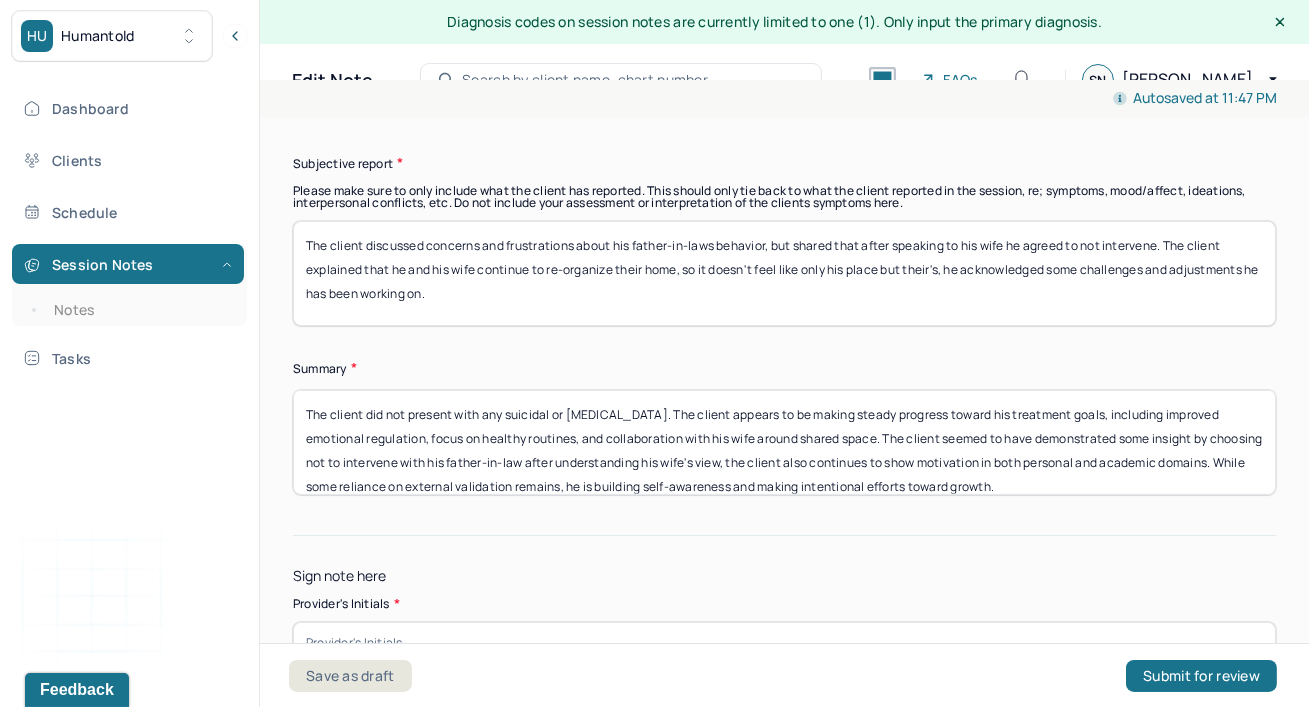 click on "The client did not present with any suicidal or [MEDICAL_DATA]. The client appears to be making steady progress toward his treatment goals, including improved emotional regulation, focus on healthy routines, and collaboration with his wife around shared space. The client seemed to have demonstrated some insight by choosing not to intervene with his father-in-law after understanding his wife's view, the client also continues to show motivation in both personal and academic domains. While some reliance on external validation remains, he is building self-awareness and making intentional efforts toward growth." at bounding box center [784, 442] 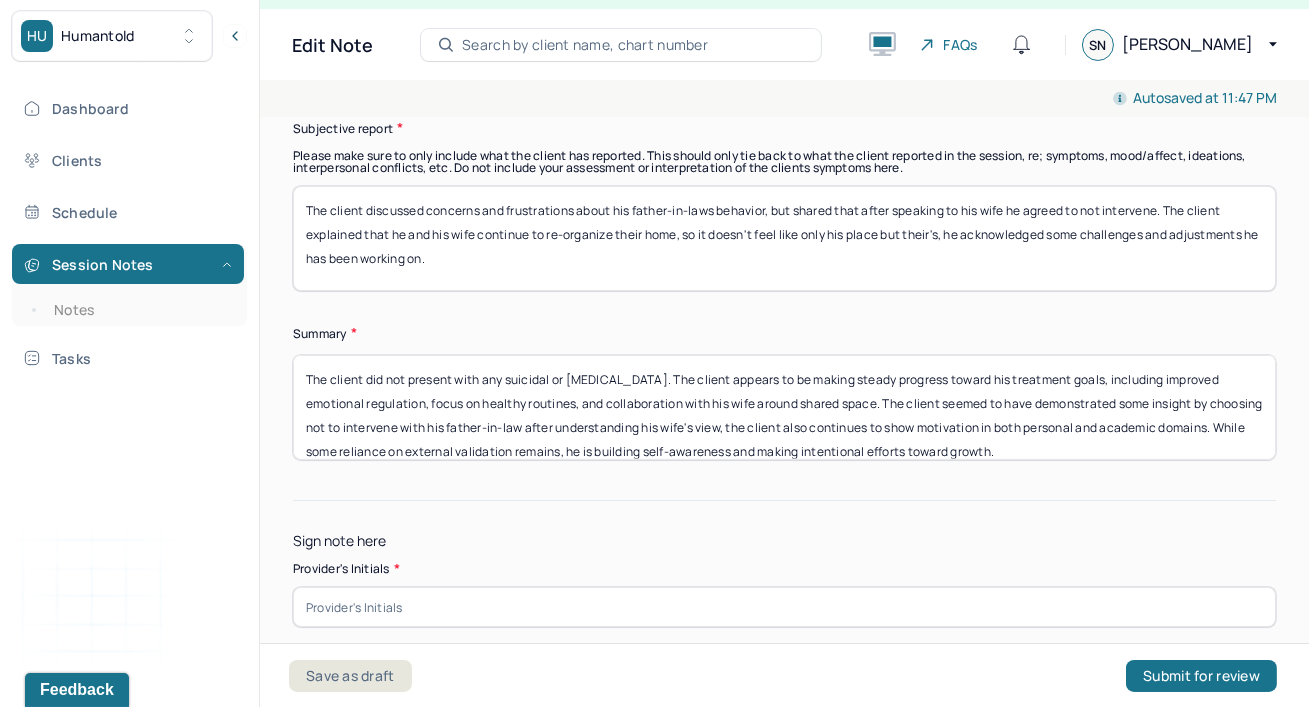 click at bounding box center [784, 607] 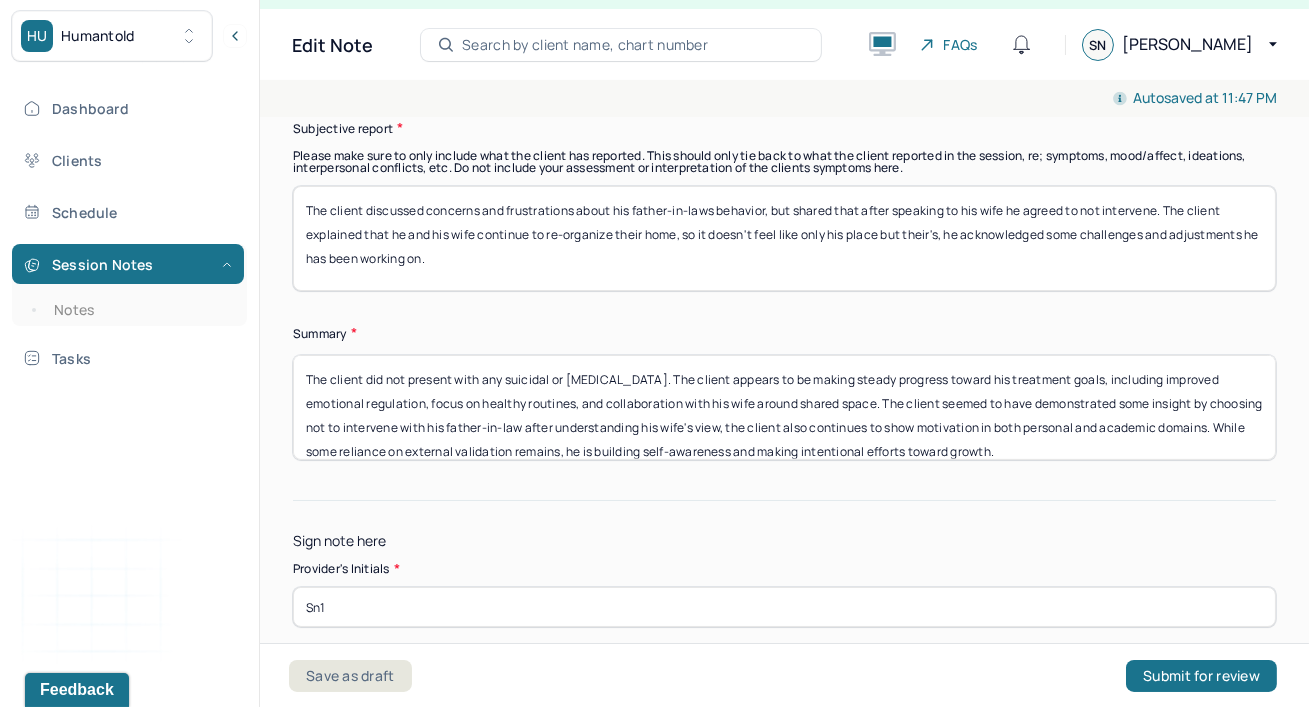 type on "Sn1" 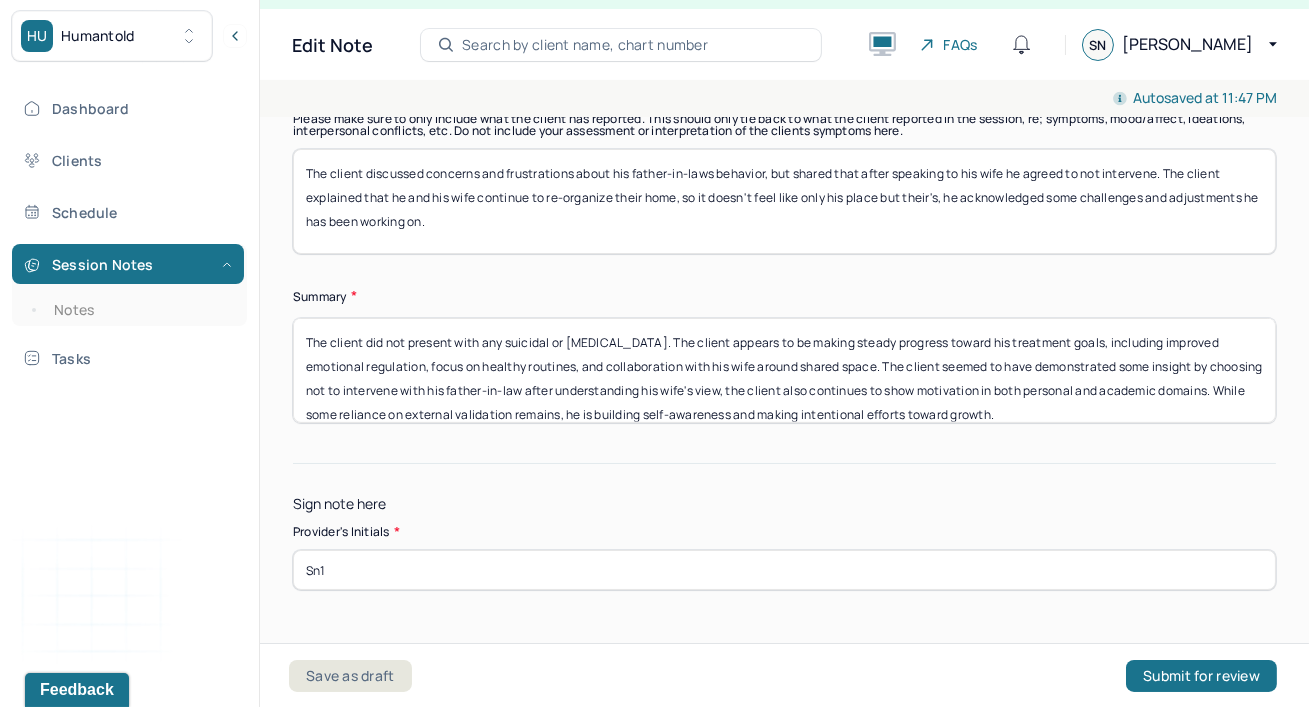 scroll, scrollTop: 6122, scrollLeft: 0, axis: vertical 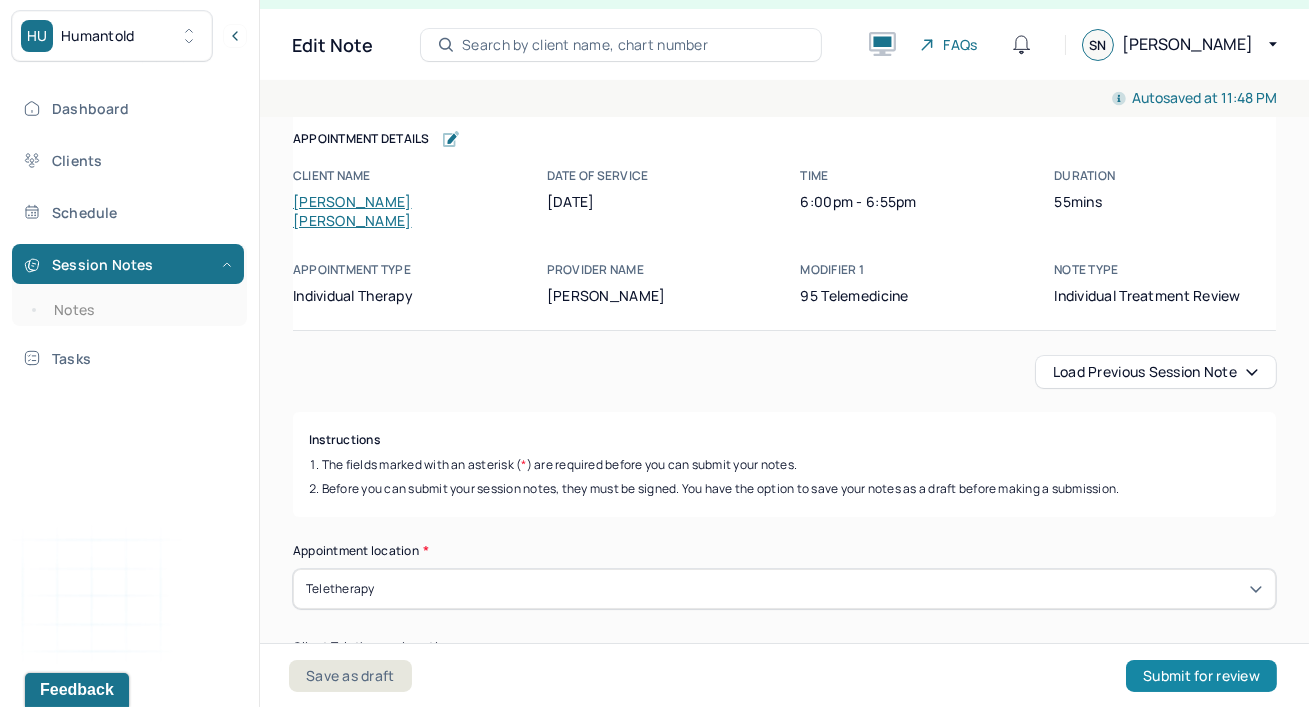 click on "Submit for review" at bounding box center (1201, 676) 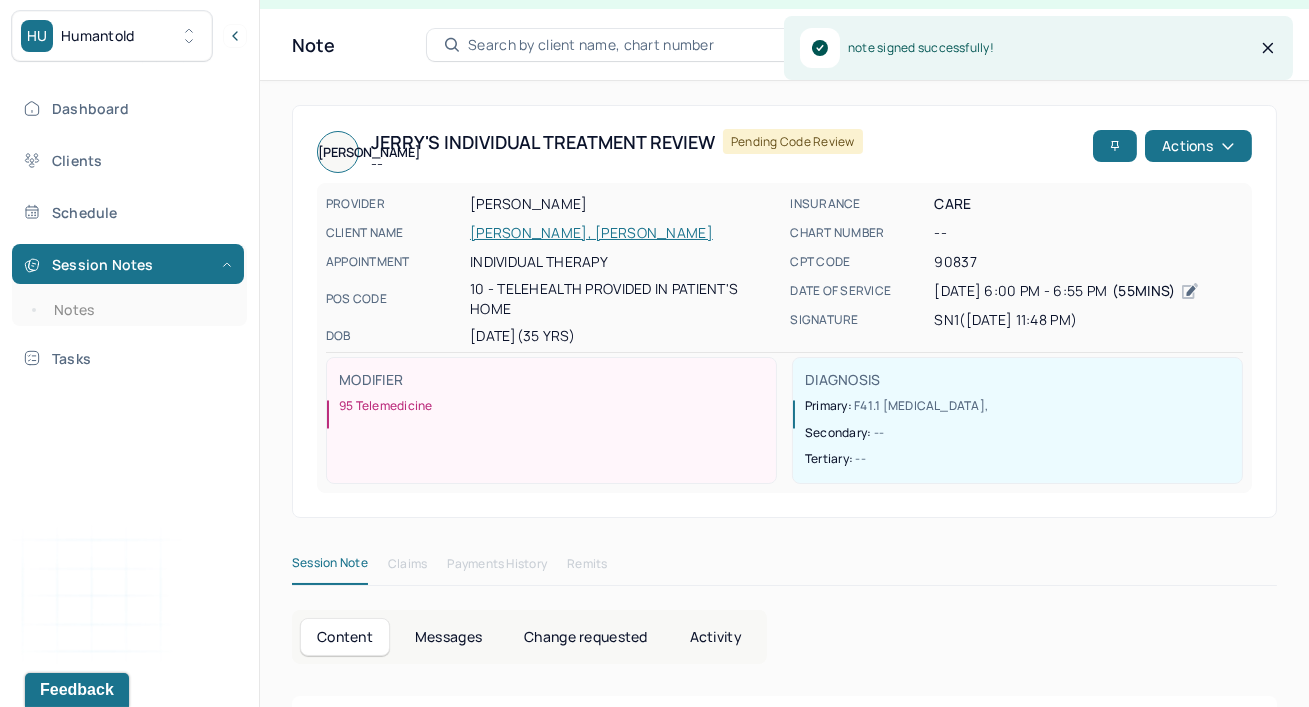 scroll, scrollTop: 0, scrollLeft: 0, axis: both 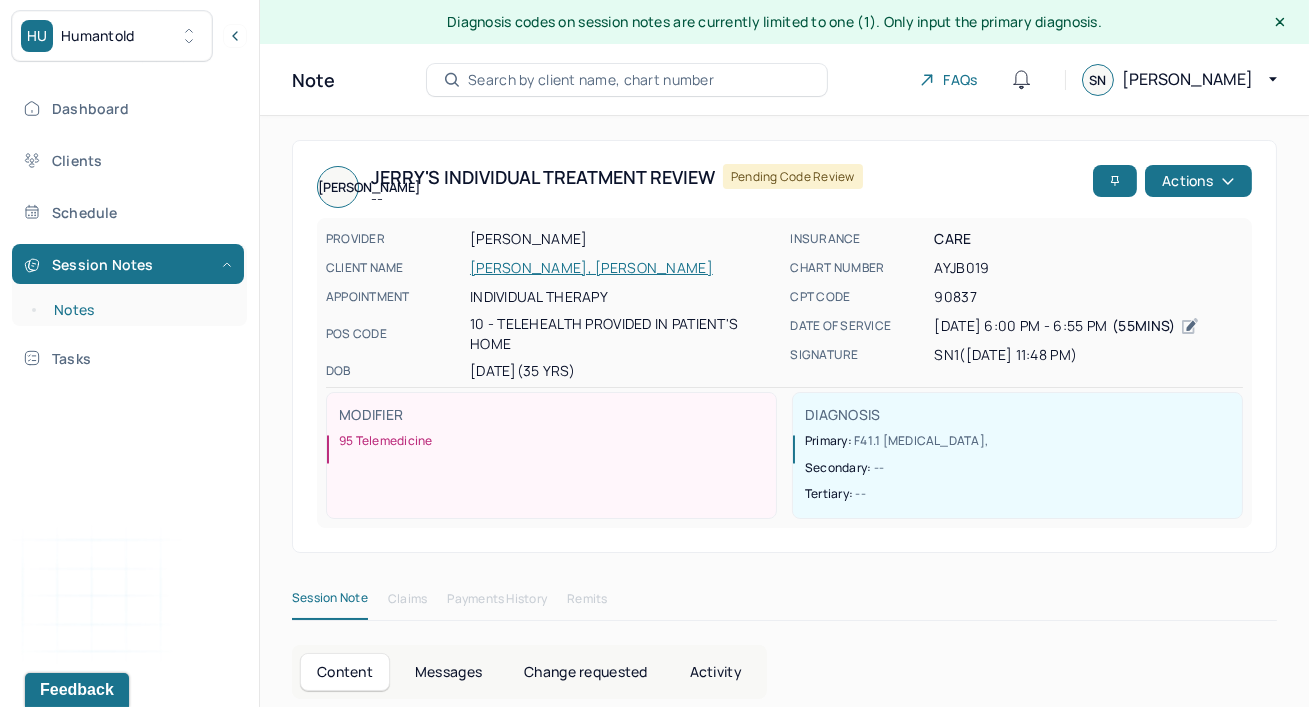 click on "Notes" at bounding box center (139, 310) 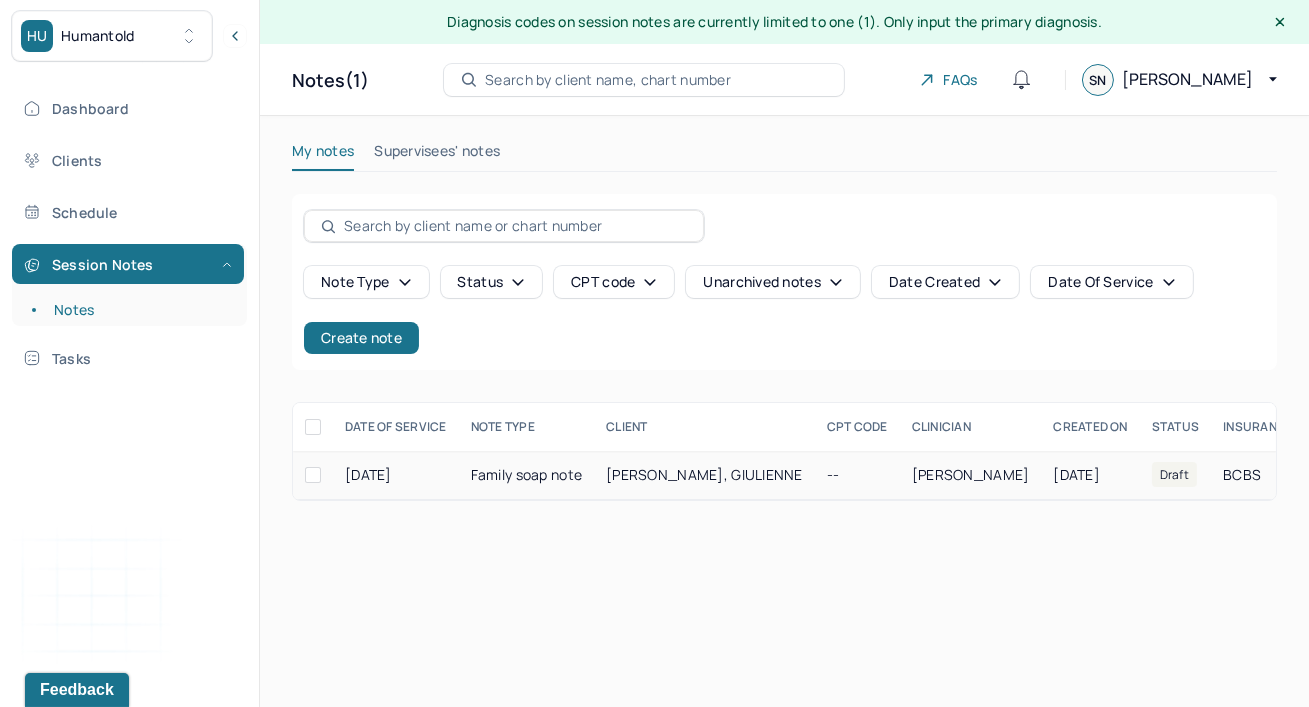 click on "Family soap note" at bounding box center (526, 475) 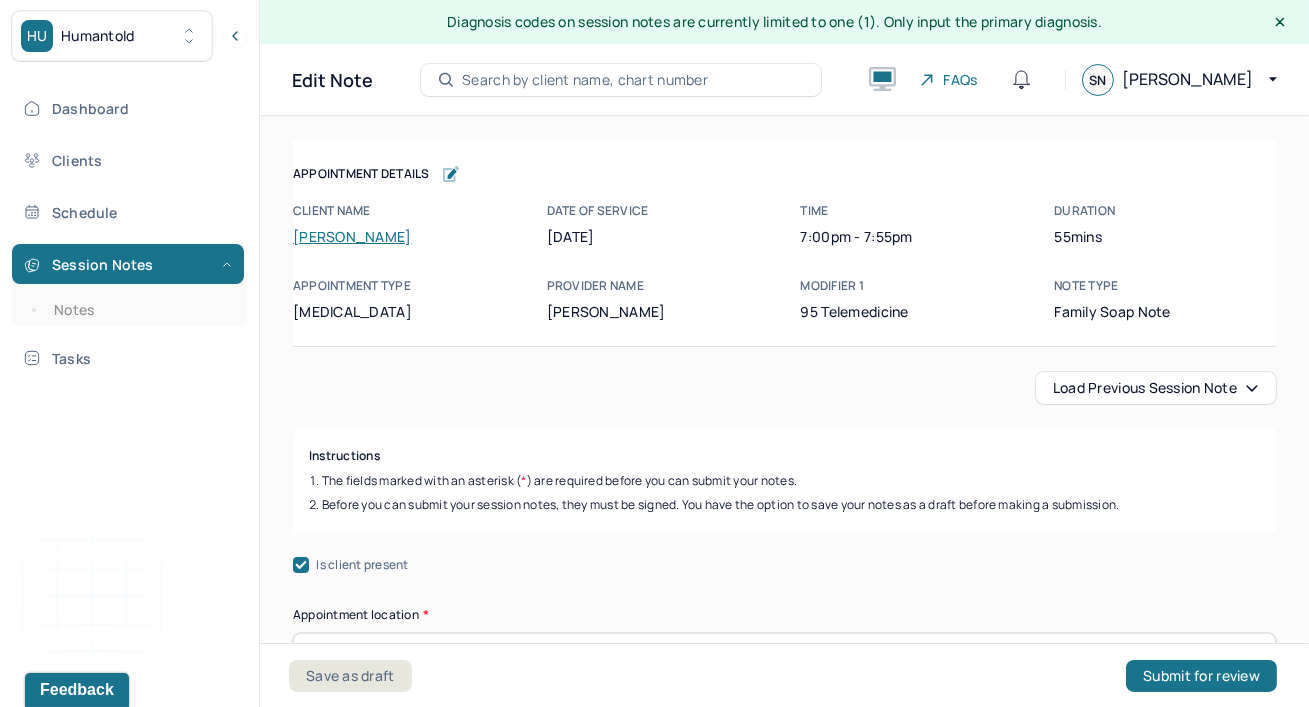 click on "Instructions" at bounding box center (784, 456) 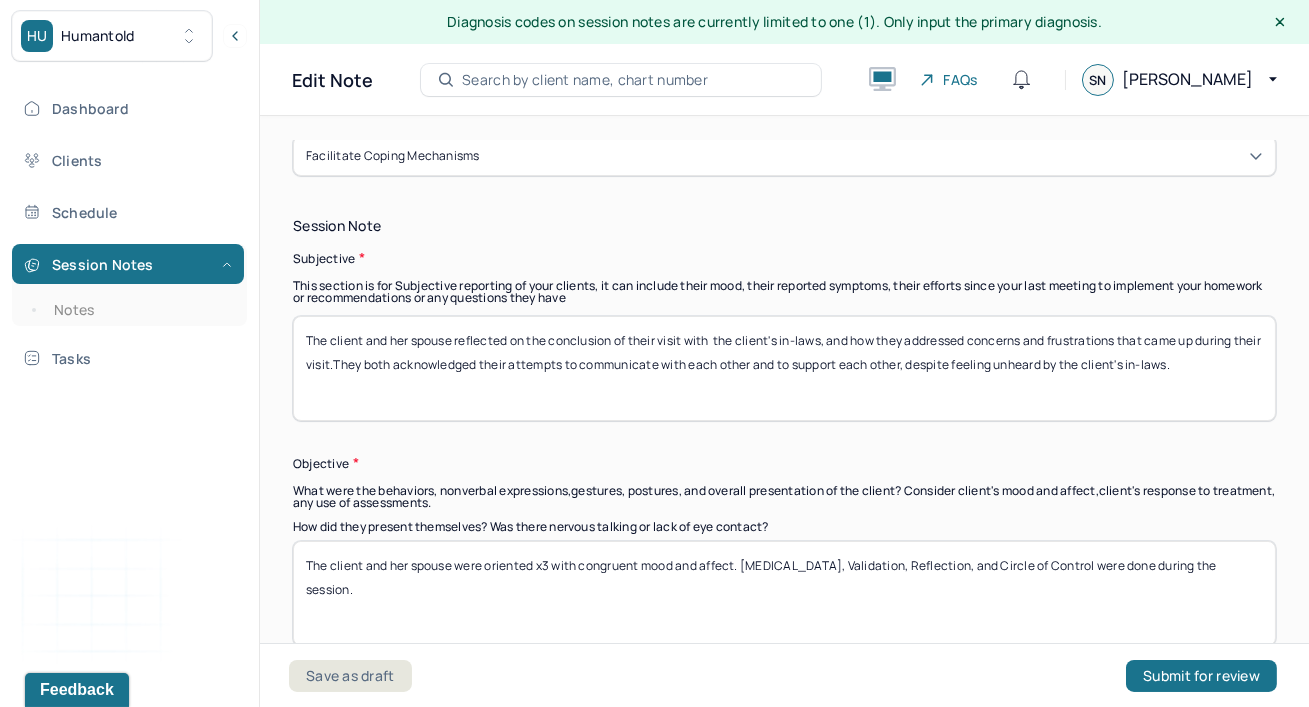 scroll, scrollTop: 1454, scrollLeft: 0, axis: vertical 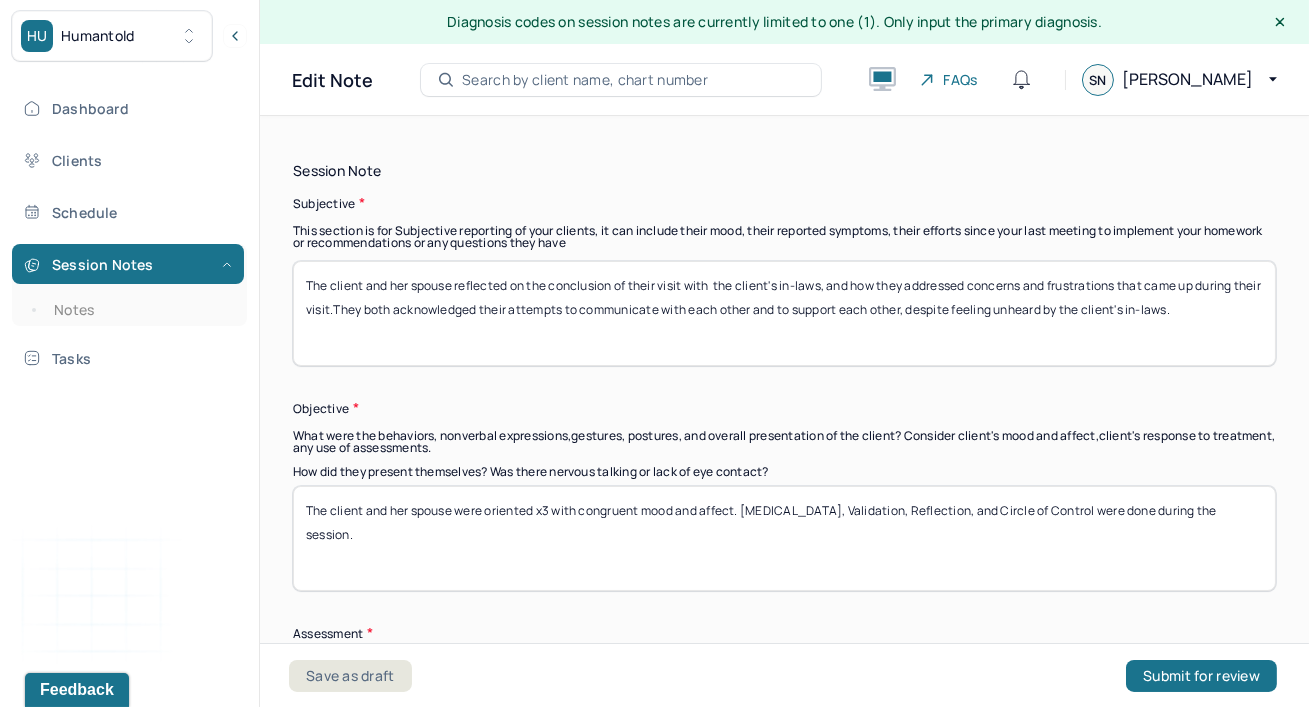 click on "The client and her spouse reflected on the conclusion of their visit with  the client's in-laws, and how they addressed concerns and frustrations that came up during their visit.They both acknowledged their attempts to communicate with each other and to support each other, despite feeling unheard by the client's in-laws." at bounding box center (784, 313) 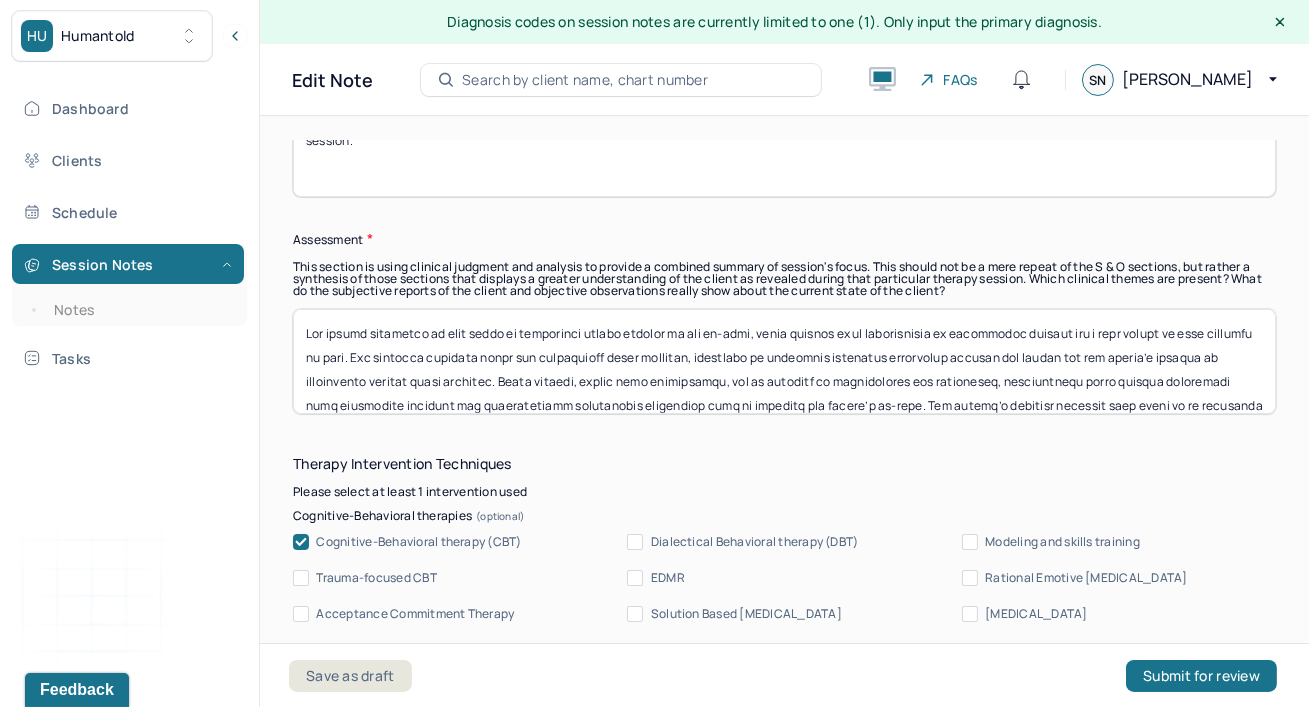 scroll, scrollTop: 1854, scrollLeft: 0, axis: vertical 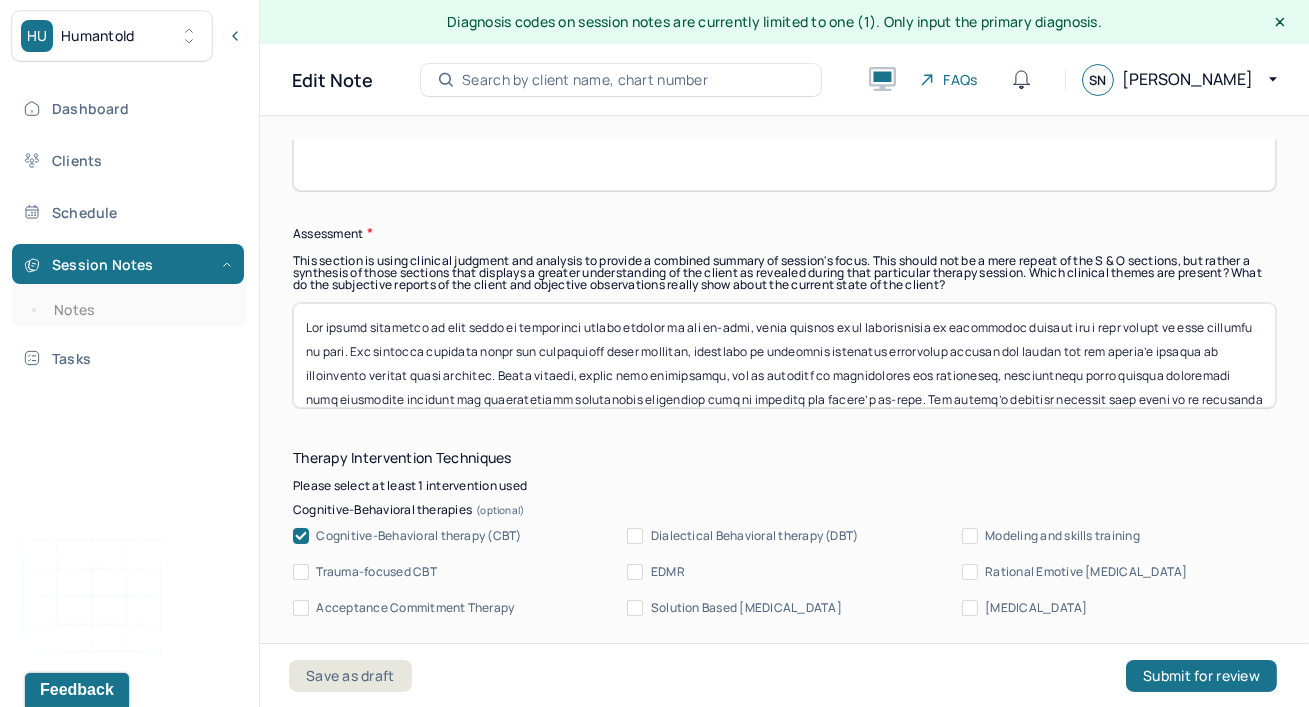 click at bounding box center [784, 355] 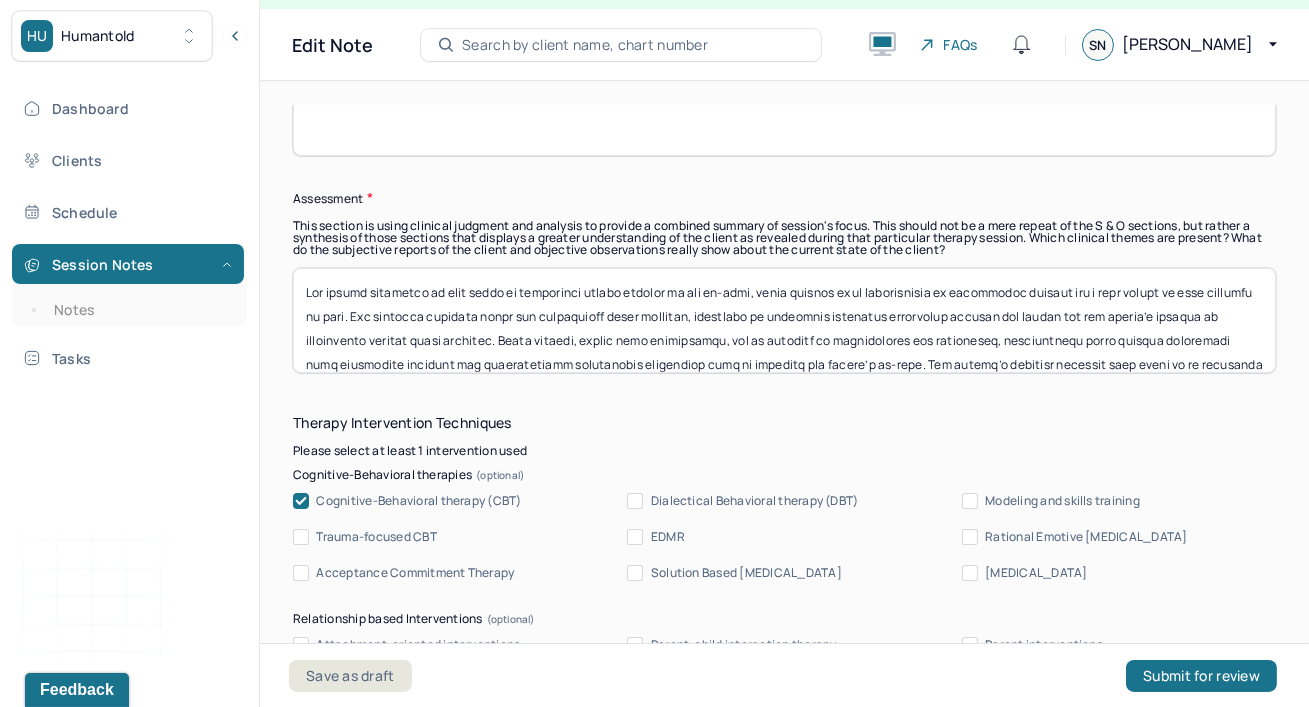 click on "Instructions The fields marked with an asterisk ( * ) are required before you can submit your notes. Before you can submit your session notes, they must be signed. You have the option to save your notes as a draft before making a submission. Is client present Appointment location * Teletherapy Client Teletherapy Location Home Office Other Provider Teletherapy Location Home Office Other Consent was received for the teletherapy session The teletherapy session was conducted via video Primary diagnosis * F43.20 [MEDICAL_DATA] Secondary diagnosis (optional) Secondary diagnosis Tertiary diagnosis (optional) Tertiary diagnosis Emotional / Behavioural symptoms demonstrated * The client and her spouse presented with reoccurring interpersonal conflicts. Causing * Maladaptive Functioning Intention for Session * Facilitate coping mechanisms Session Note Subjective Objective How did they present themselves? Was there nervous talking or lack of eye contact? Assessment Therapy Intervention Techniques EDMR *" at bounding box center [784, 687] 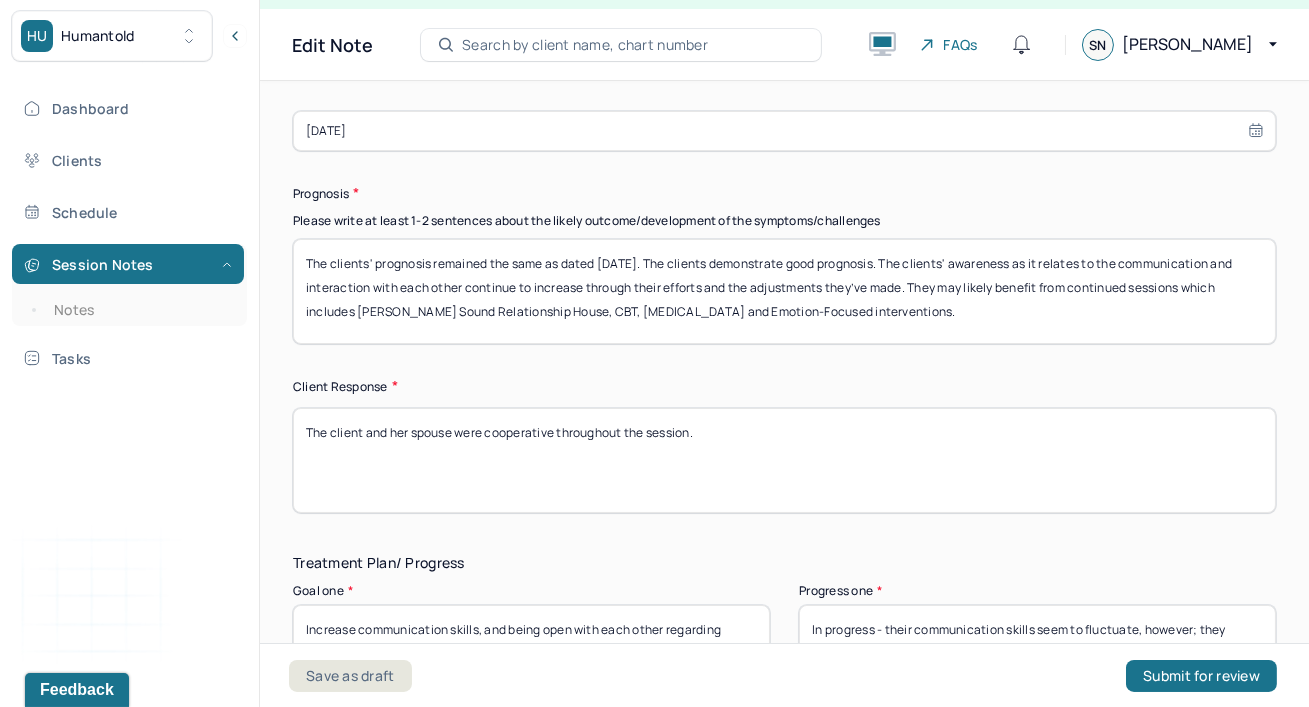 scroll, scrollTop: 2981, scrollLeft: 0, axis: vertical 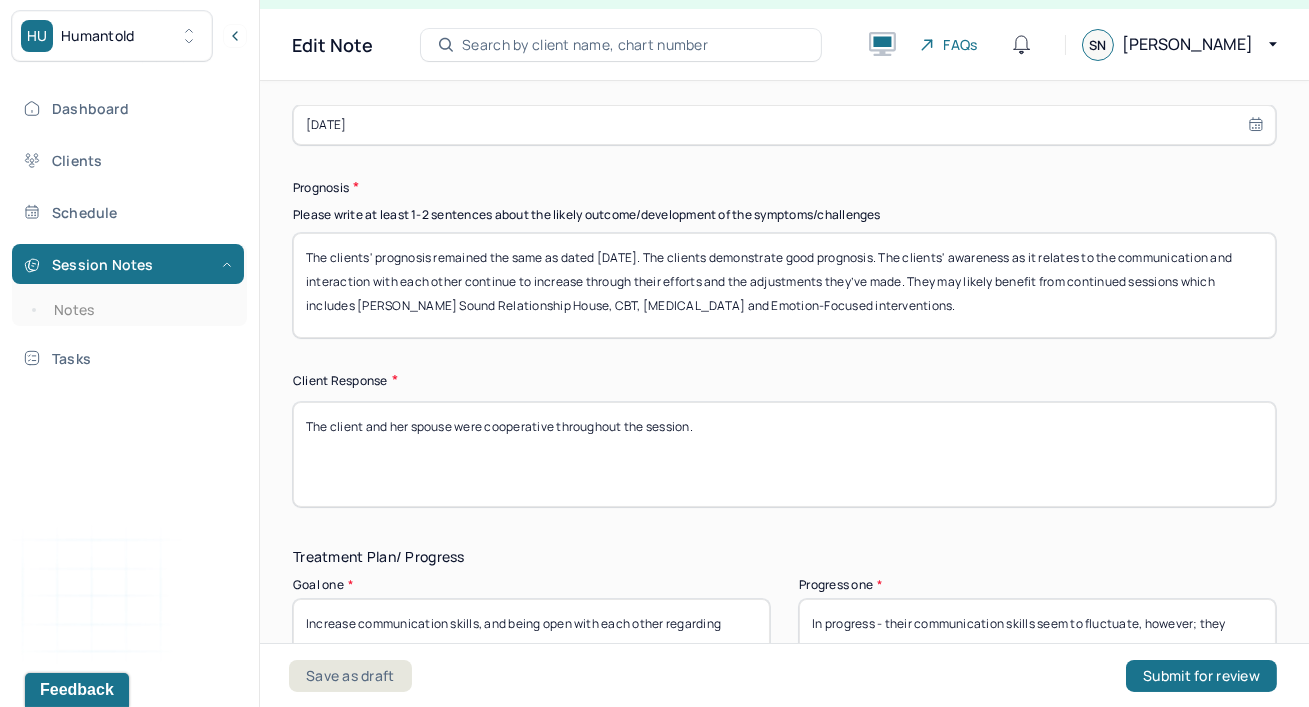 click on "The client and her spouse were cooperative throughout the session." at bounding box center (784, 454) 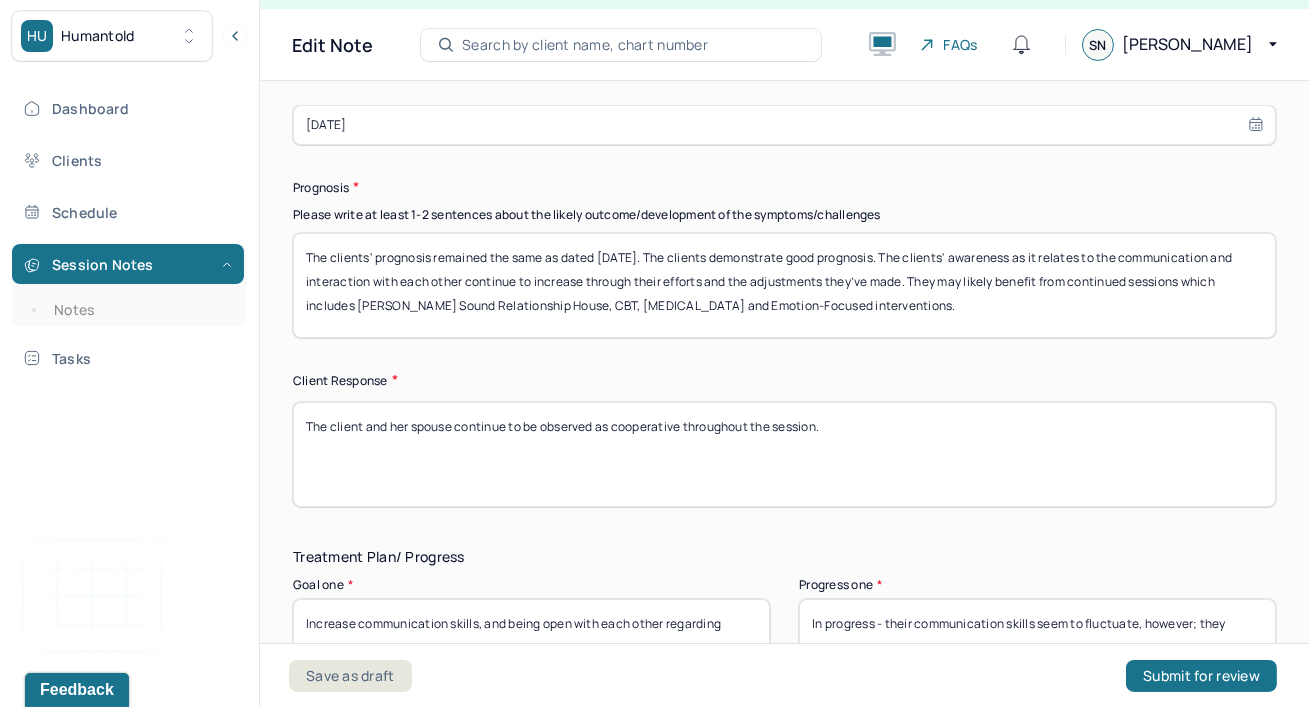 type on "The client and her spouse continue to be observed as cooperative throughout the session." 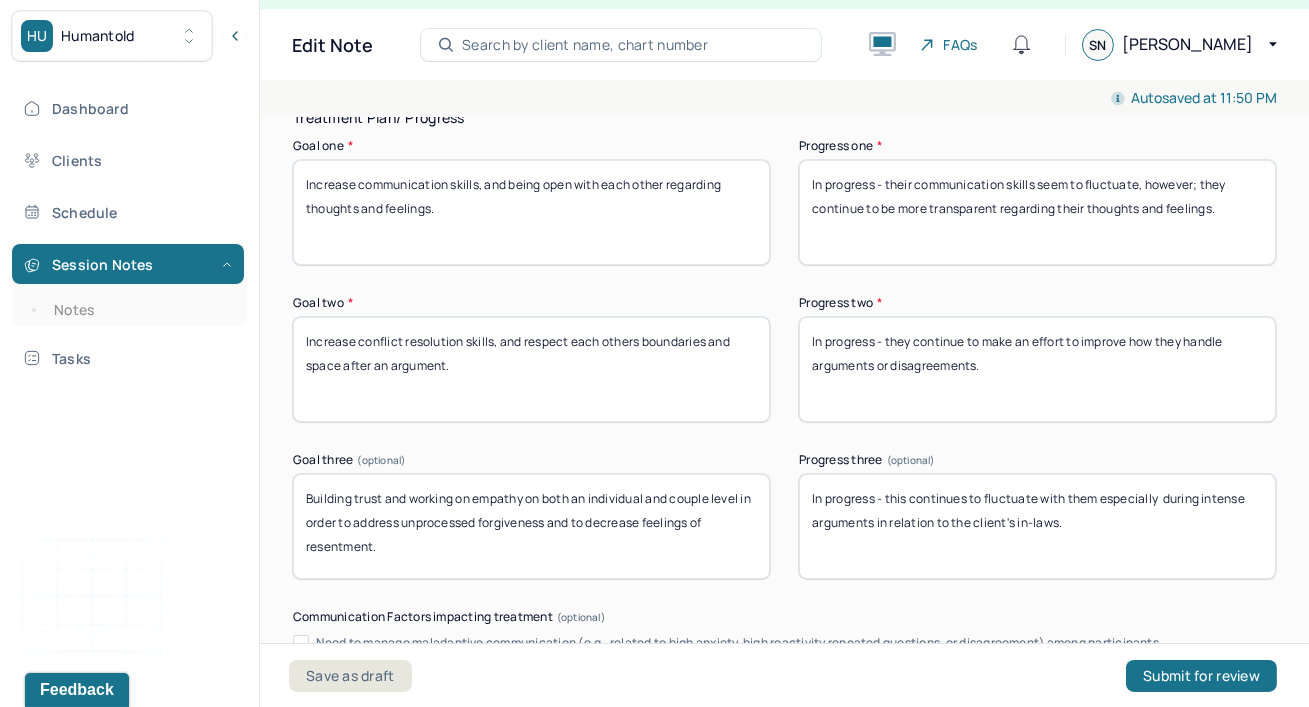 scroll, scrollTop: 3454, scrollLeft: 0, axis: vertical 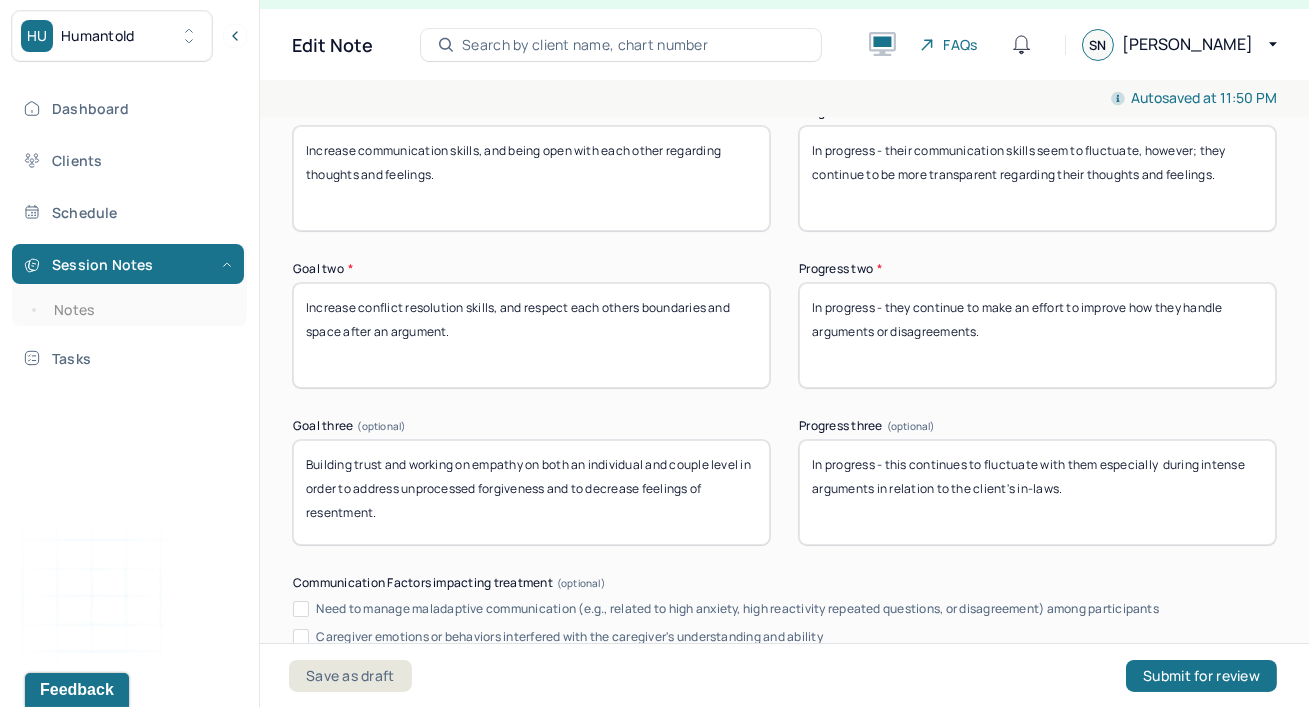 drag, startPoint x: 892, startPoint y: 453, endPoint x: 1035, endPoint y: 482, distance: 145.91093 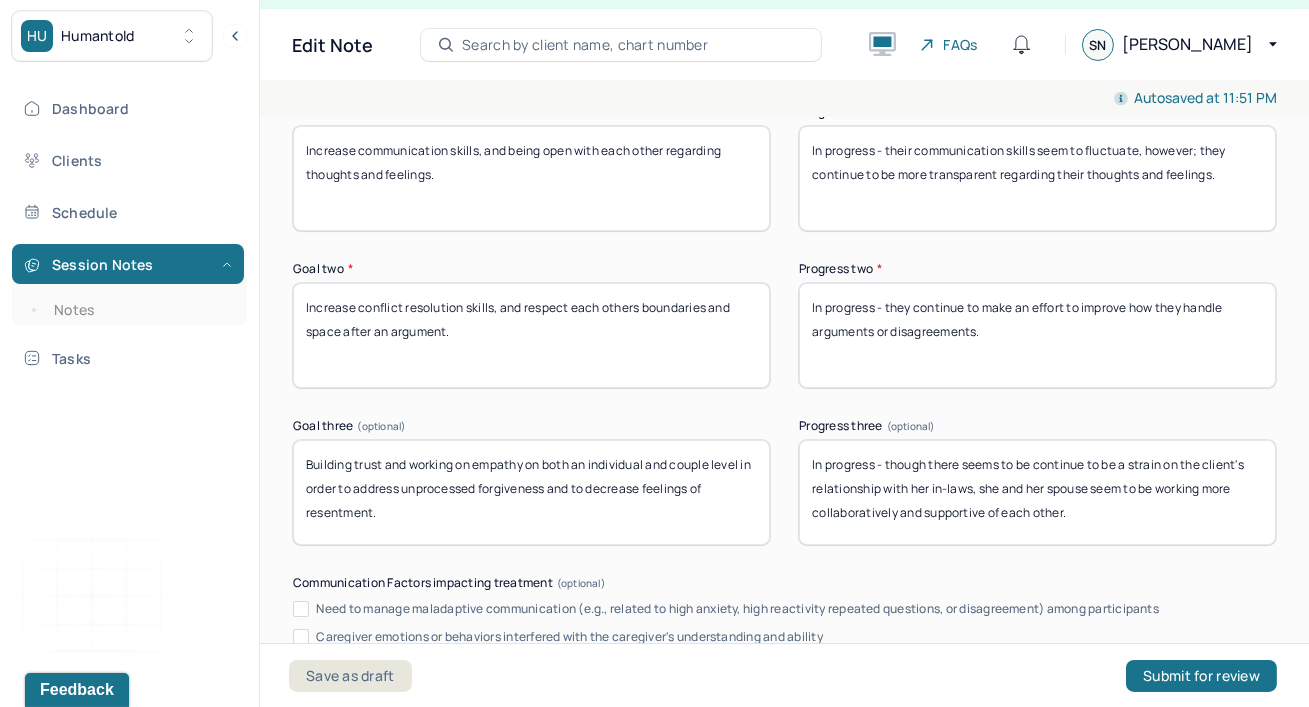 type on "In progress - though there seems to be continue to be a strain on the client's relationship with her in-laws, she and her spouse seem to be working more collaboratively and supportive of each other." 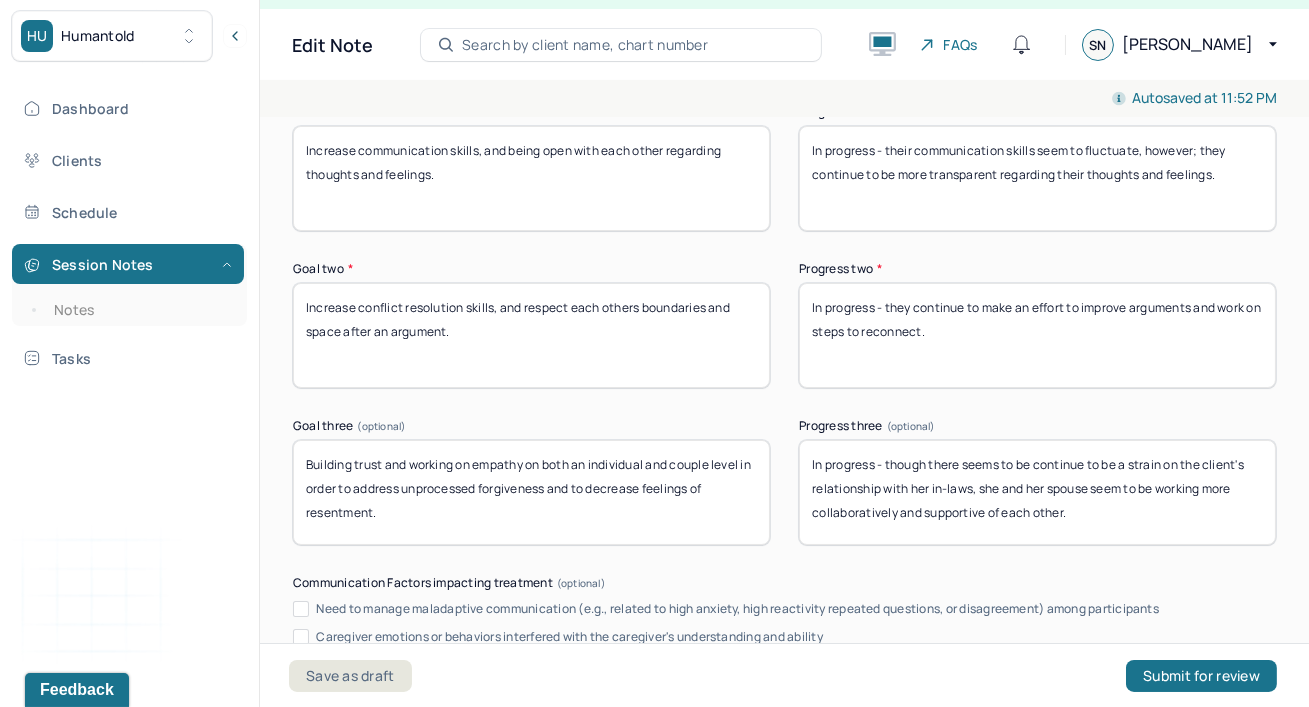 type on "In progress - they continue to make an effort to improve arguments and work on steps to reconnect." 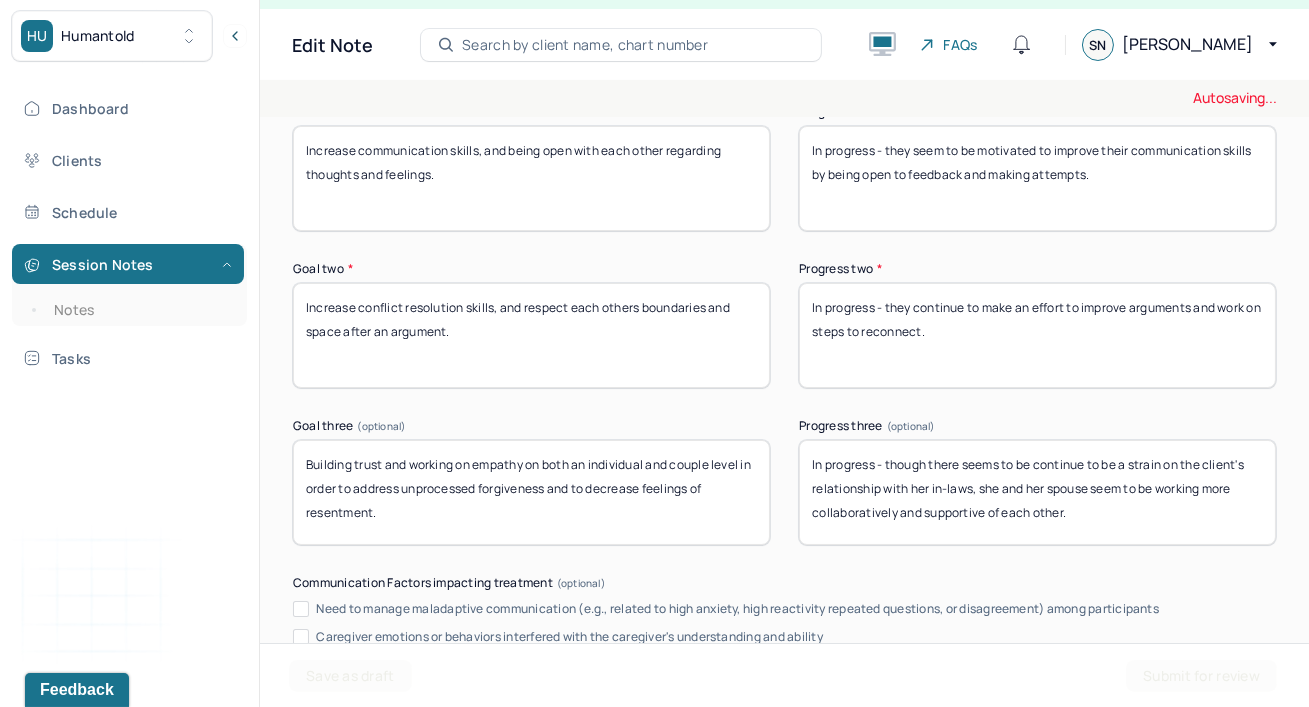 type on "In progress - they seem to be motivated to improve their communication skills by being open to feedback and making attempts." 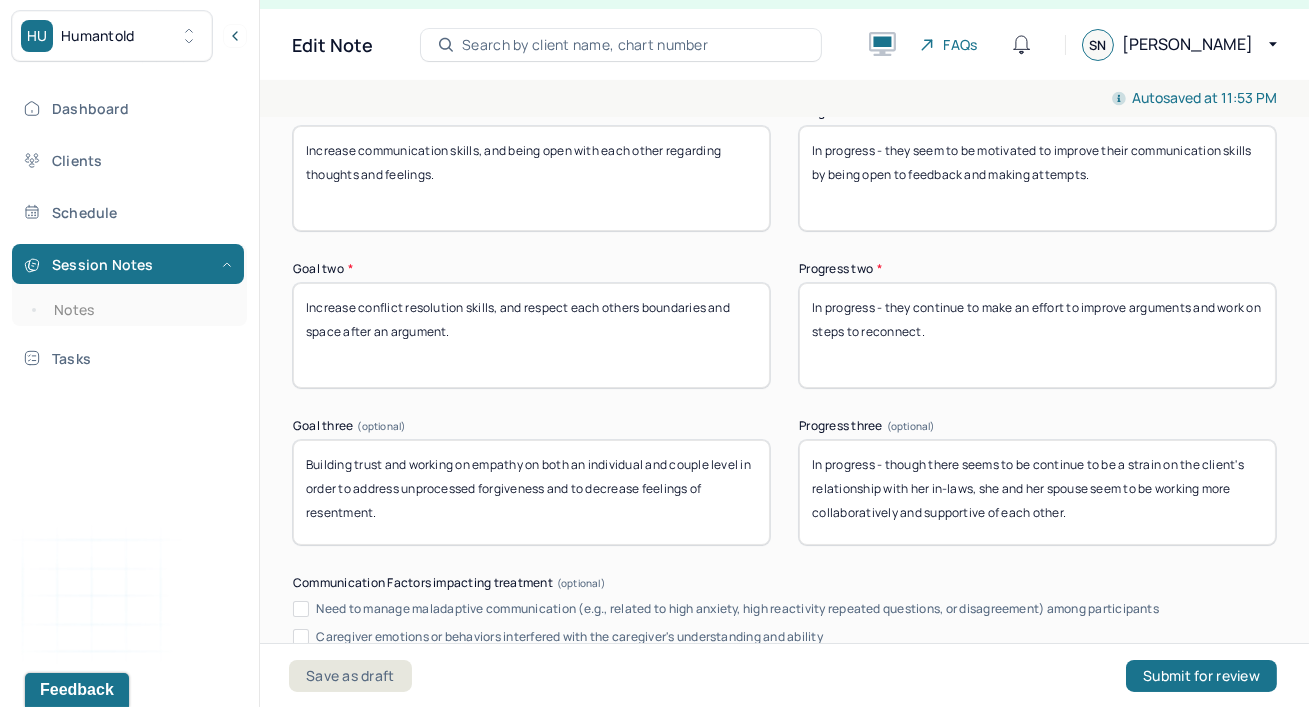 click on "Goal two * Increase conflict resolution skills, and respect each others boundaries and space after an argument. Progress two * In progress - they continue to make an effort to improve arguments and work on steps to reconnect." at bounding box center [784, 325] 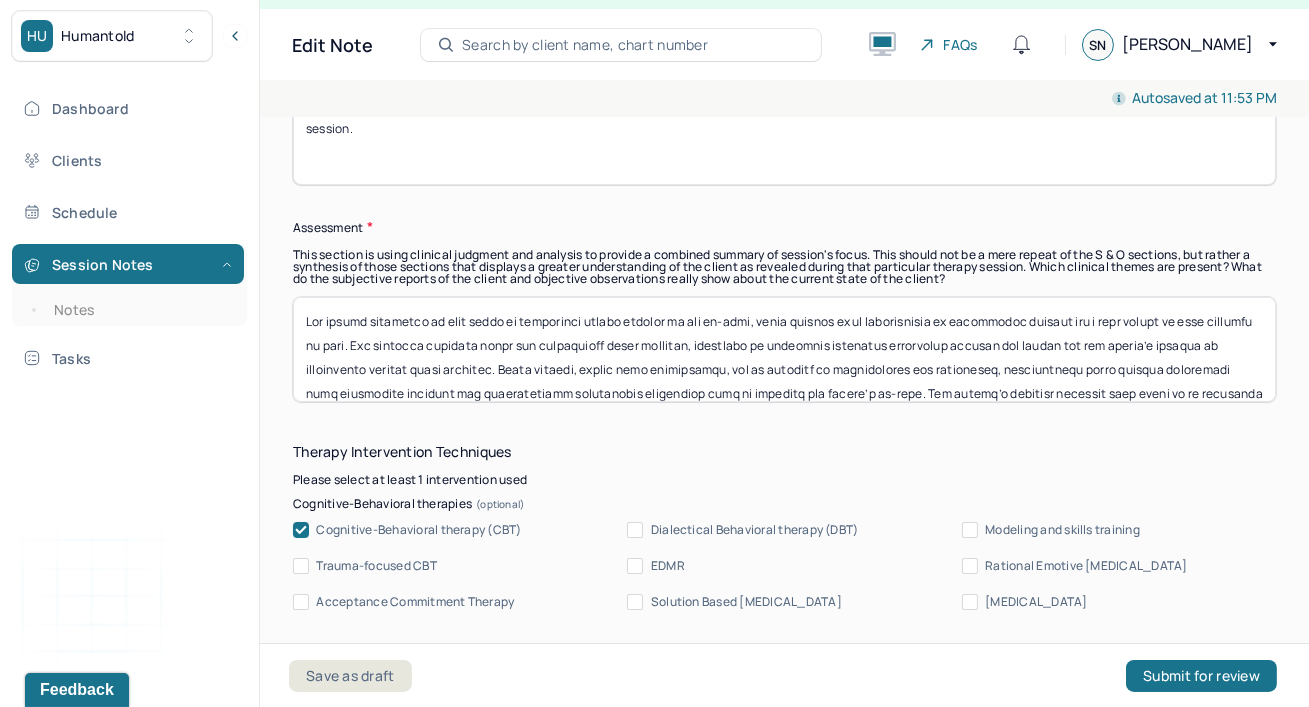 scroll, scrollTop: 1818, scrollLeft: 0, axis: vertical 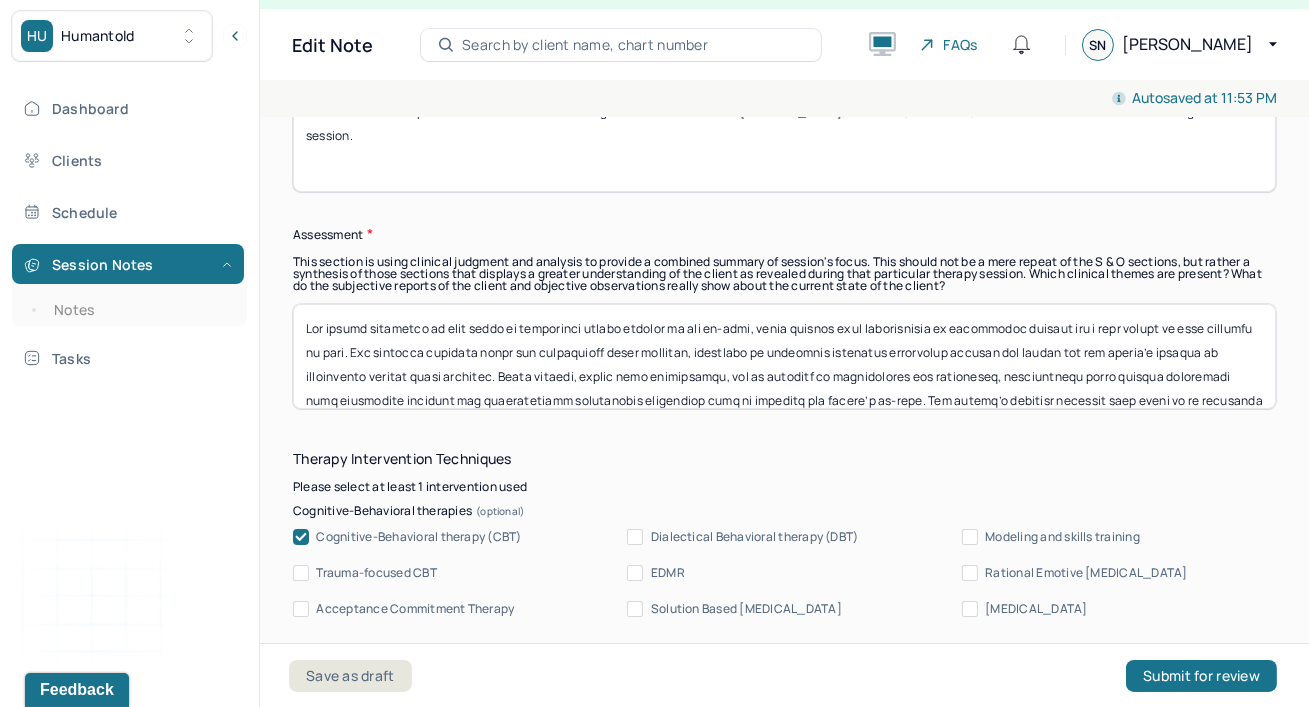 click at bounding box center [784, 356] 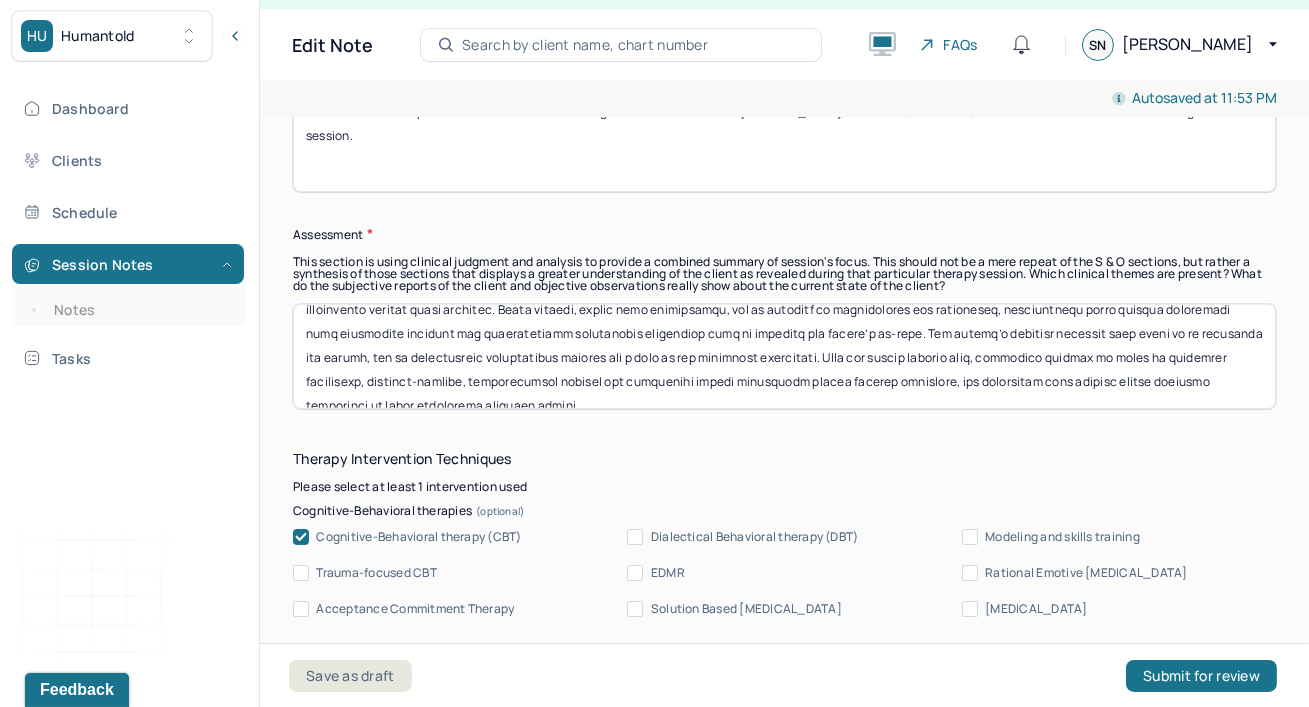 scroll, scrollTop: 72, scrollLeft: 0, axis: vertical 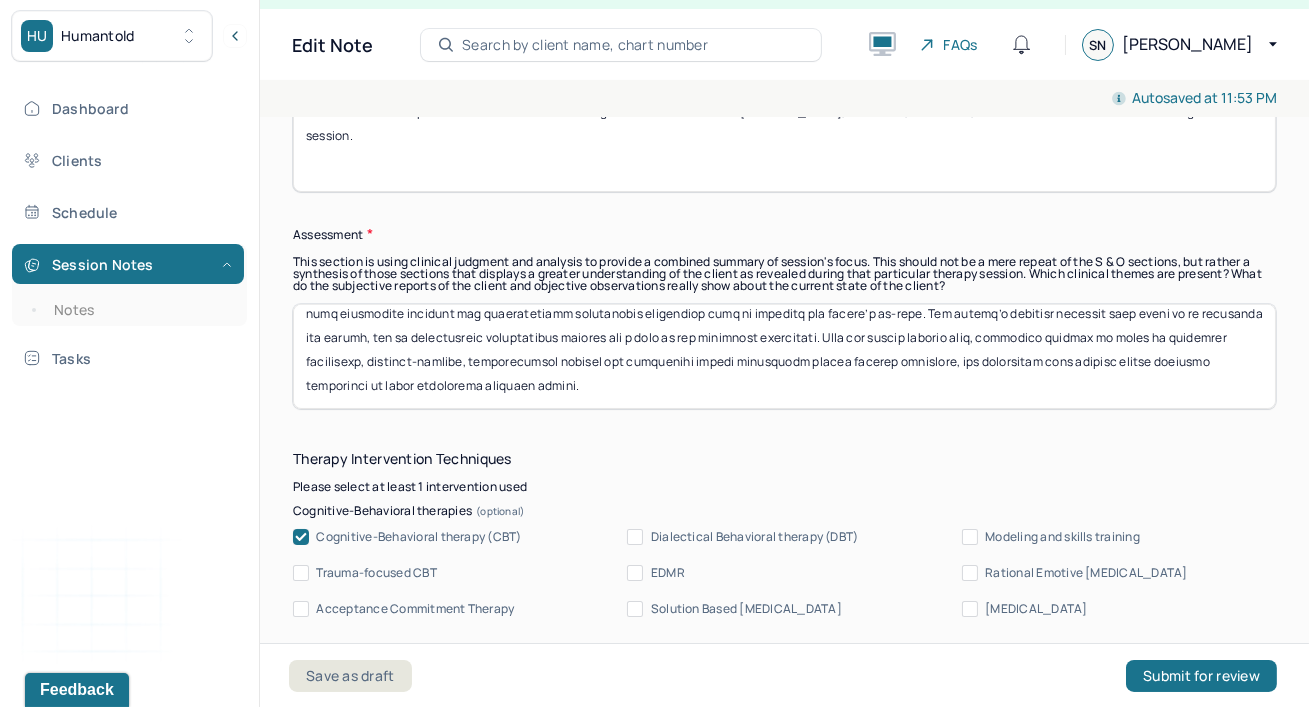 drag, startPoint x: 769, startPoint y: 346, endPoint x: 774, endPoint y: 401, distance: 55.226807 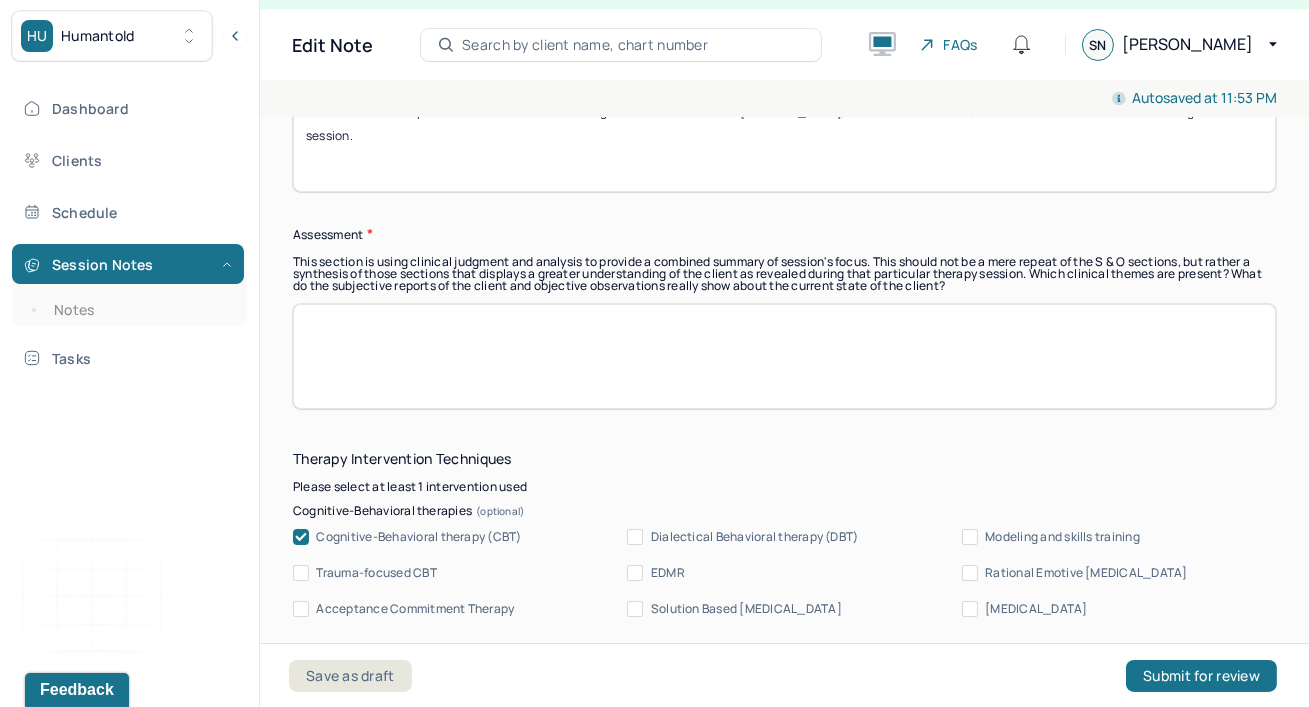 scroll, scrollTop: 0, scrollLeft: 0, axis: both 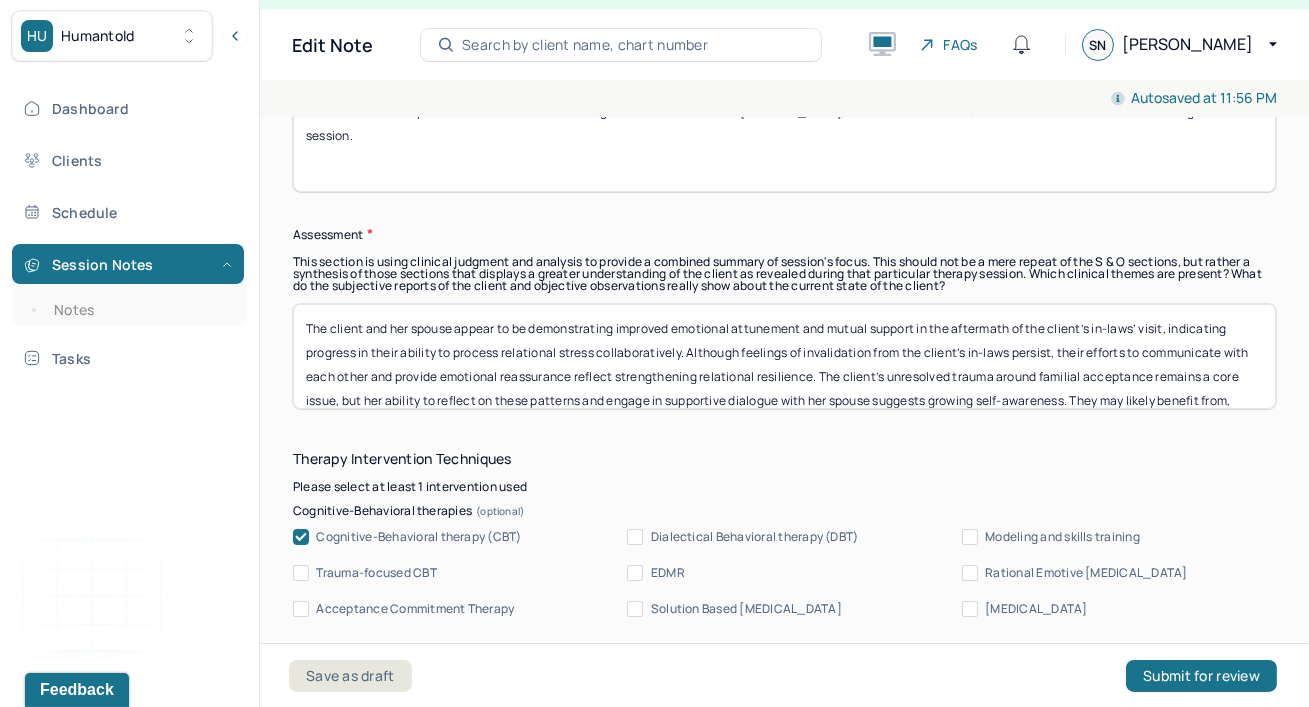 click on "The client and her spouse appear to be demonstrating improved emotional attunement and mutual support in the aftermath of the client’s in-laws’ visit, indicating progress in their ability to process relational stress collaboratively. Although feelings of invalidation from the client’s in-laws persist, their efforts to communicate with each other and provide emotional reassurance reflect strengthening relational resilience. The client’s unresolved trauma around familial acceptance remains a core issue, but her ability to reflect on these patterns and engage in supportive dialogue with her spouse suggests growing self-awareness. They may likely benefit from, continued support in areas of emotional regulation, boundary-maintenance, and reframing core beliefs around acceptance is recommended as they work to preserve their emotional safety within extended family dynamics." at bounding box center (784, 356) 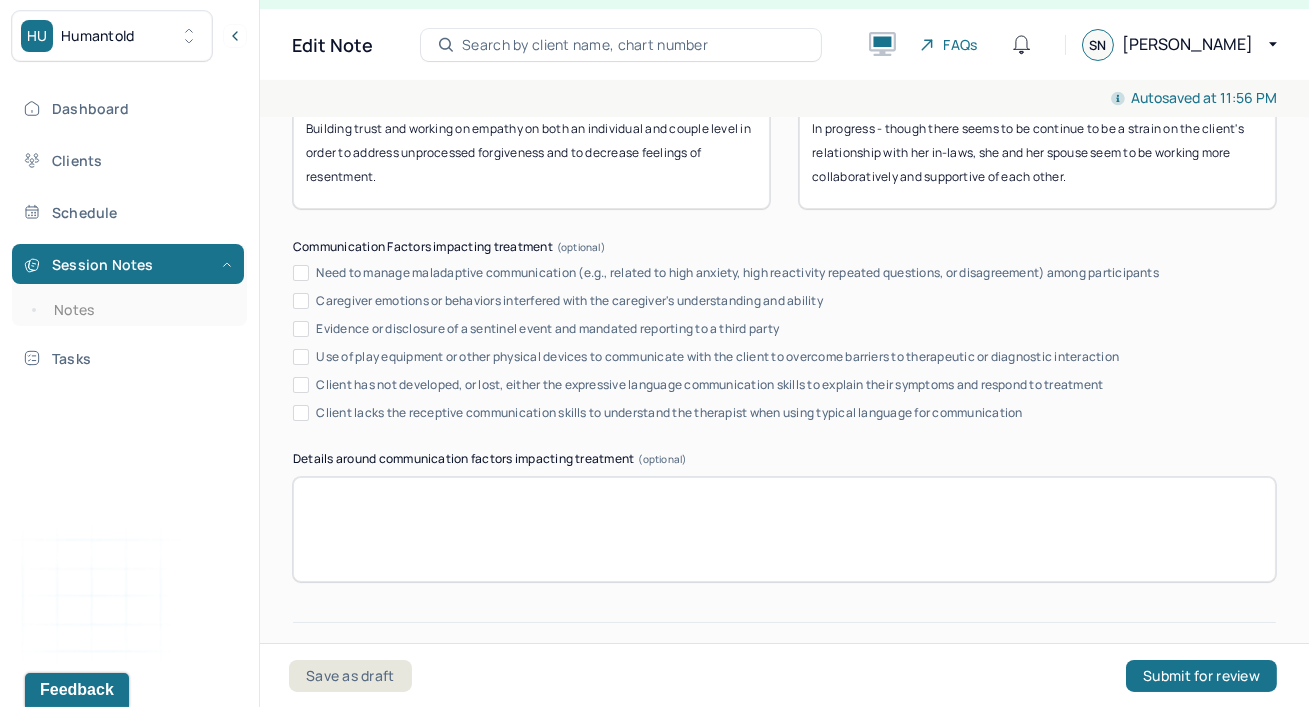 scroll, scrollTop: 3998, scrollLeft: 0, axis: vertical 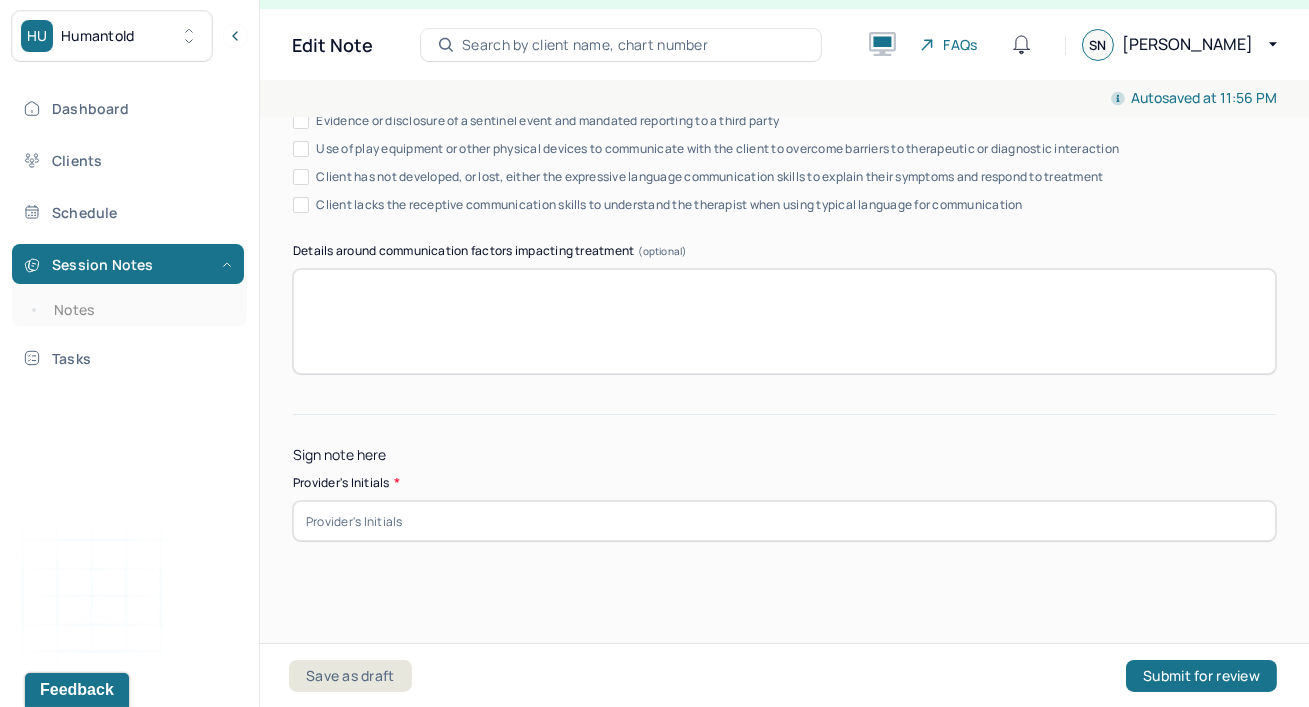 click at bounding box center (784, 521) 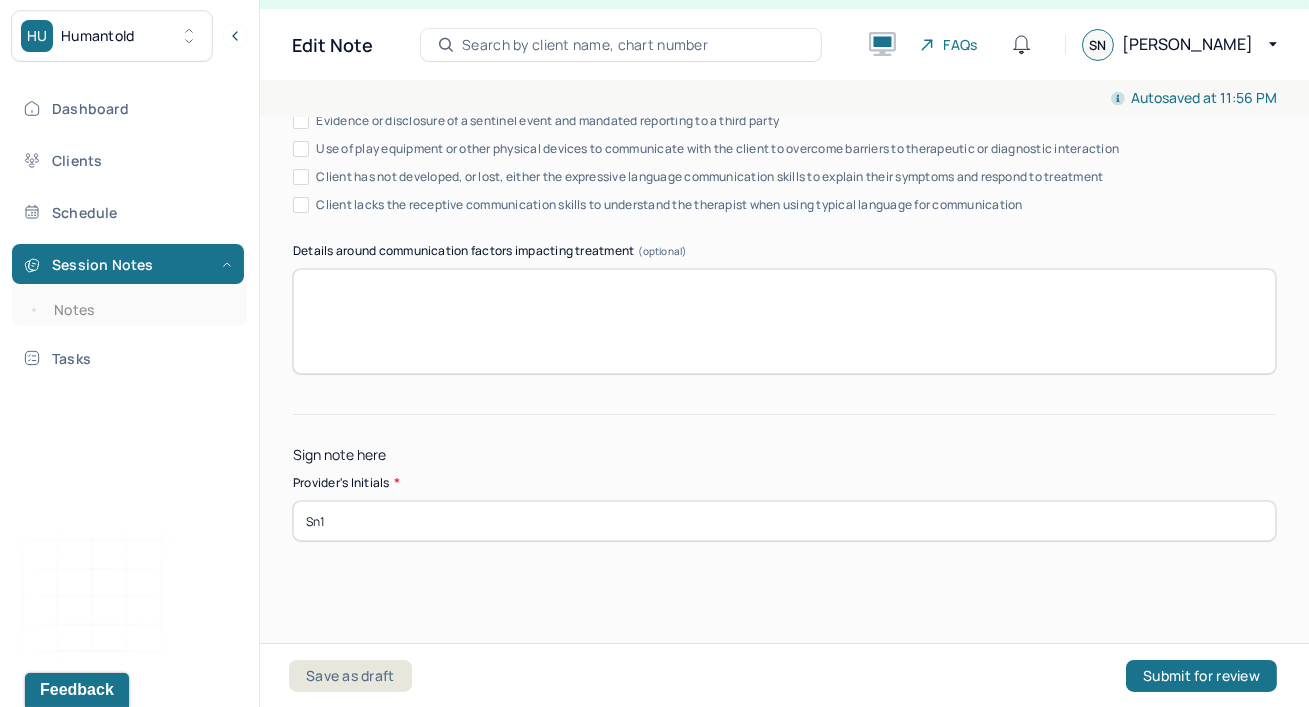 type on "Sn1" 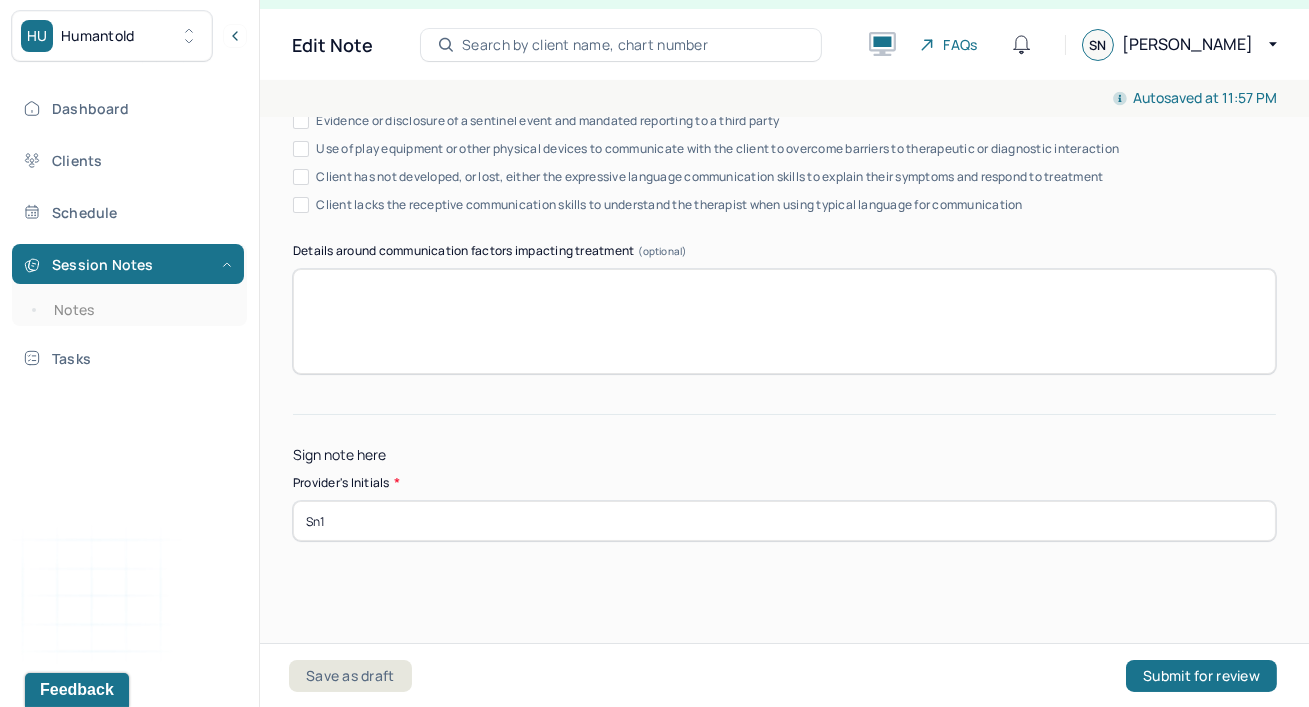 scroll, scrollTop: 0, scrollLeft: 0, axis: both 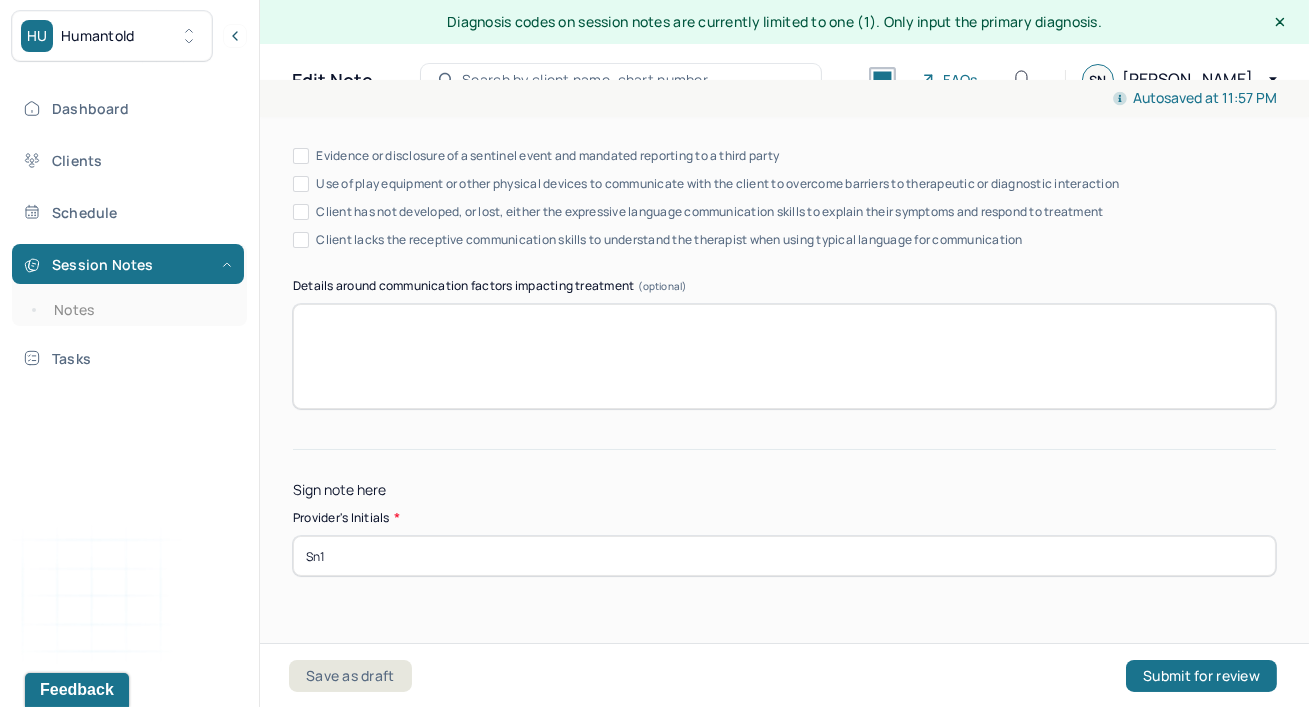 click on "Sign note here" at bounding box center (784, 490) 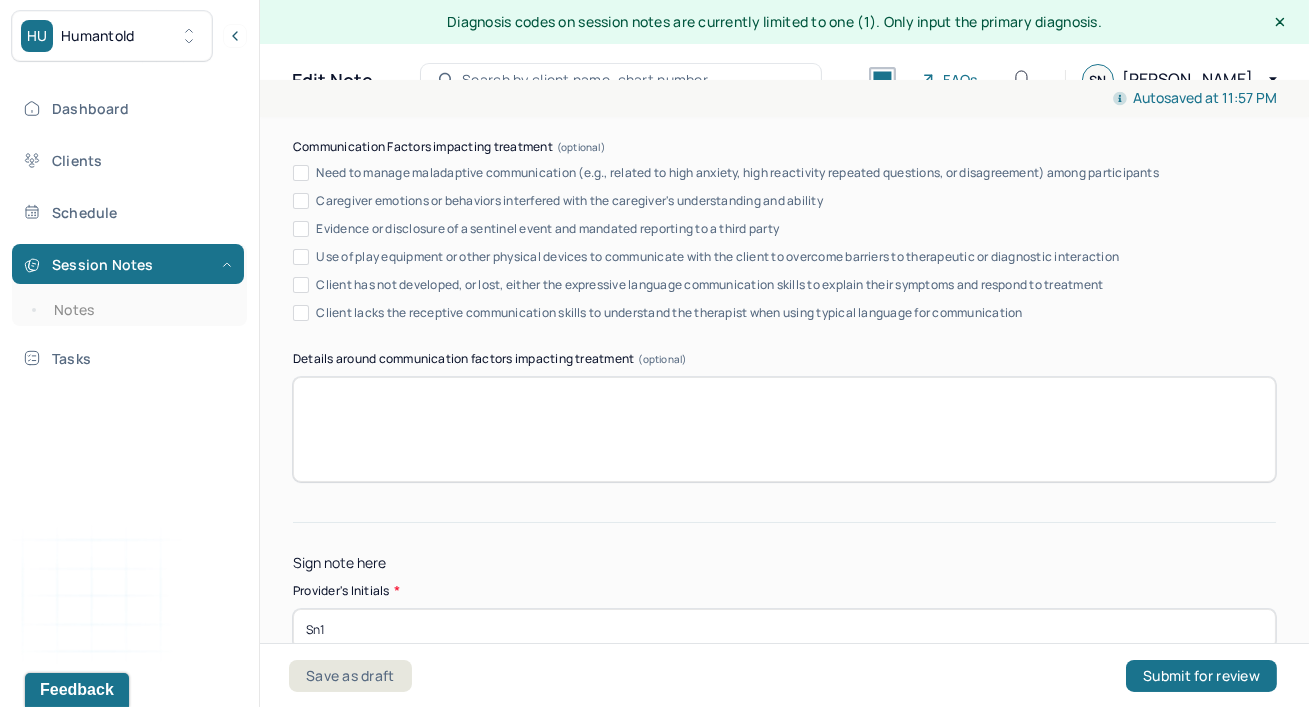 scroll, scrollTop: 3889, scrollLeft: 0, axis: vertical 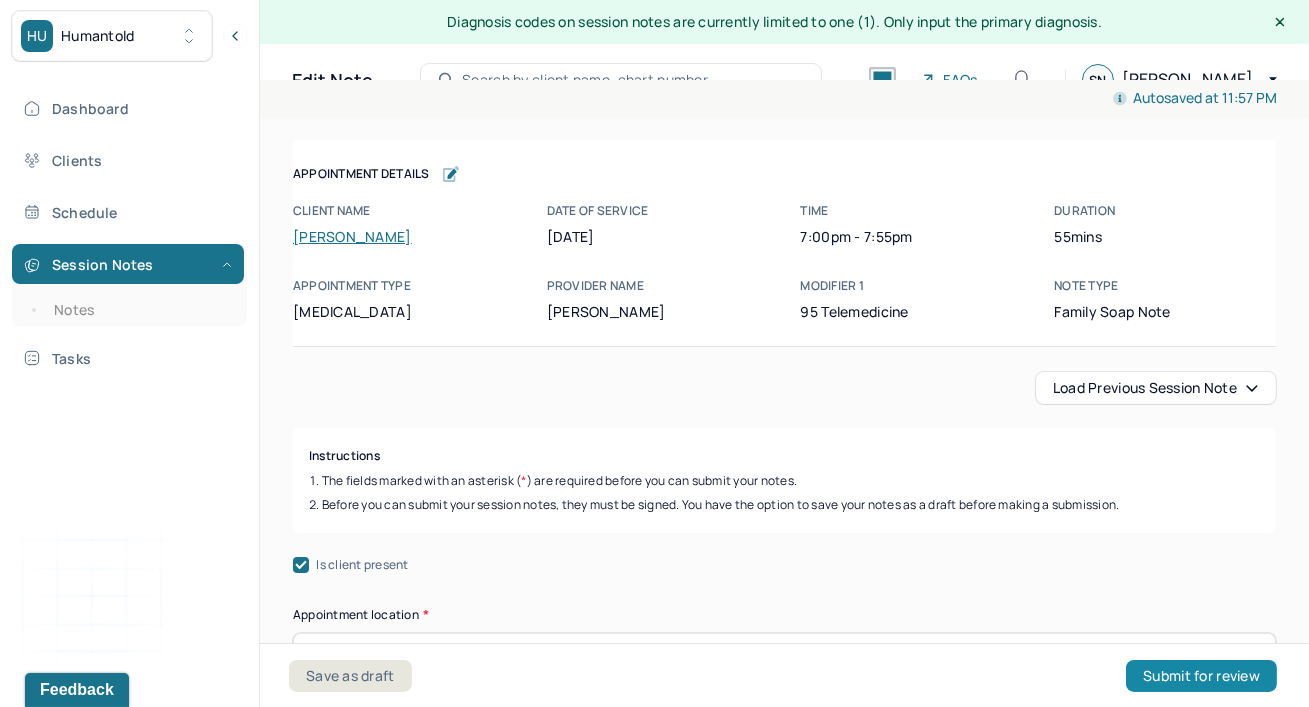 click on "Submit for review" at bounding box center (1201, 676) 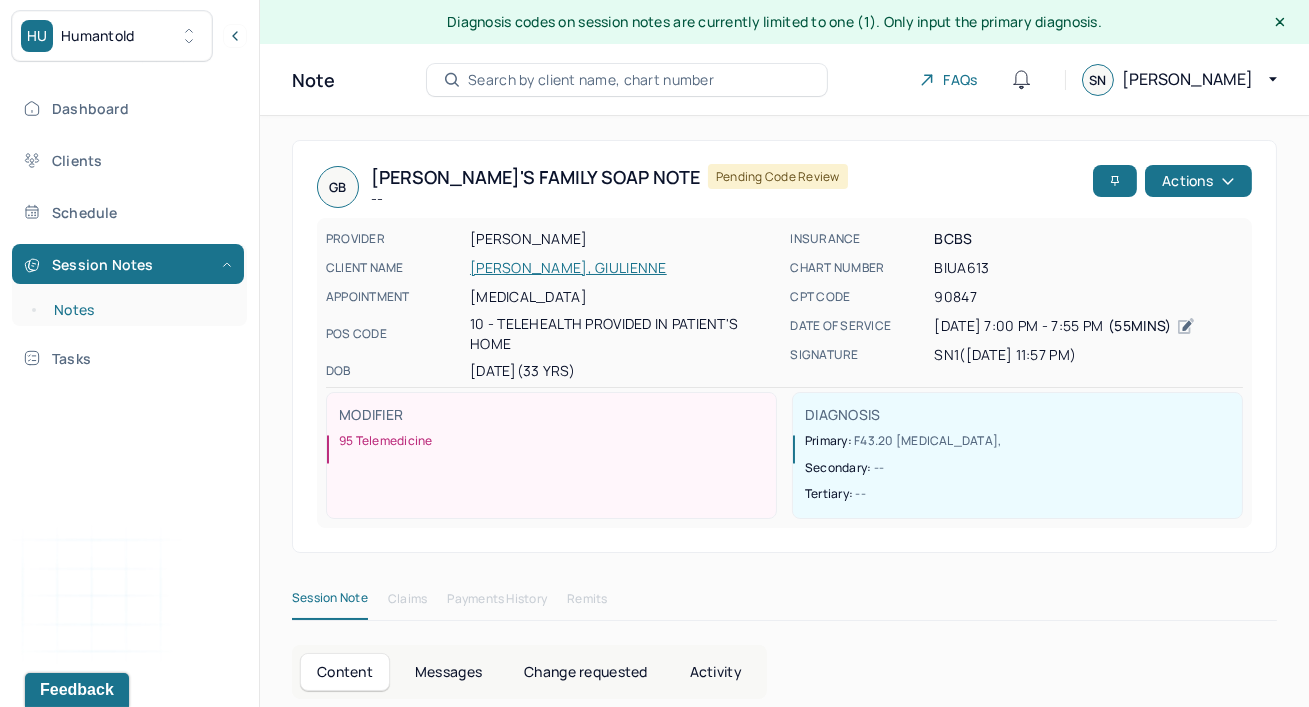 click on "Notes" at bounding box center (139, 310) 